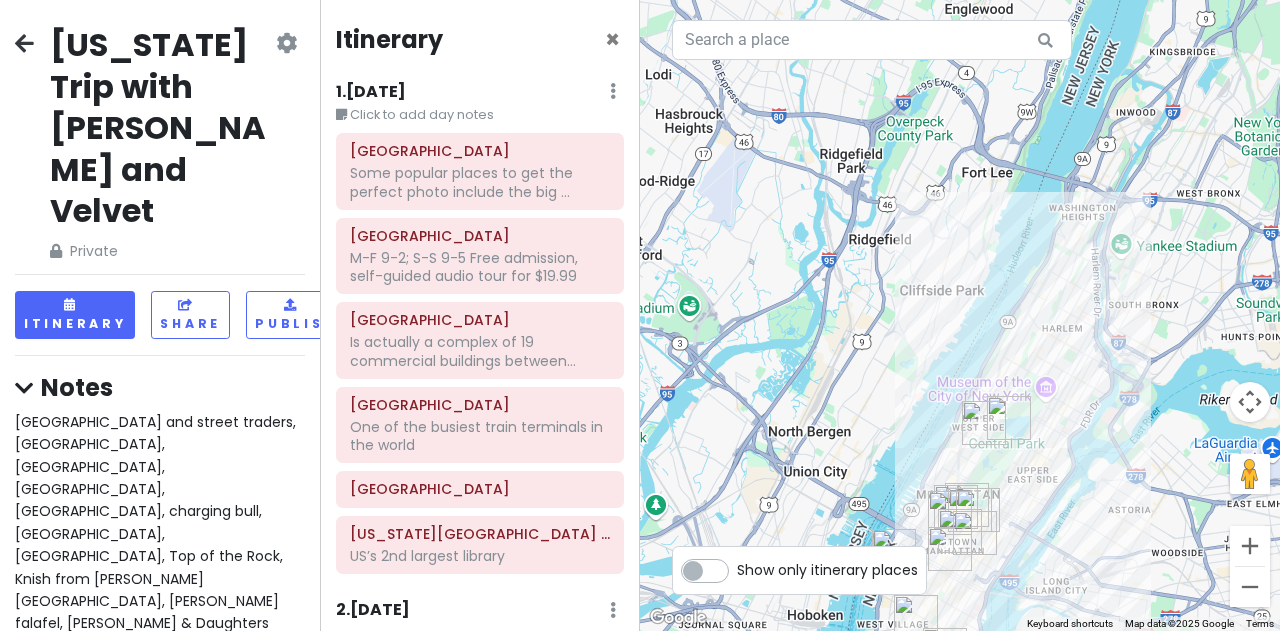 scroll, scrollTop: 0, scrollLeft: 0, axis: both 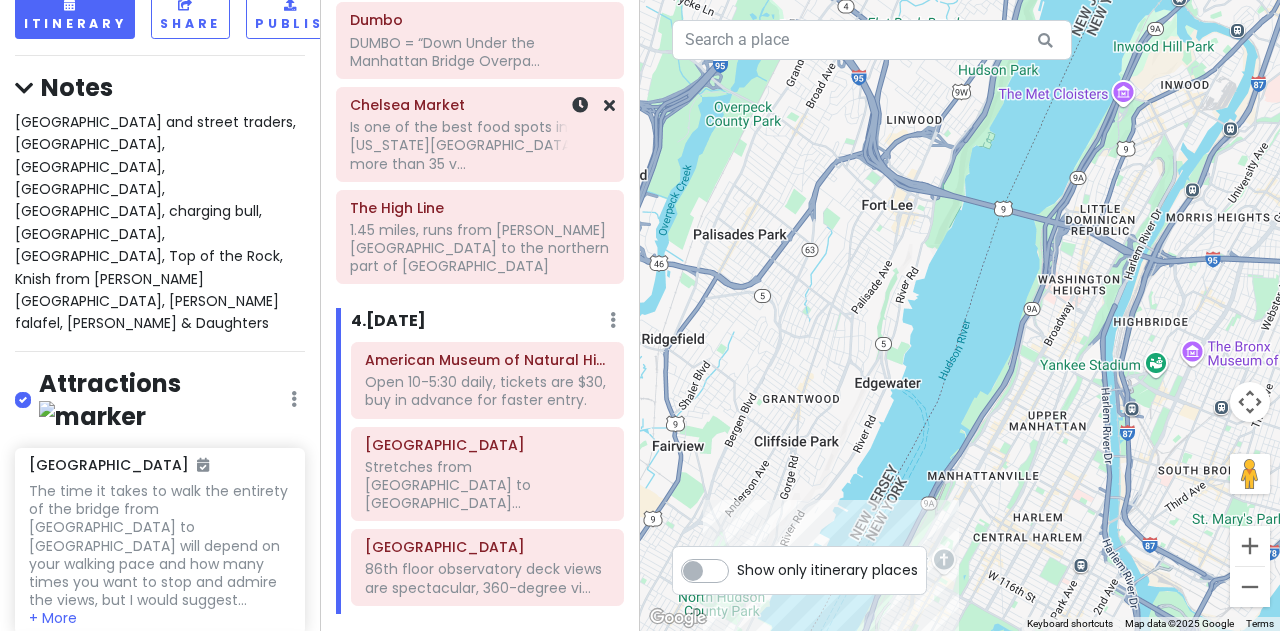click on "Is one of the best food spots in New York City, more than 35 v..." at bounding box center (480, -1022) 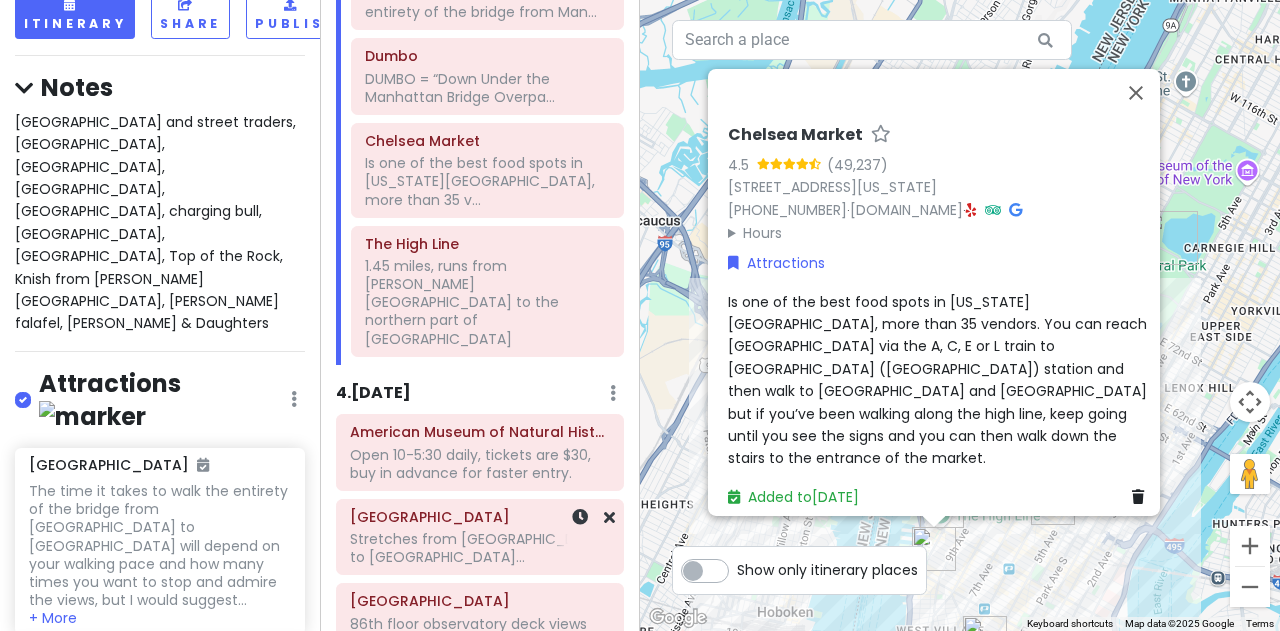 click on "Stretches from North 110th Street to Central Park South 59th Street..." at bounding box center (480, -986) 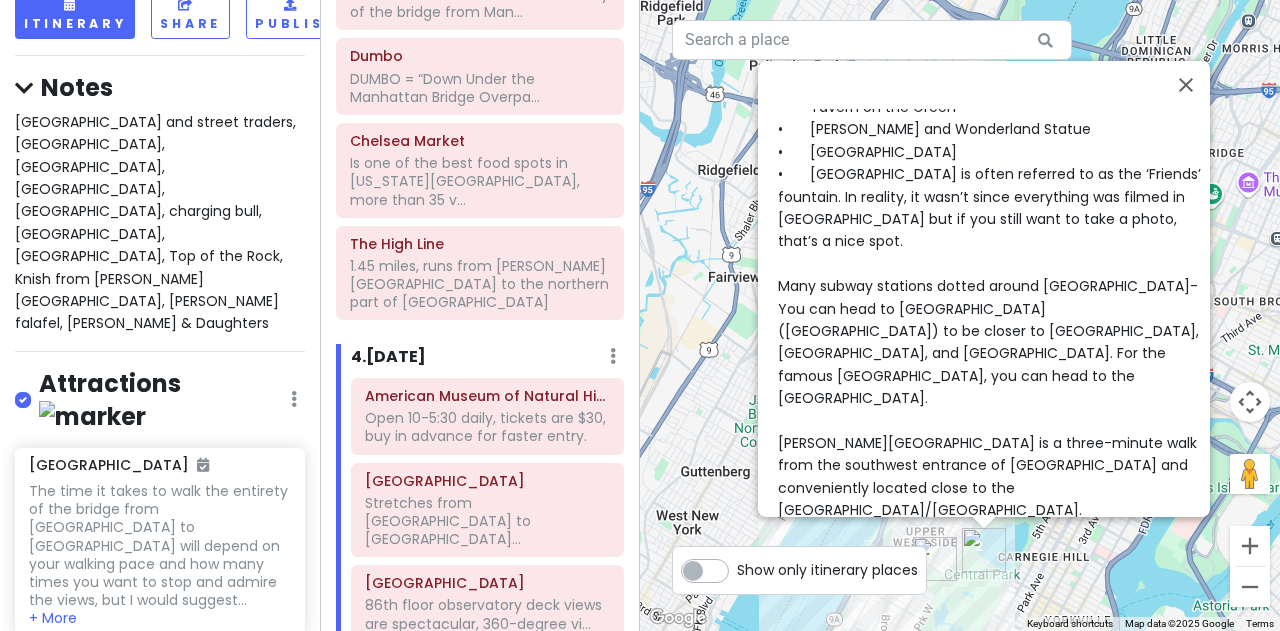 scroll, scrollTop: 598, scrollLeft: 0, axis: vertical 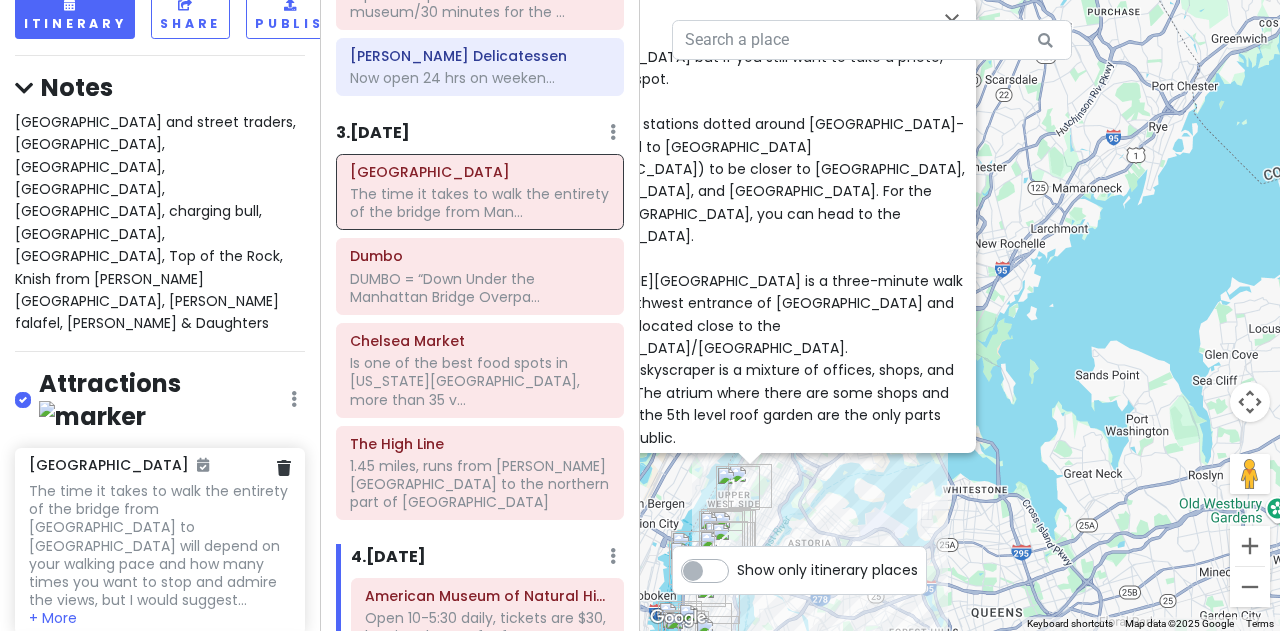 click on "Brooklyn Bridge The time it takes to walk the entirety of the bridge from Manhattan to Brooklyn will depend on your walking pace and how many times you want to stop and admire the views, but I would suggest... + More" at bounding box center [160, 542] 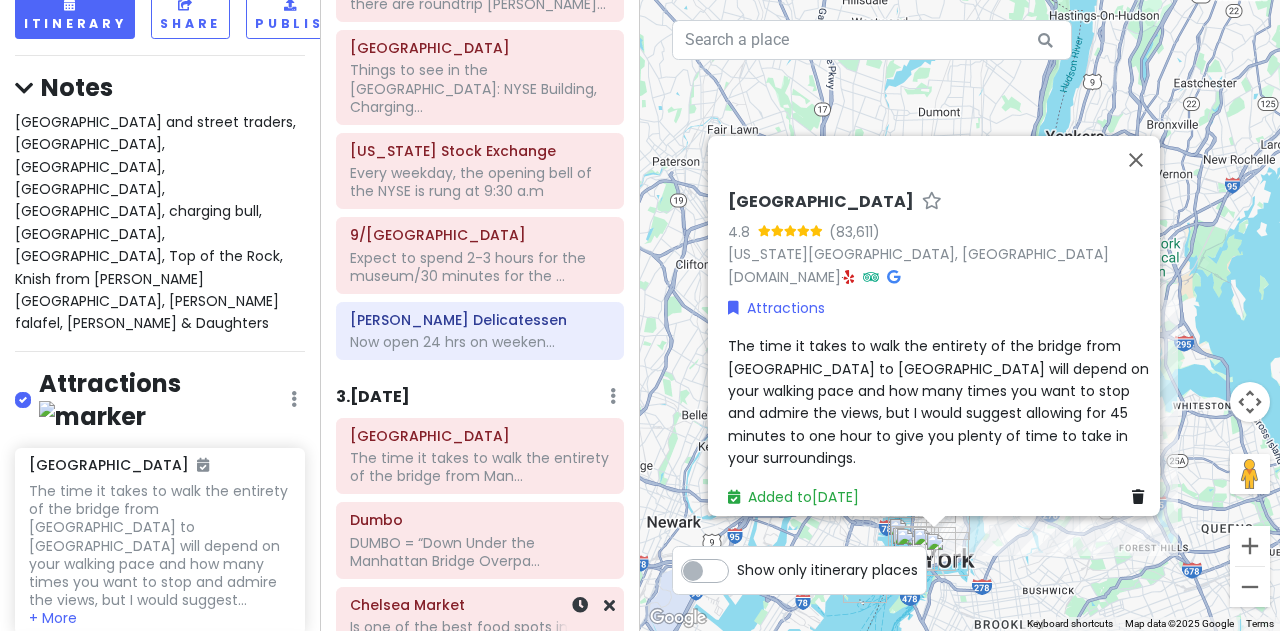 scroll, scrollTop: 604, scrollLeft: 0, axis: vertical 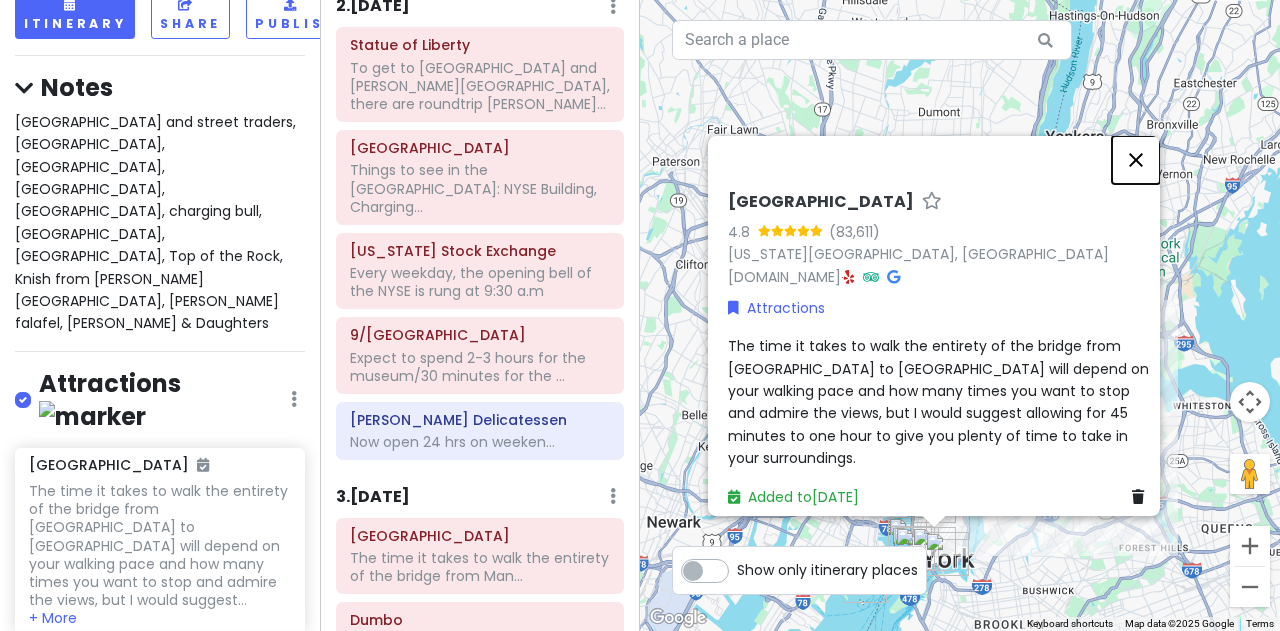 click at bounding box center (1136, 160) 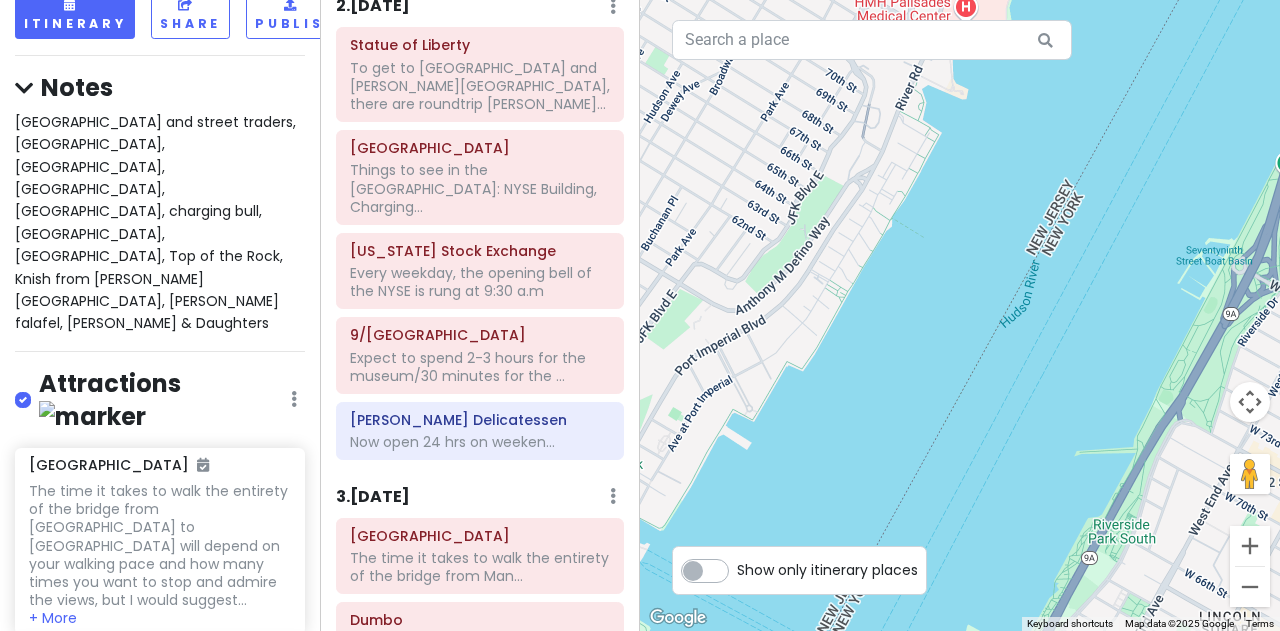 drag, startPoint x: 986, startPoint y: 469, endPoint x: 883, endPoint y: 95, distance: 387.92395 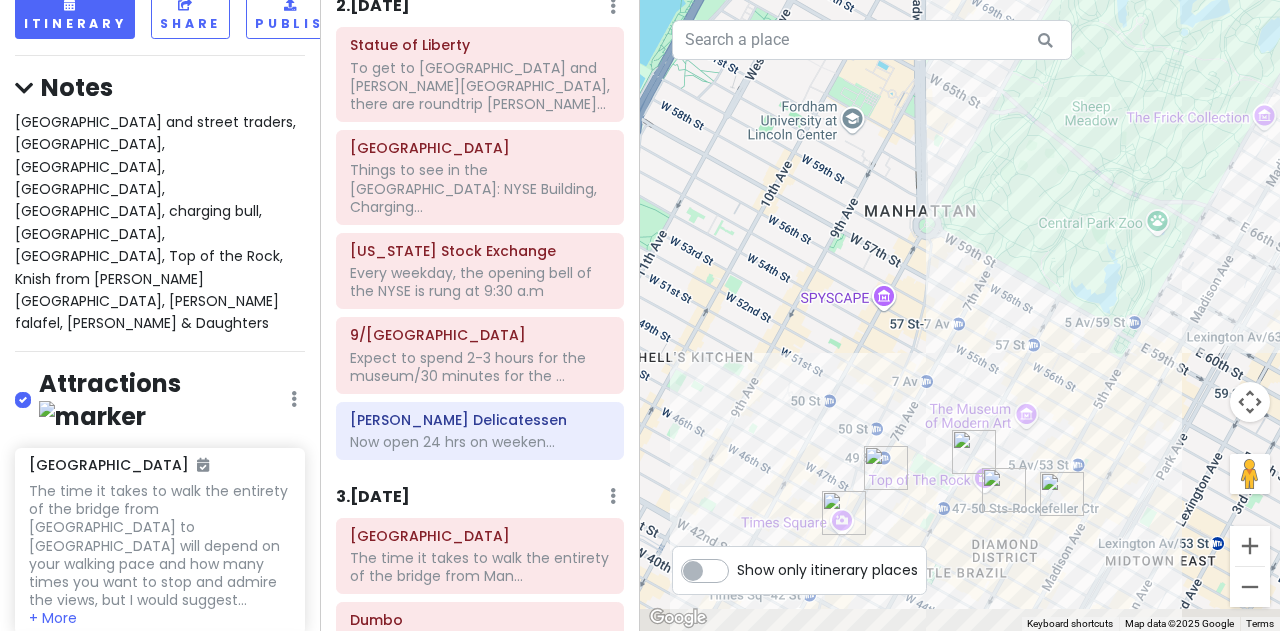drag, startPoint x: 1201, startPoint y: 476, endPoint x: 878, endPoint y: 170, distance: 444.9326 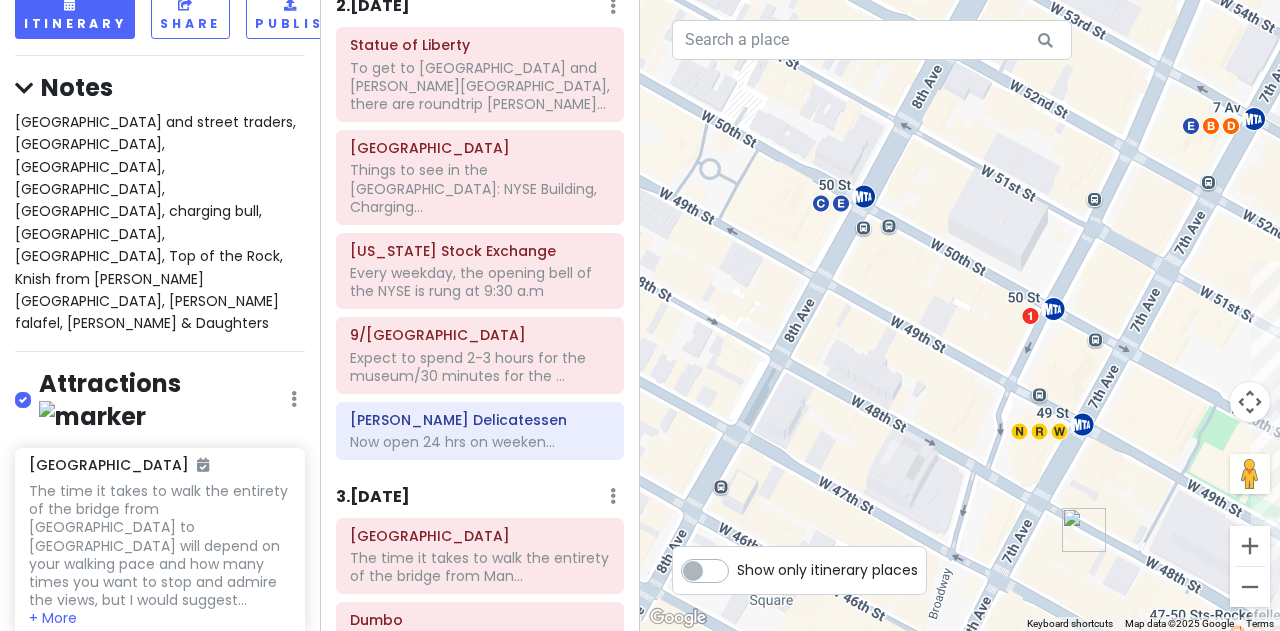 drag, startPoint x: 846, startPoint y: 399, endPoint x: 1093, endPoint y: 85, distance: 399.50595 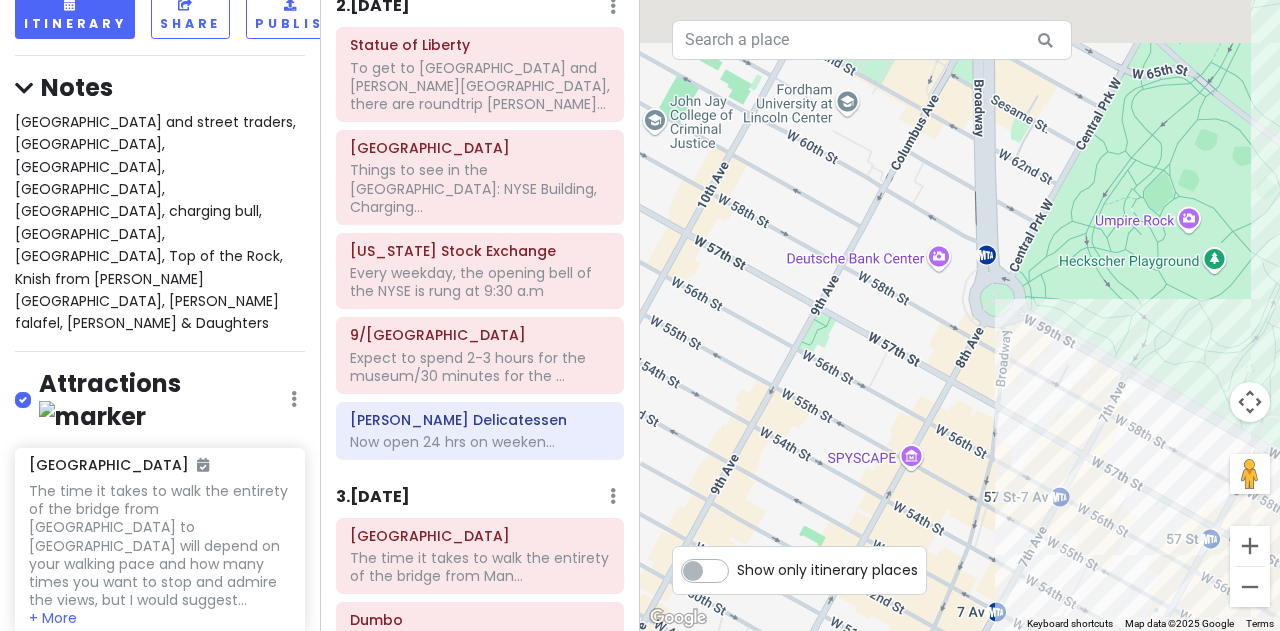 drag, startPoint x: 922, startPoint y: 182, endPoint x: 809, endPoint y: 585, distance: 418.54272 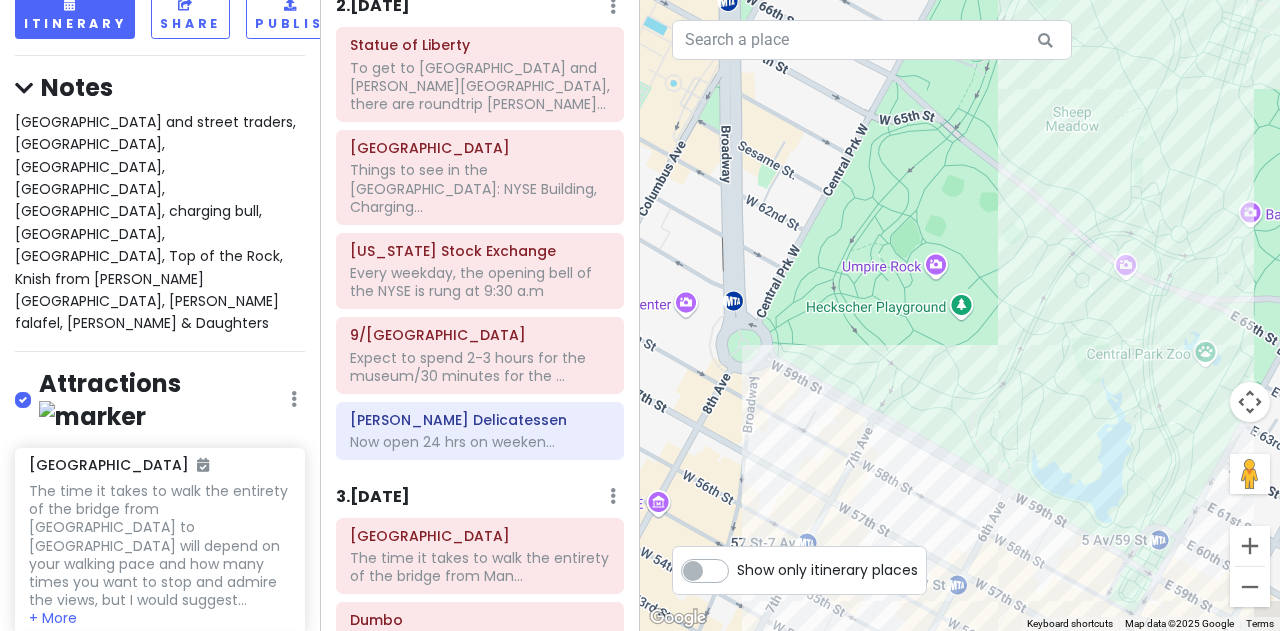 drag, startPoint x: 888, startPoint y: 181, endPoint x: 666, endPoint y: 180, distance: 222.00226 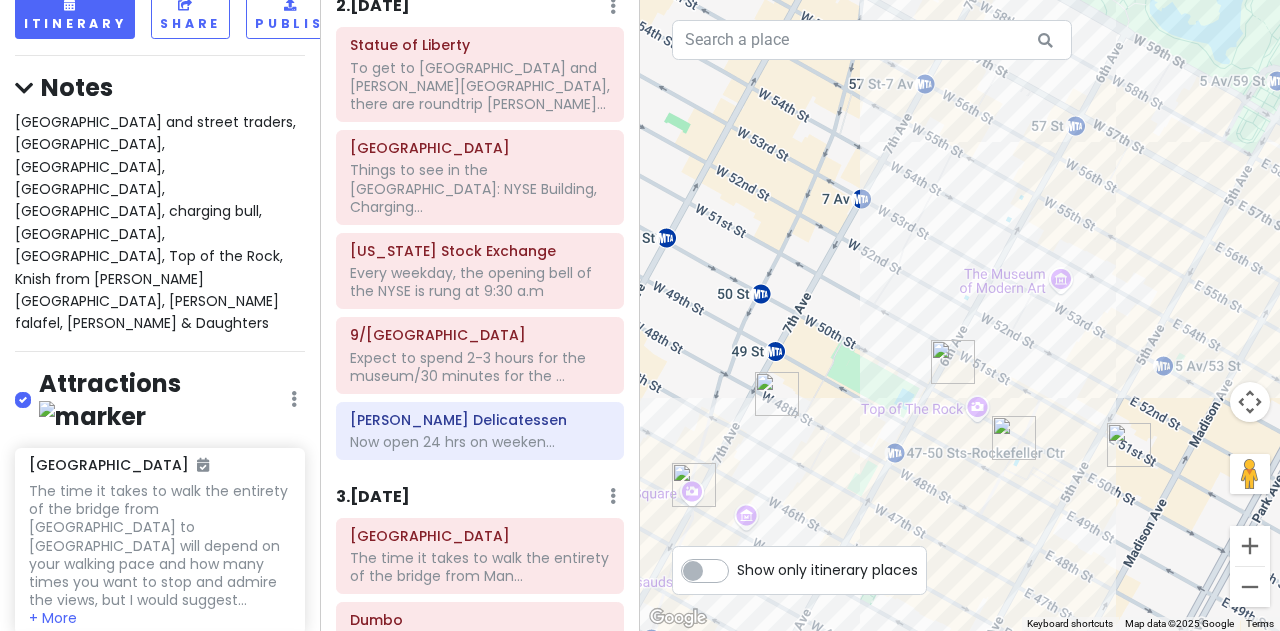drag, startPoint x: 780, startPoint y: 444, endPoint x: 864, endPoint y: 47, distance: 405.78937 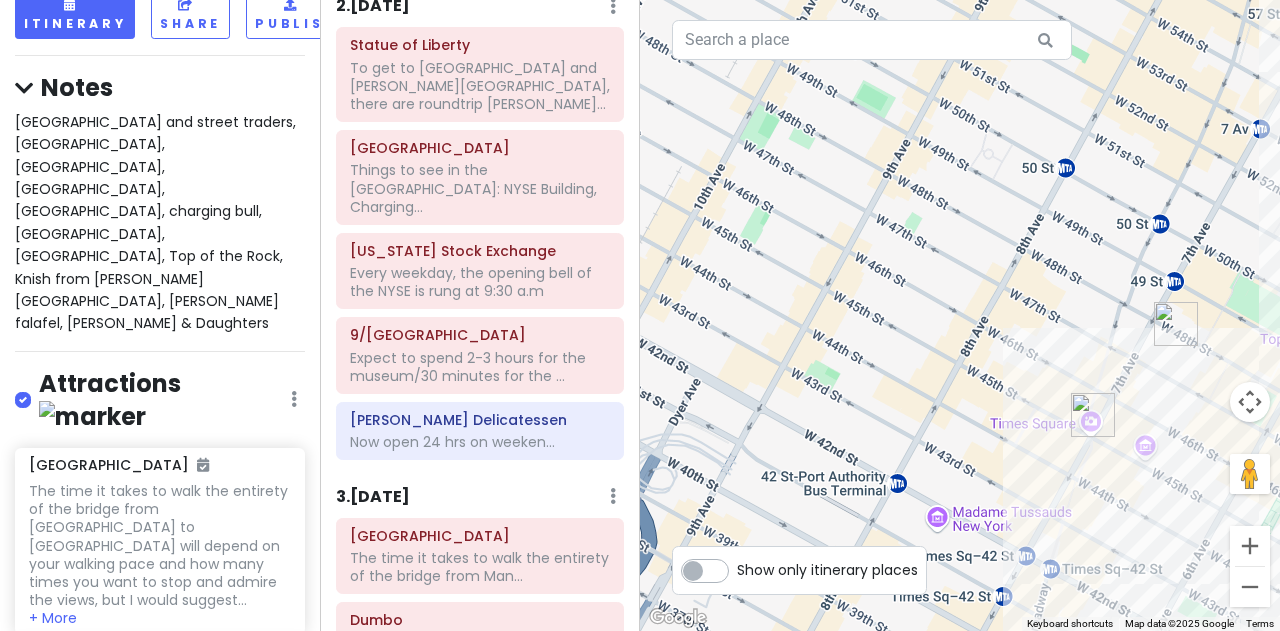 drag, startPoint x: 896, startPoint y: 279, endPoint x: 1193, endPoint y: 290, distance: 297.20364 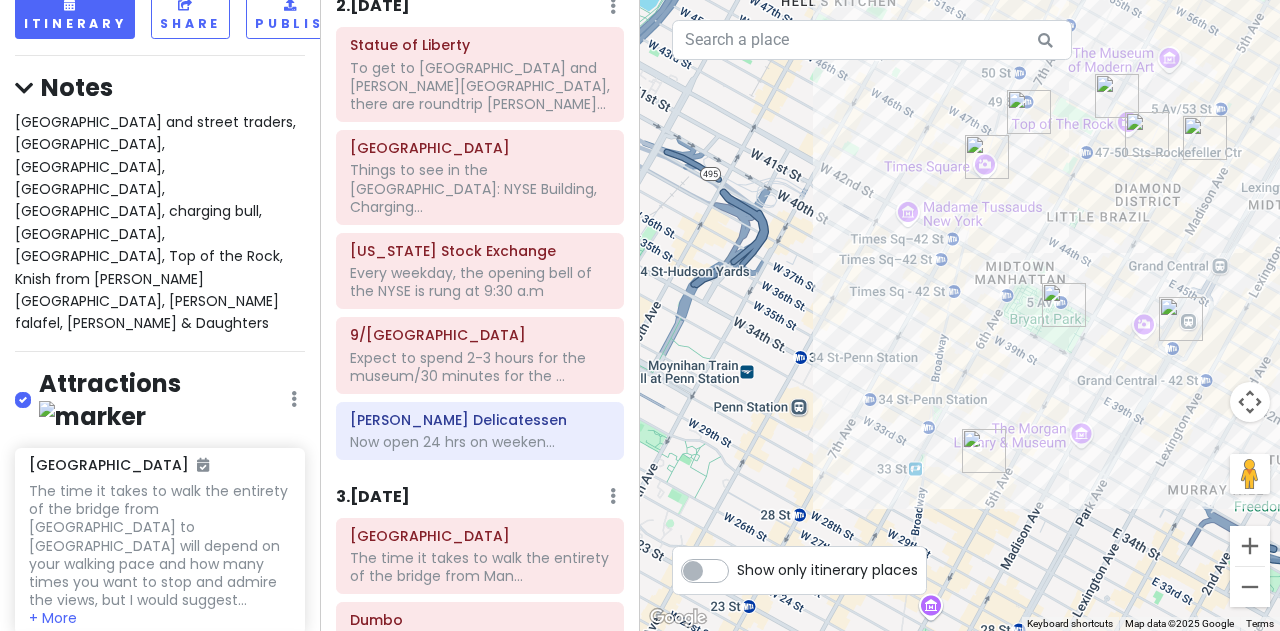drag, startPoint x: 1030, startPoint y: 372, endPoint x: 885, endPoint y: 184, distance: 237.42157 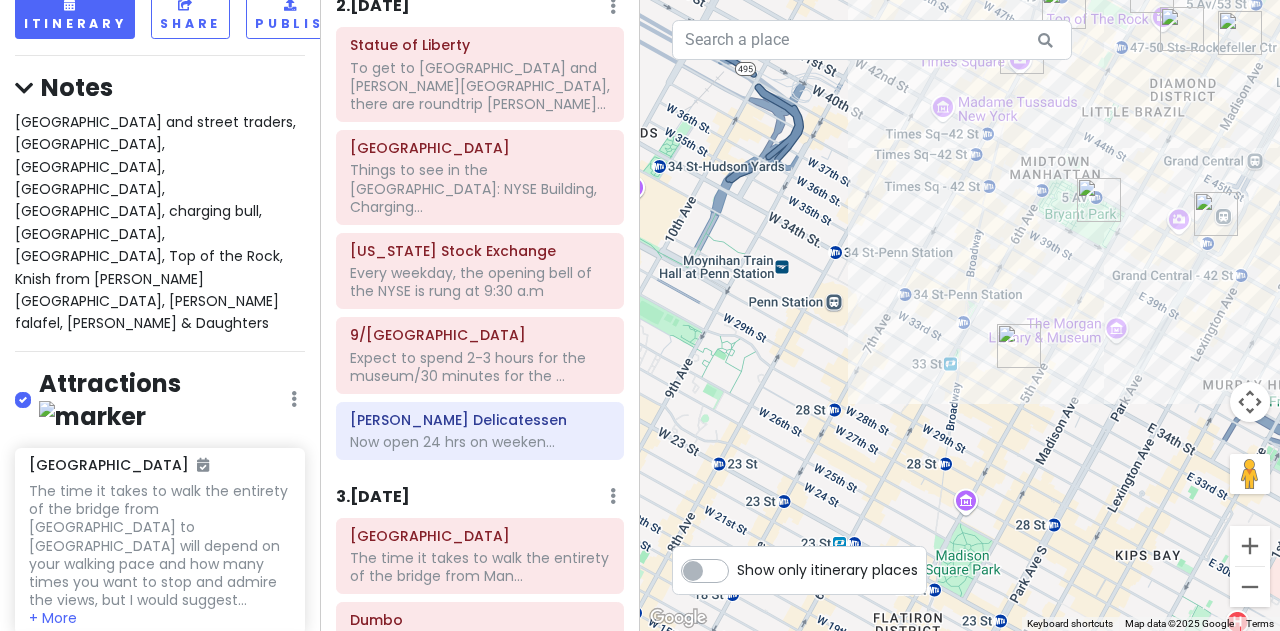drag, startPoint x: 842, startPoint y: 180, endPoint x: 924, endPoint y: 6, distance: 192.35384 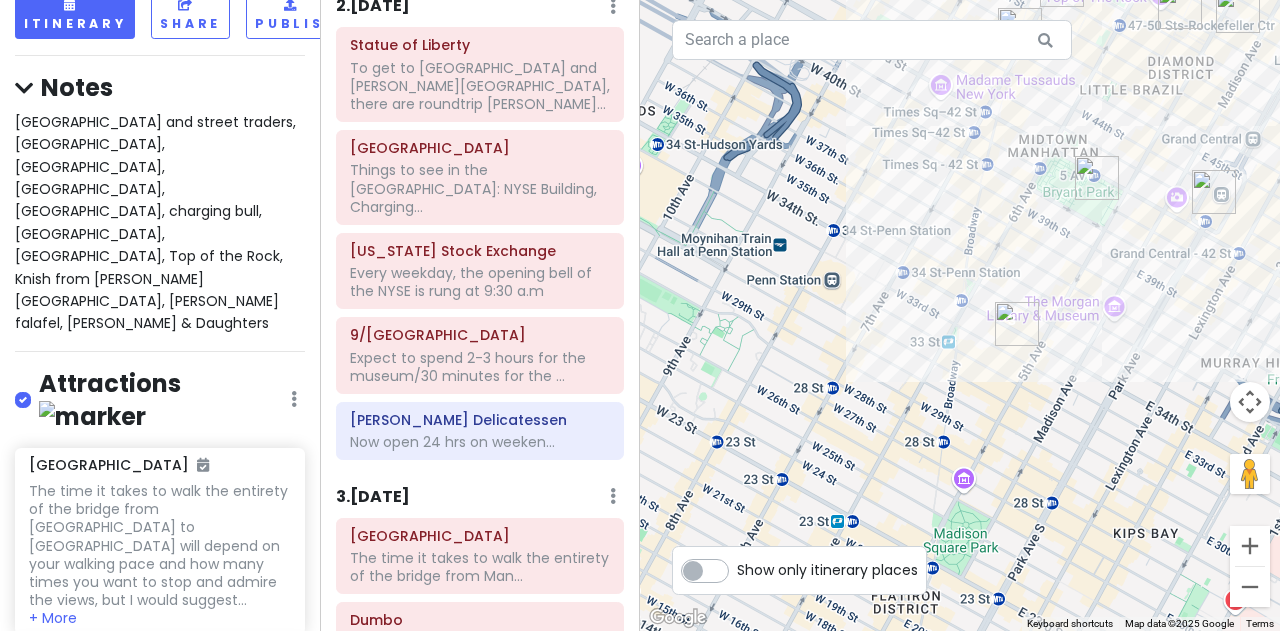 drag, startPoint x: 796, startPoint y: 300, endPoint x: 666, endPoint y: 516, distance: 252.10315 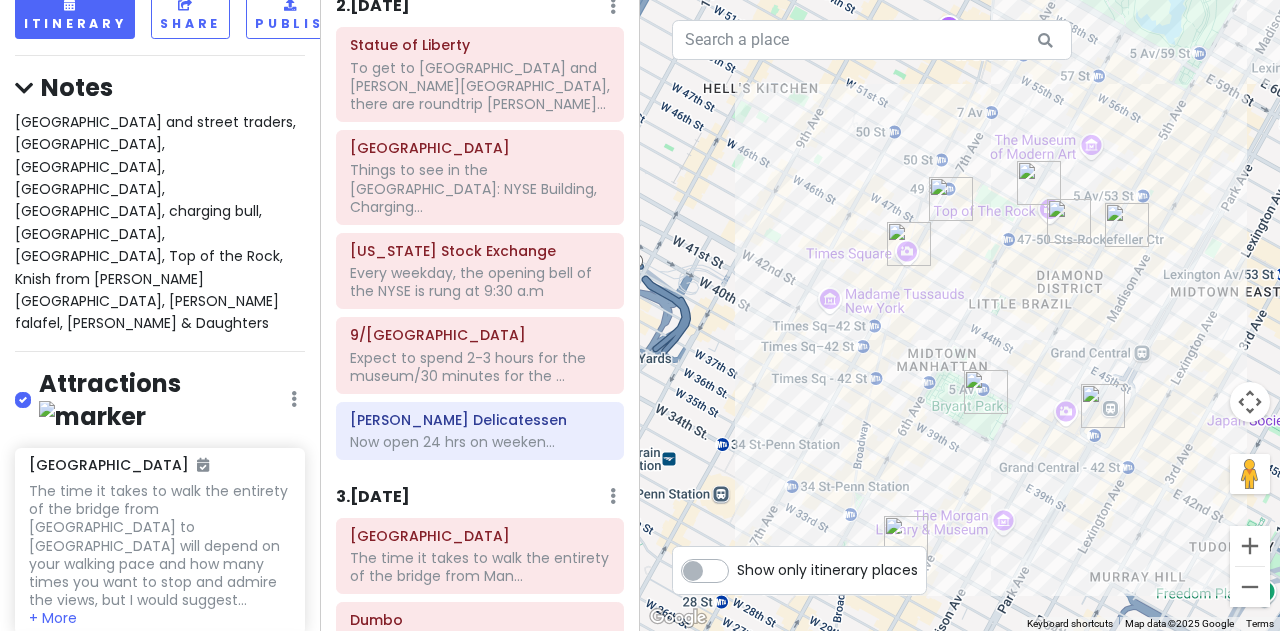 drag, startPoint x: 882, startPoint y: 221, endPoint x: 765, endPoint y: 452, distance: 258.94016 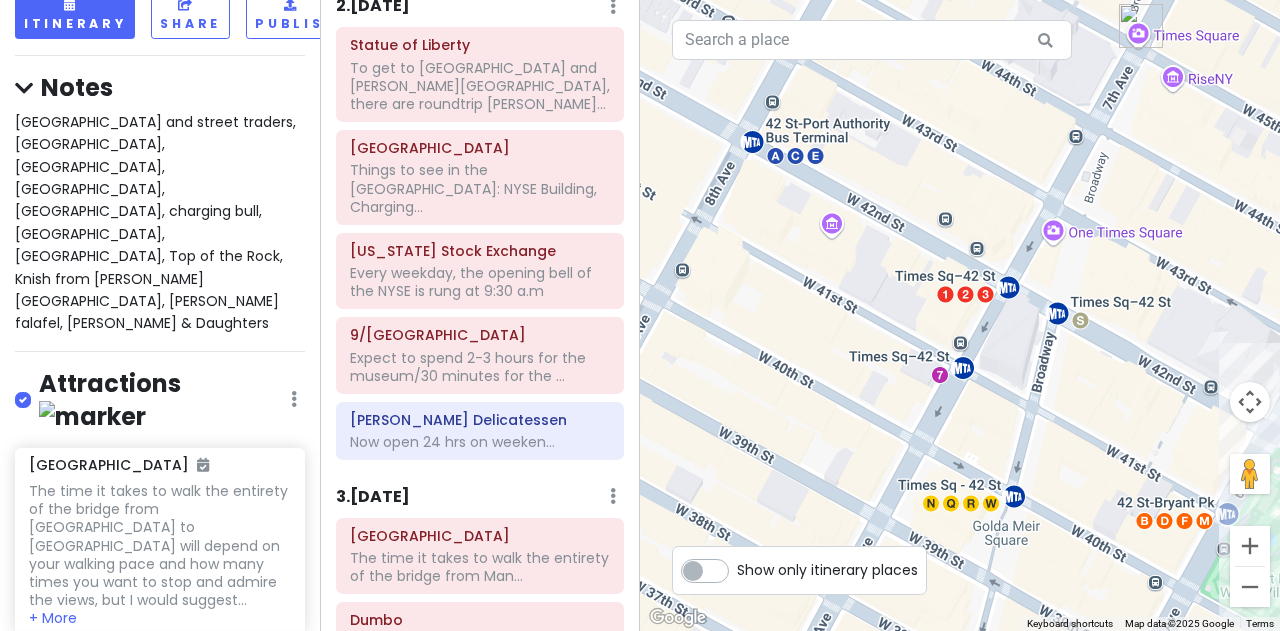 drag, startPoint x: 1016, startPoint y: 317, endPoint x: 1037, endPoint y: 441, distance: 125.765656 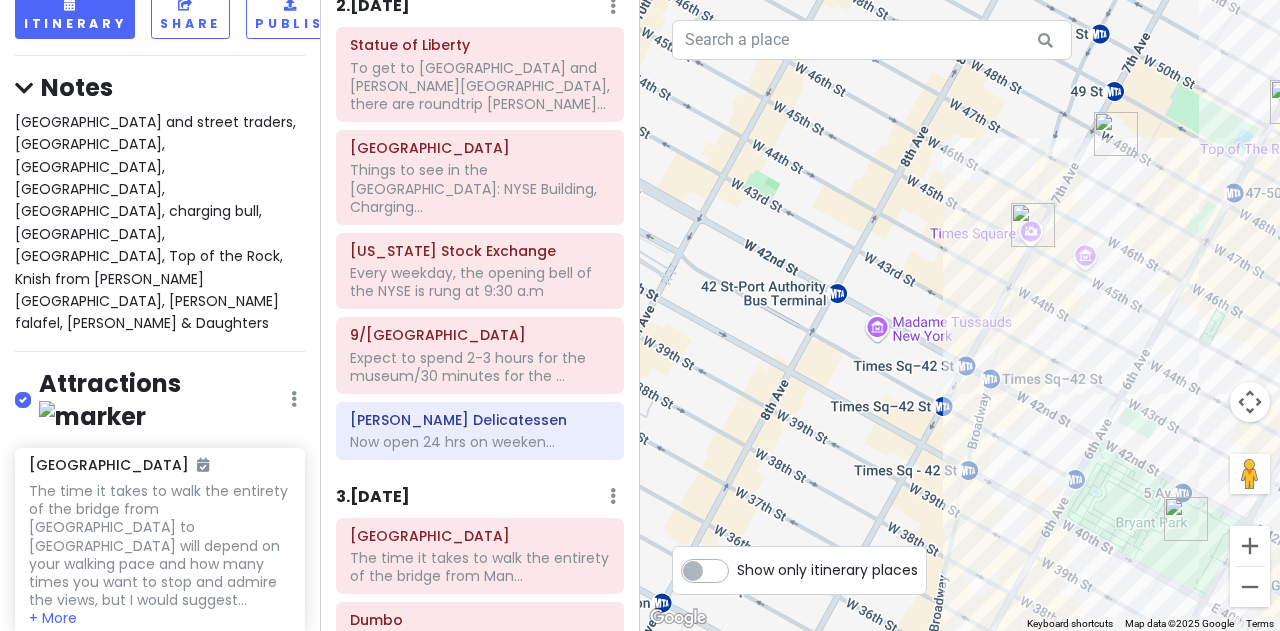 click at bounding box center [1116, 134] 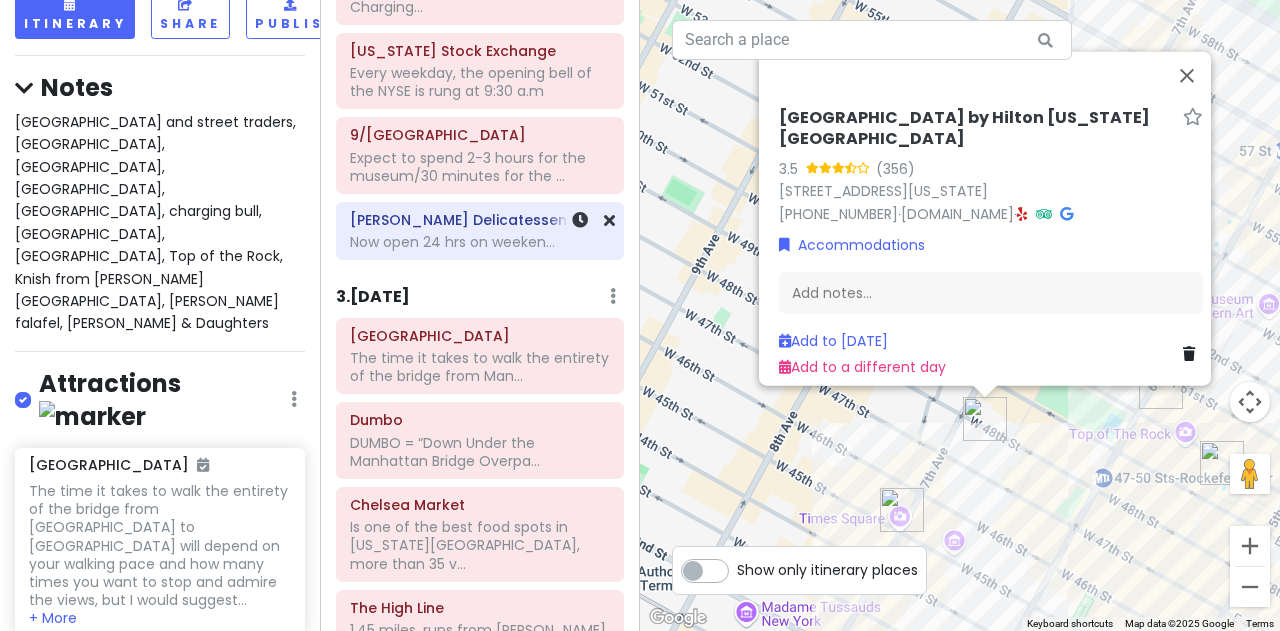 scroll, scrollTop: 904, scrollLeft: 0, axis: vertical 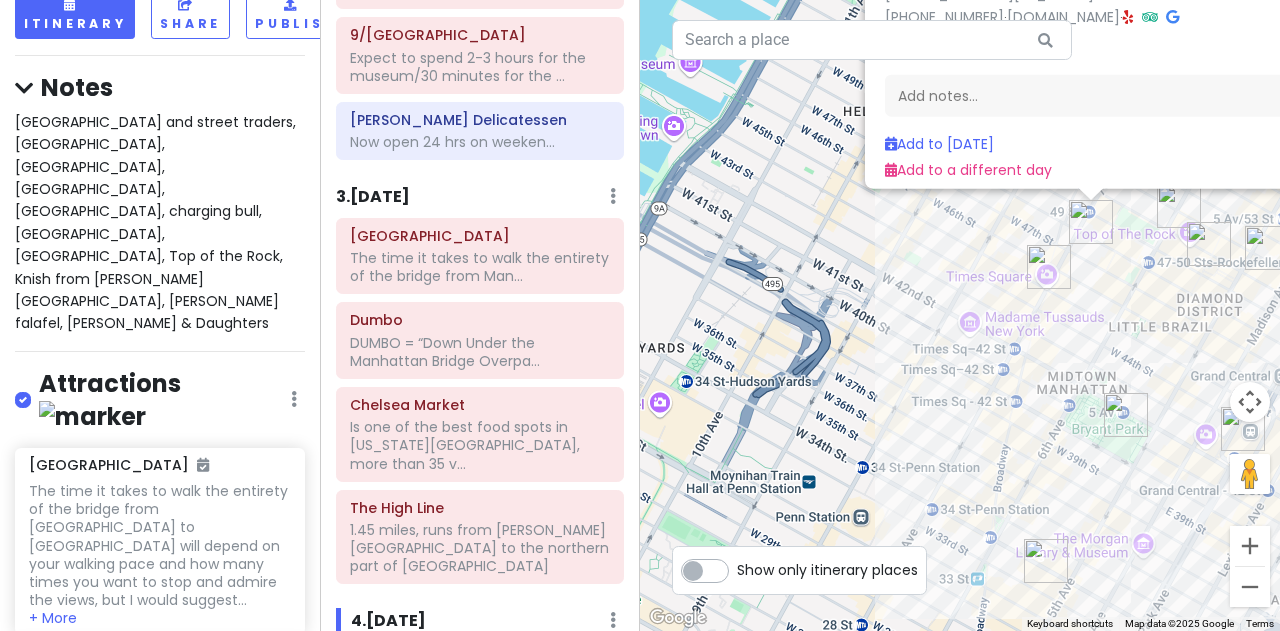 click at bounding box center [613, -813] 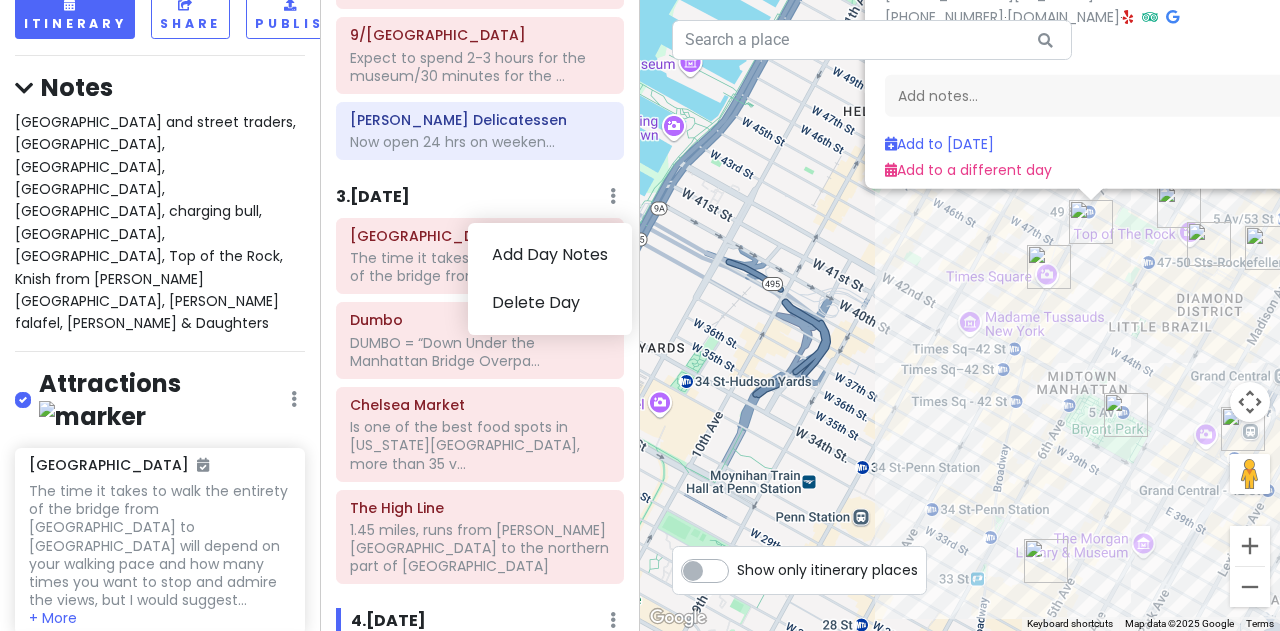 click on "3 .  Mon 8/4 Add Day Notes Delete Day" at bounding box center [480, 201] 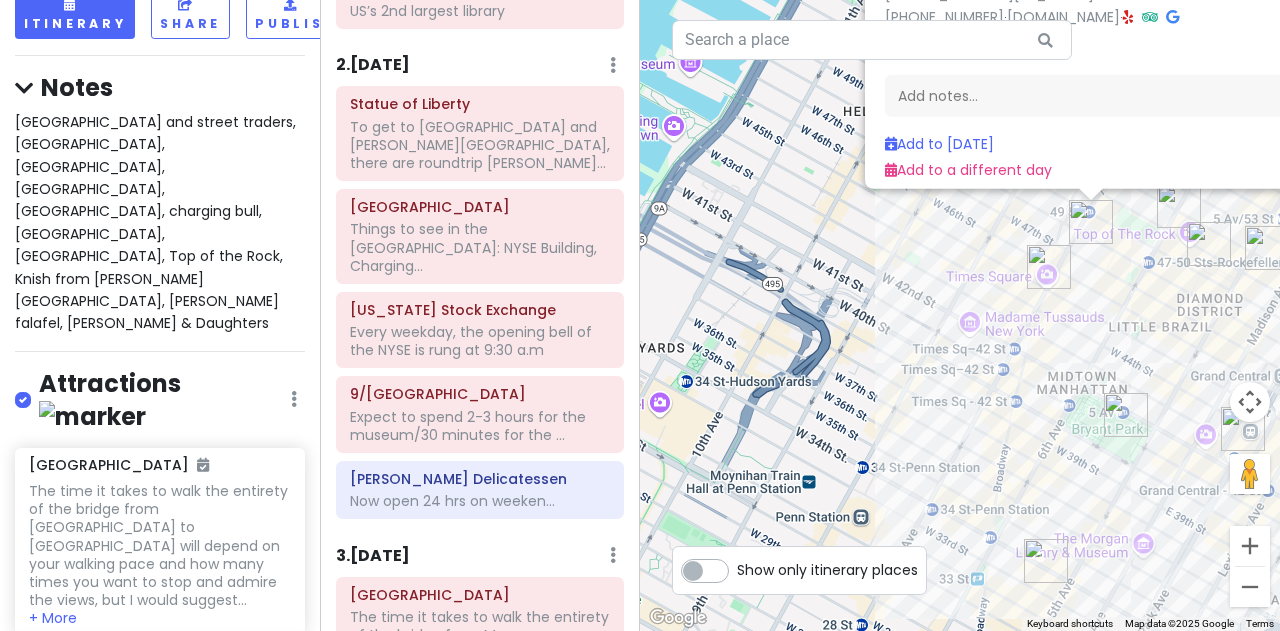 scroll, scrollTop: 504, scrollLeft: 0, axis: vertical 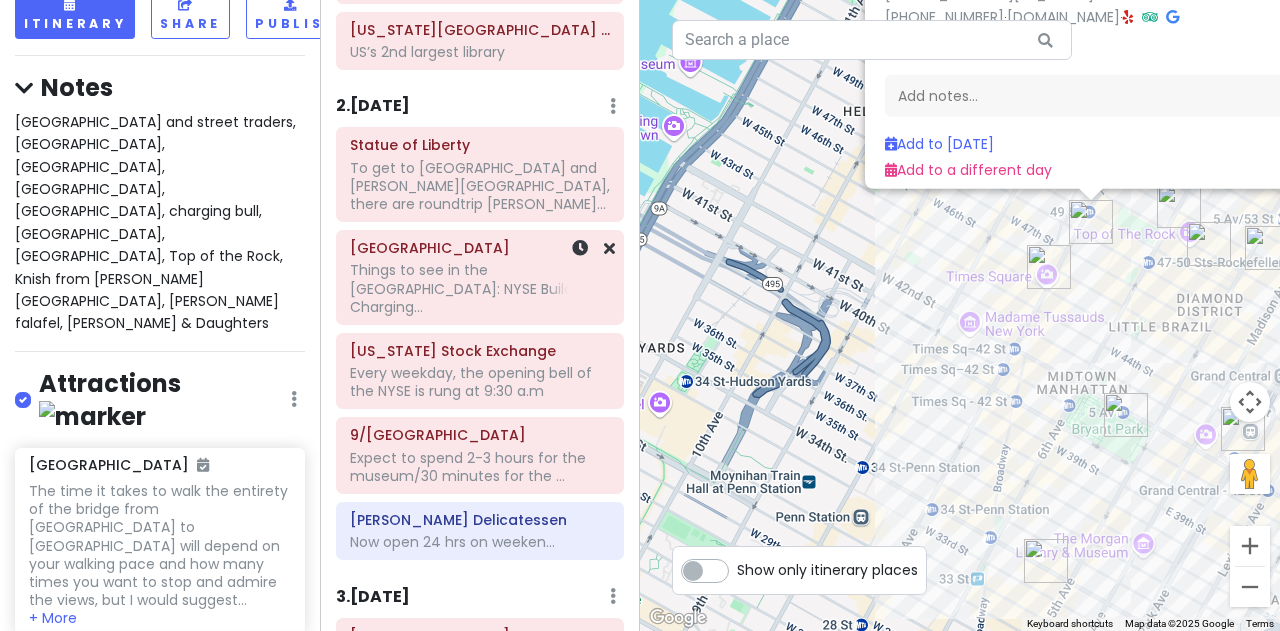 click on "Things to see in the Financial District: NYSE Building, Charging..." at bounding box center [480, -322] 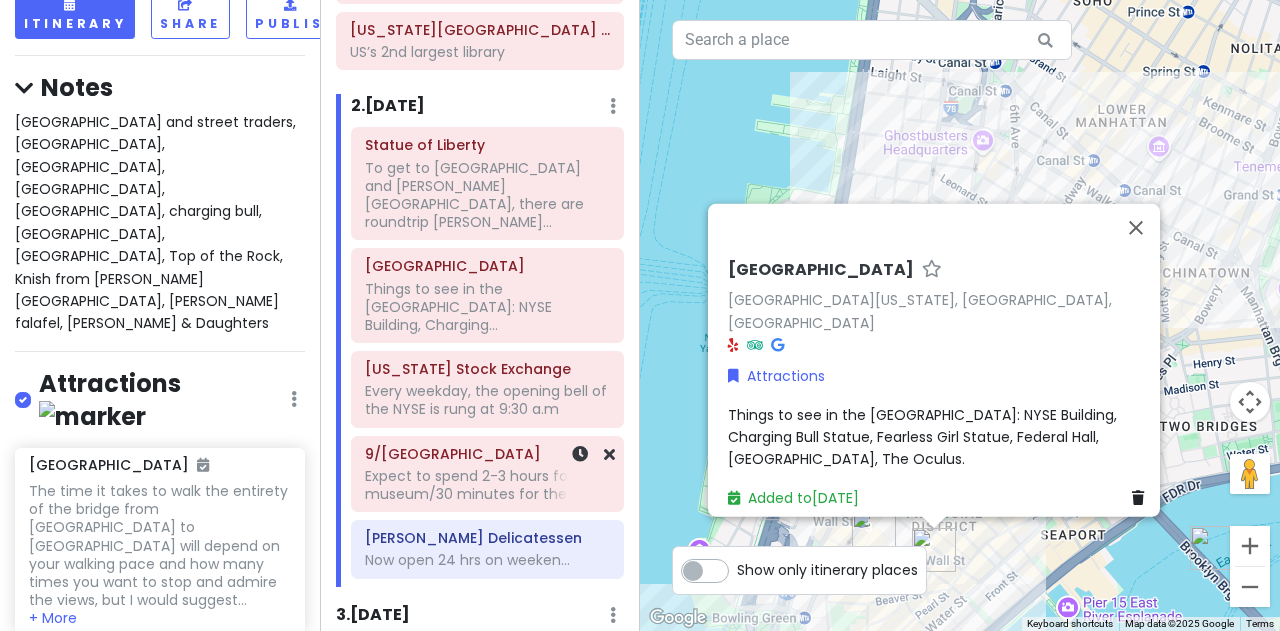 click on "Expect to spend 2-3 hours for the museum/30 minutes for the ..." at bounding box center (480, -322) 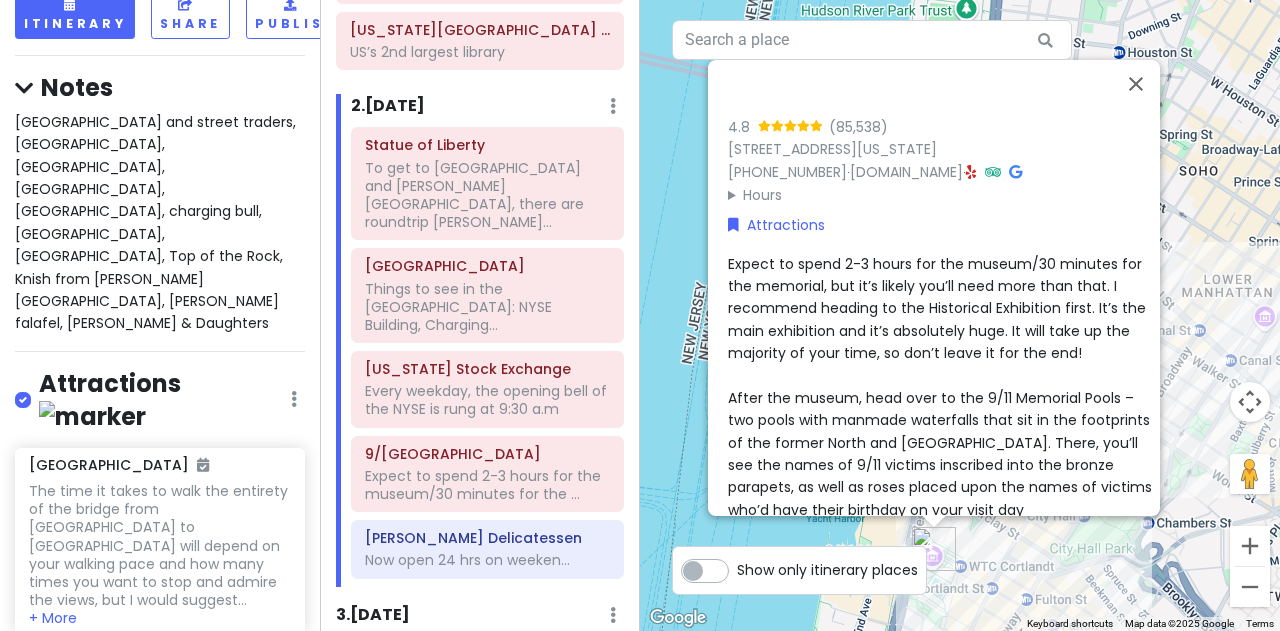 scroll, scrollTop: 0, scrollLeft: 0, axis: both 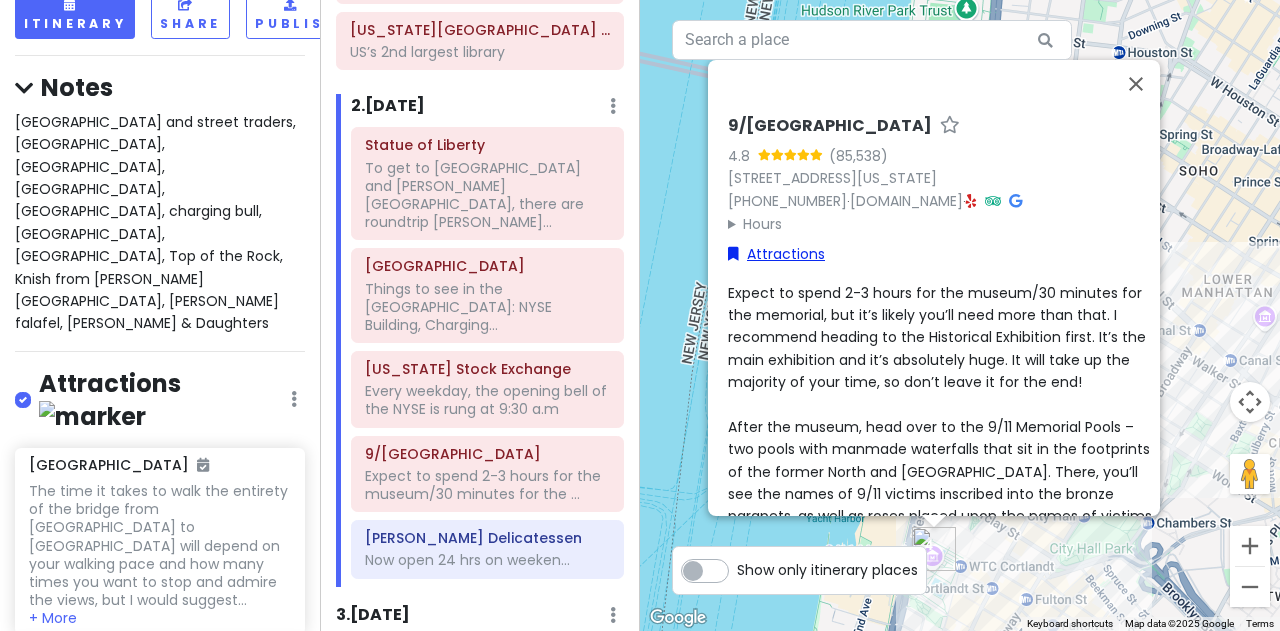 click on "Attractions" at bounding box center [776, 254] 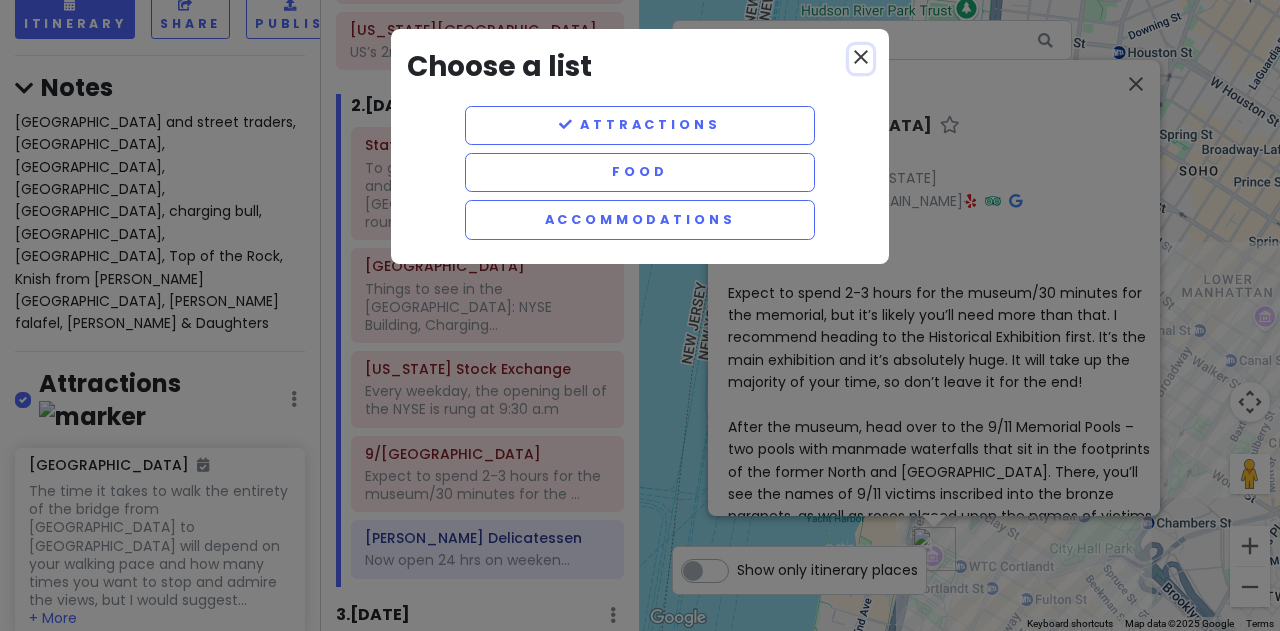 click on "close" at bounding box center [861, 57] 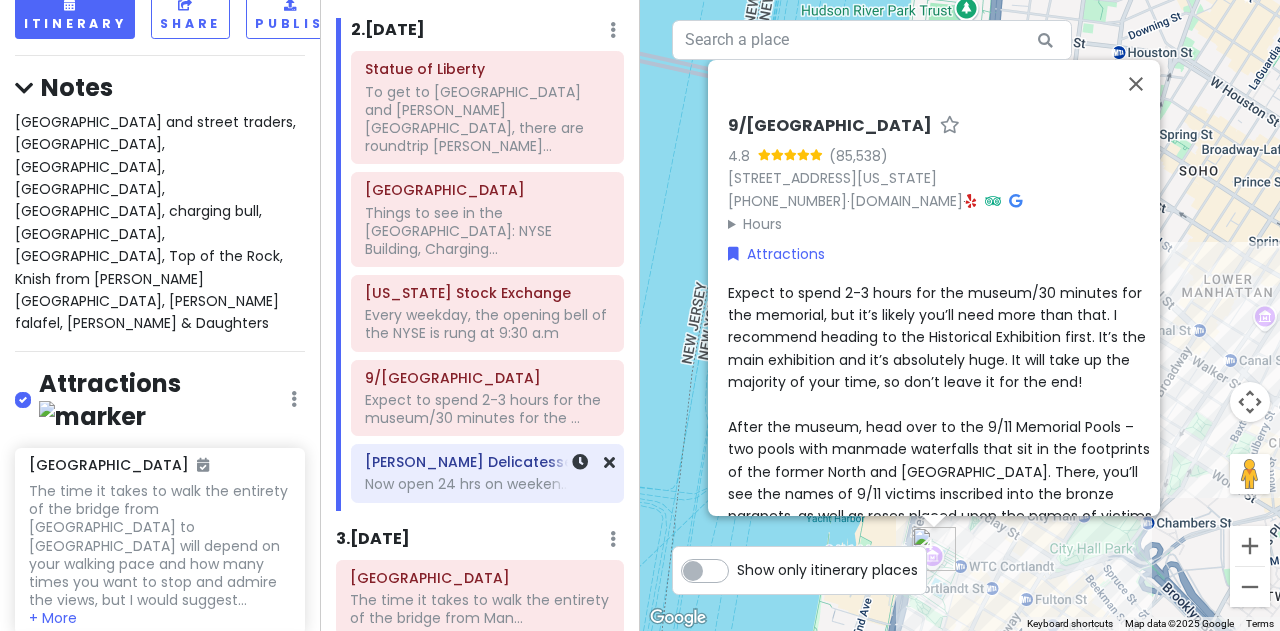 scroll, scrollTop: 550, scrollLeft: 0, axis: vertical 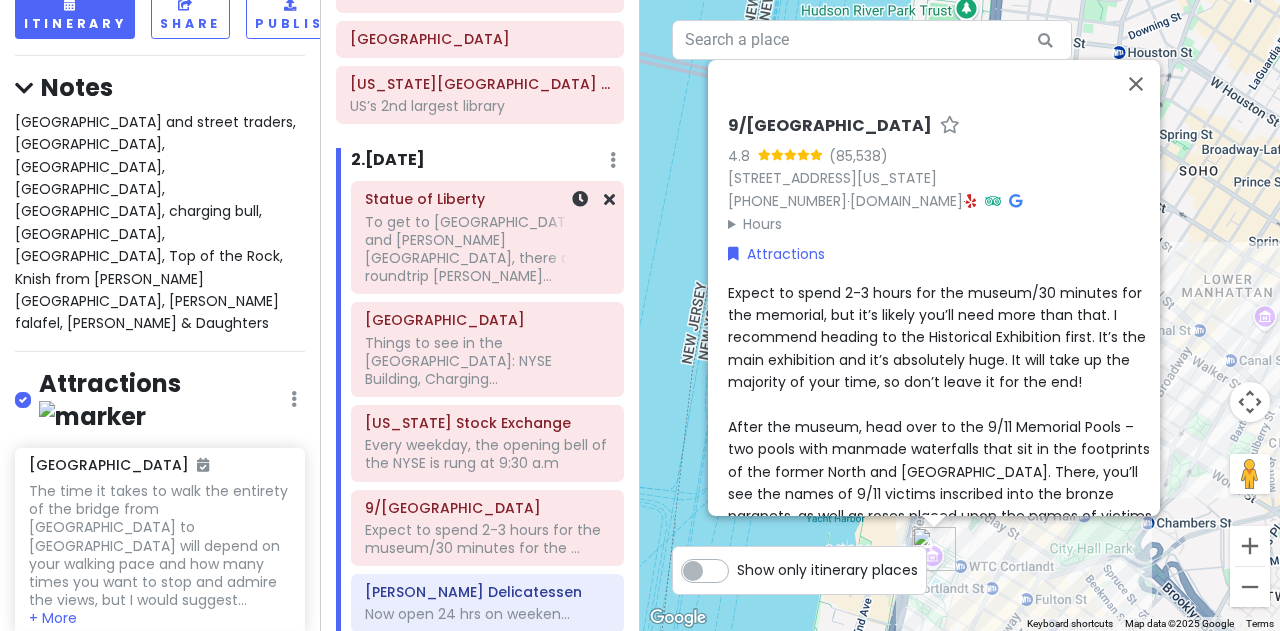 click on "To get to Liberty Island and Ellis Island, there are roundtrip ferri..." at bounding box center [480, -268] 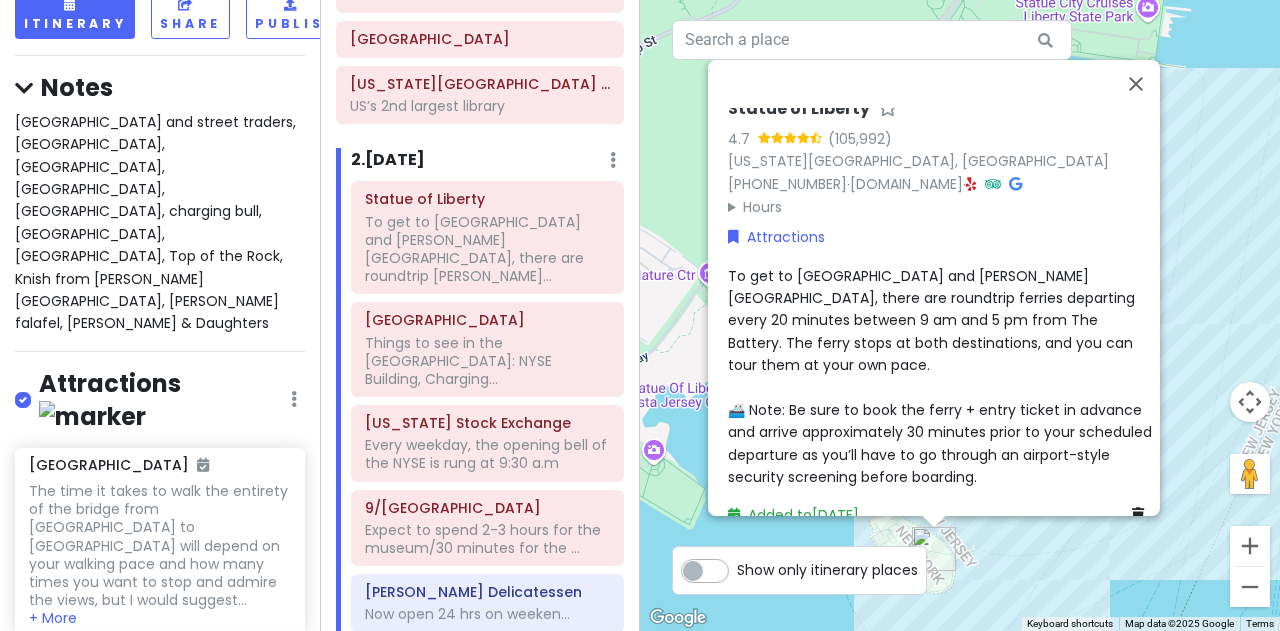 scroll, scrollTop: 24, scrollLeft: 0, axis: vertical 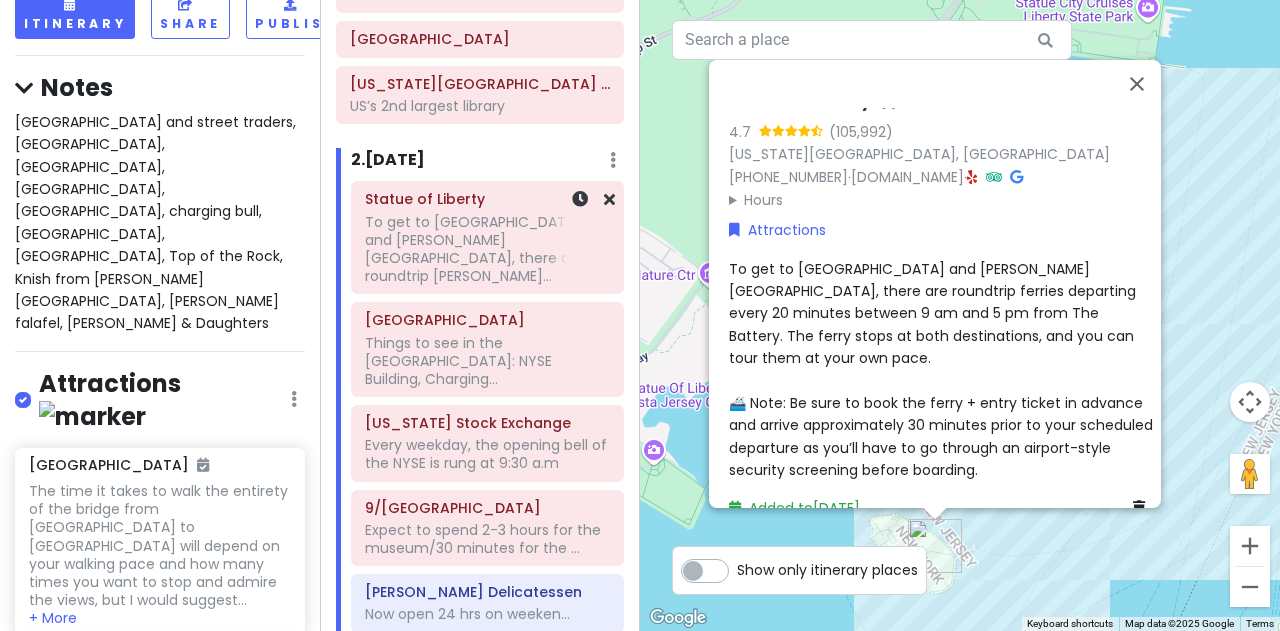 click on "To get to Liberty Island and Ellis Island, there are roundtrip ferri..." at bounding box center (480, -268) 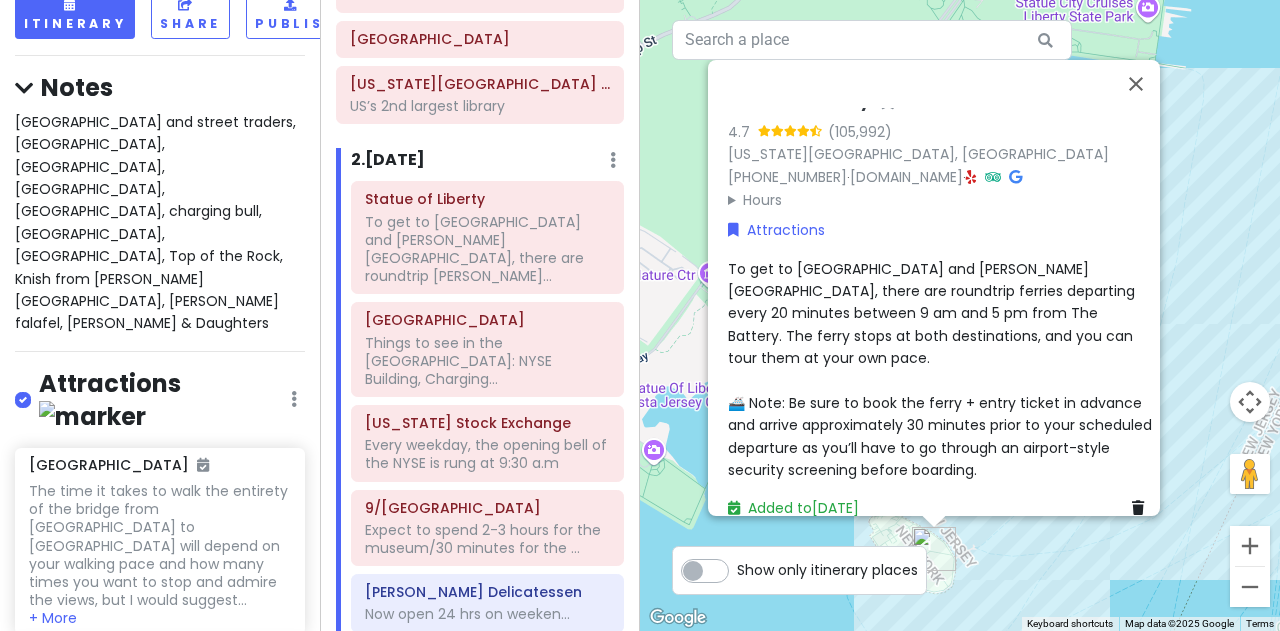 click on "To get to Liberty Island and Ellis Island, there are roundtrip ferries departing every 20 minutes between 9 am and 5 pm from The Battery. The ferry stops at both destinations, and you can tour them at your own pace.
🚢 Note: Be sure to book the ferry + entry ticket in advance and arrive approximately 30 minutes prior to your scheduled departure as you’ll have to go through an airport-style security screening before boarding." at bounding box center [942, 369] 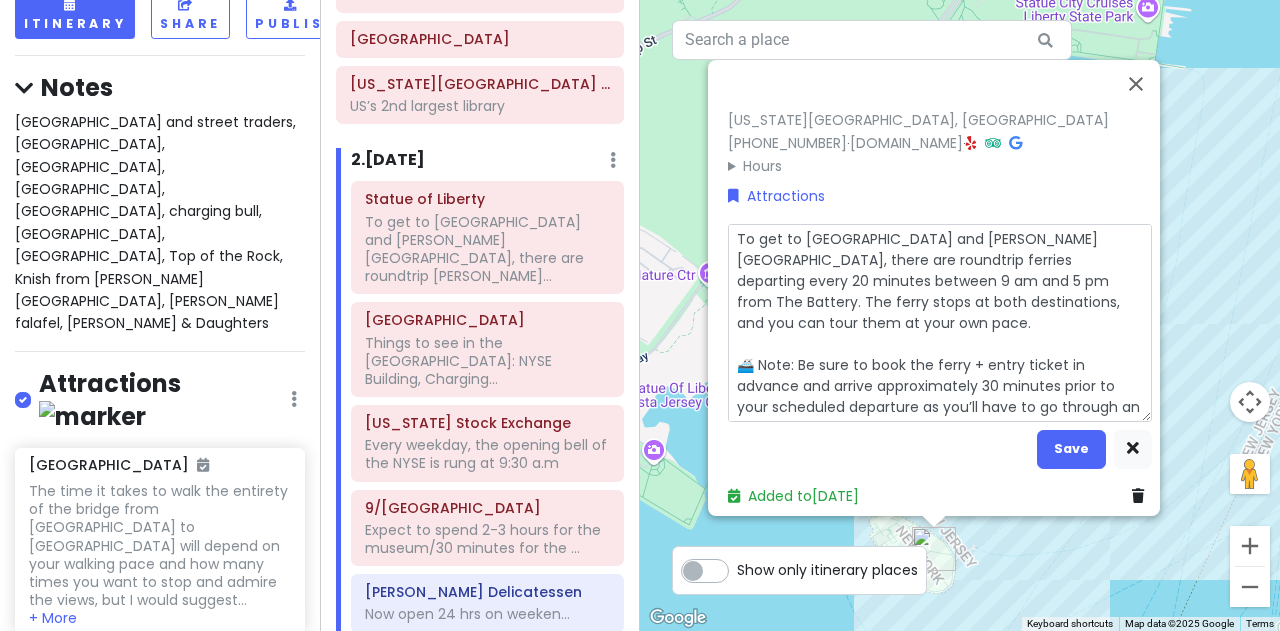 scroll, scrollTop: 0, scrollLeft: 0, axis: both 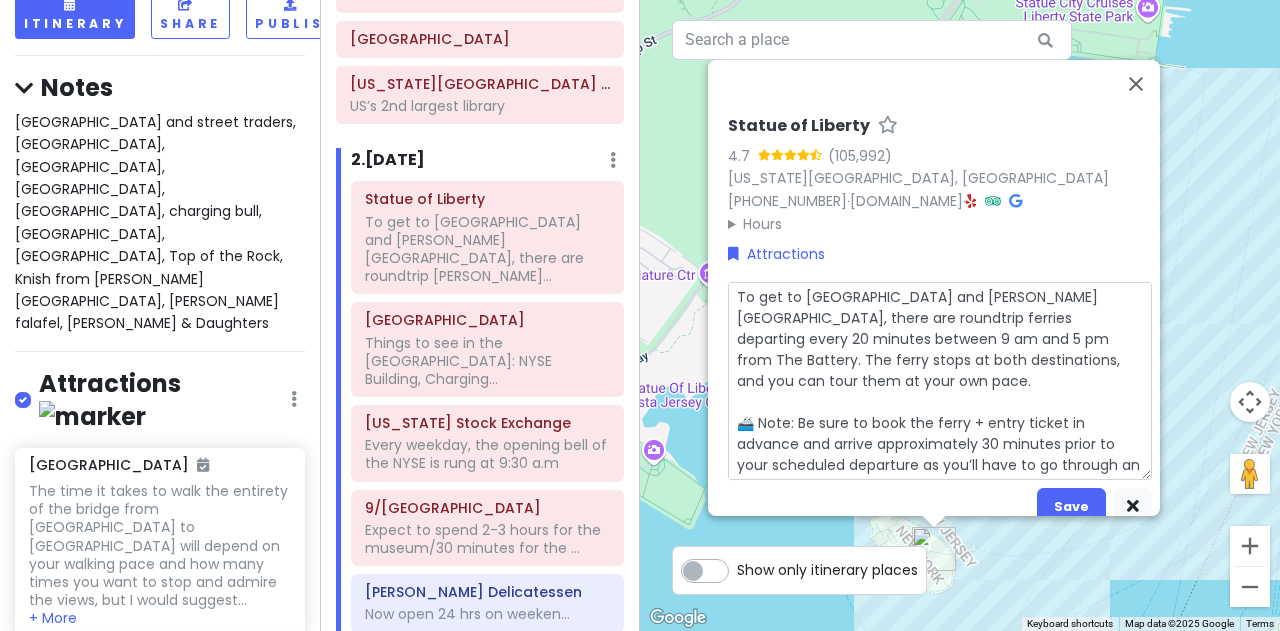 type on "x" 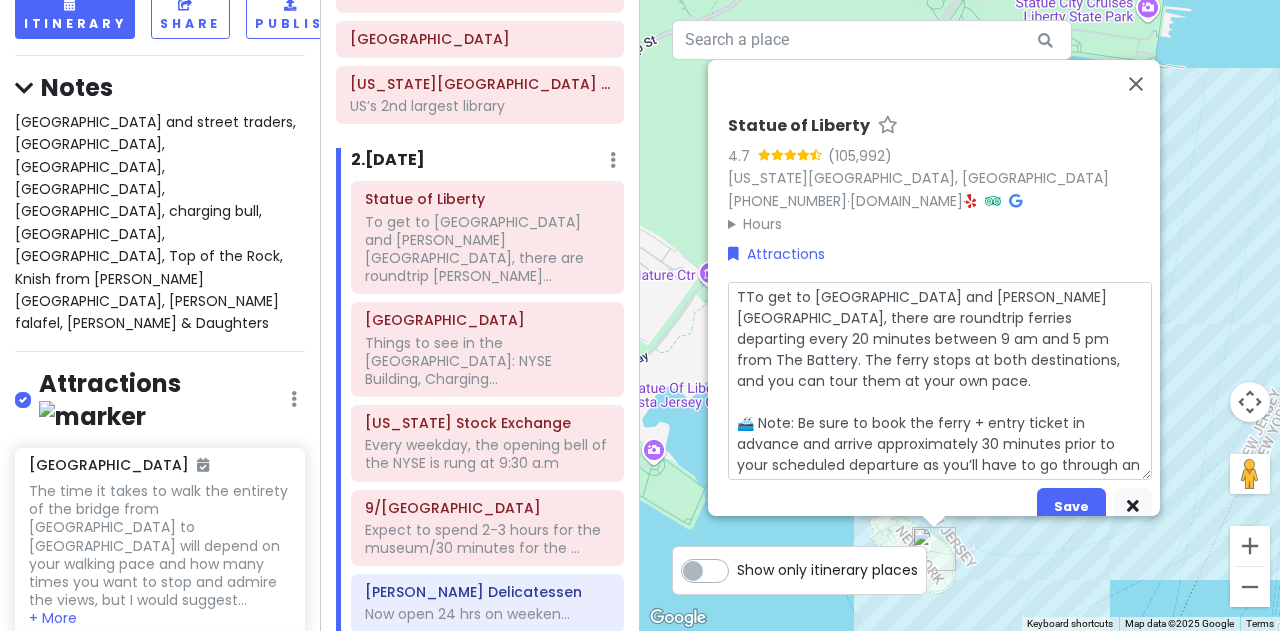 type on "x" 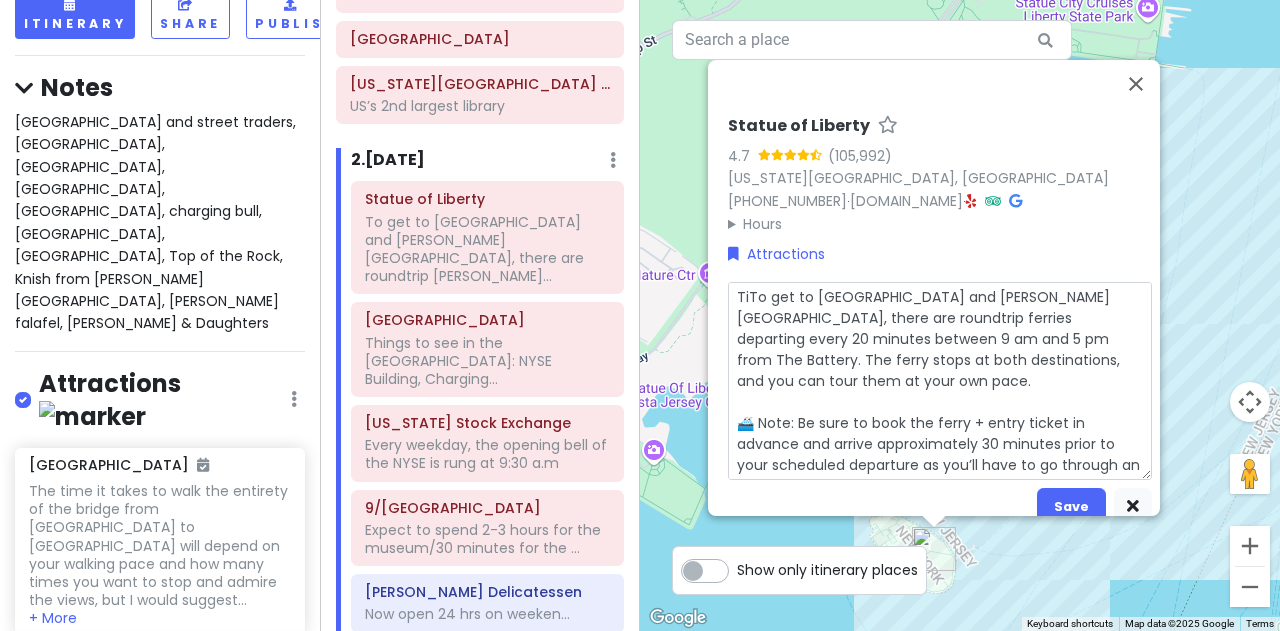 type on "x" 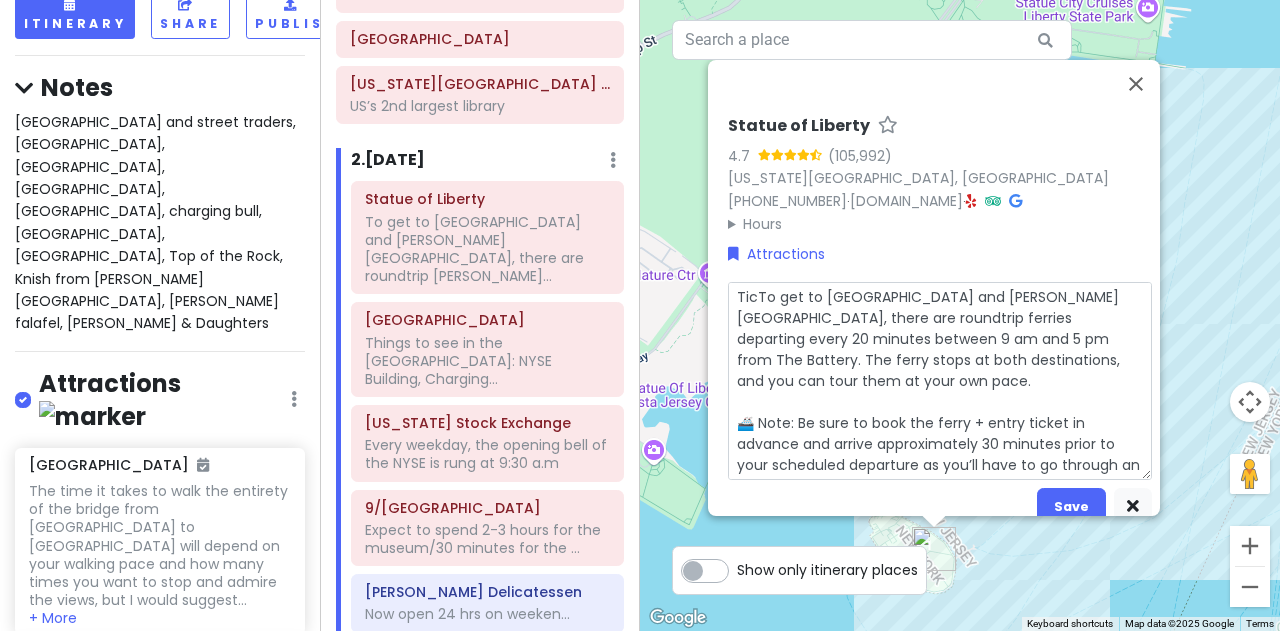 type on "x" 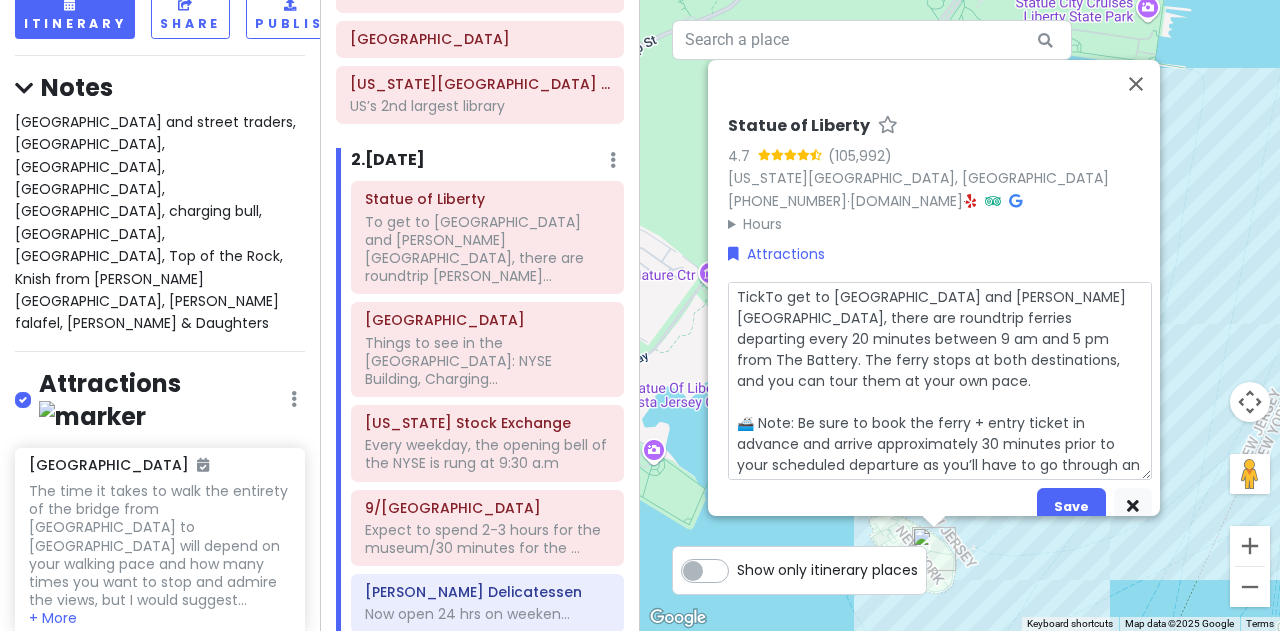 type on "x" 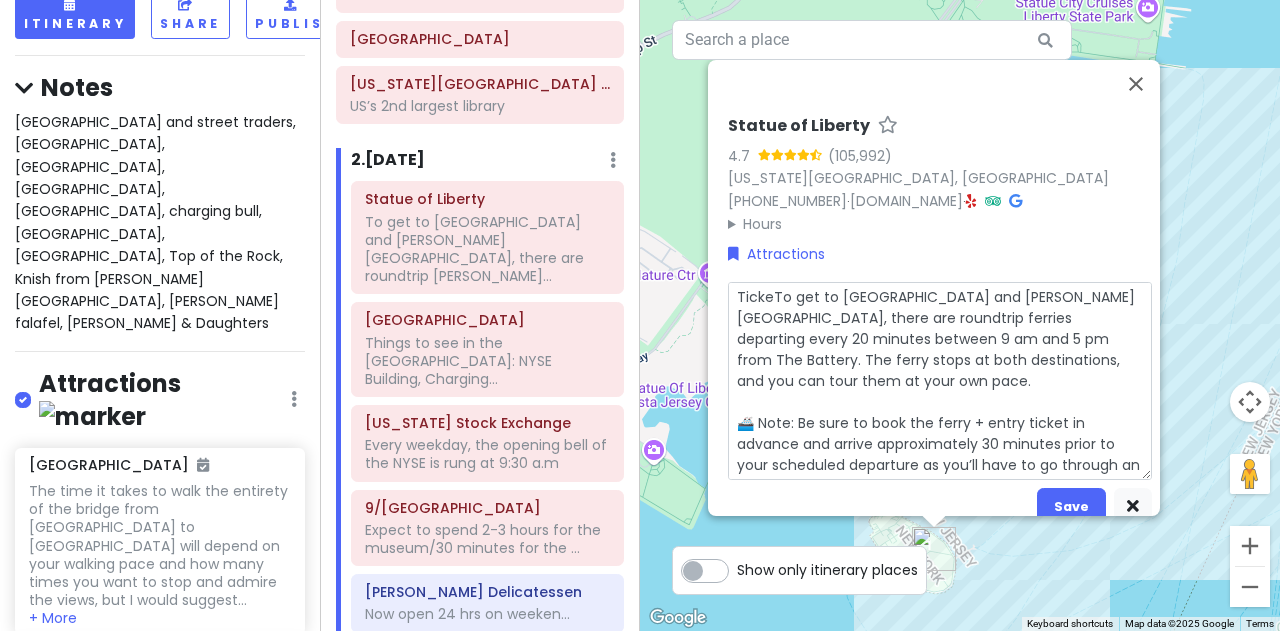 type on "x" 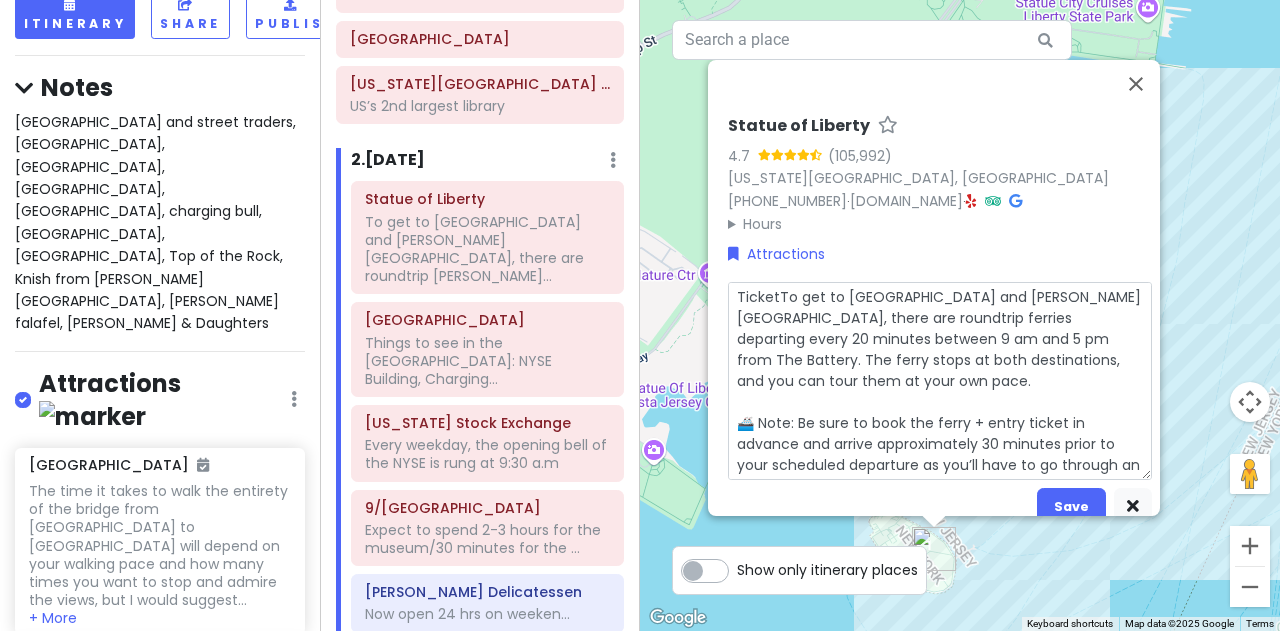 type on "x" 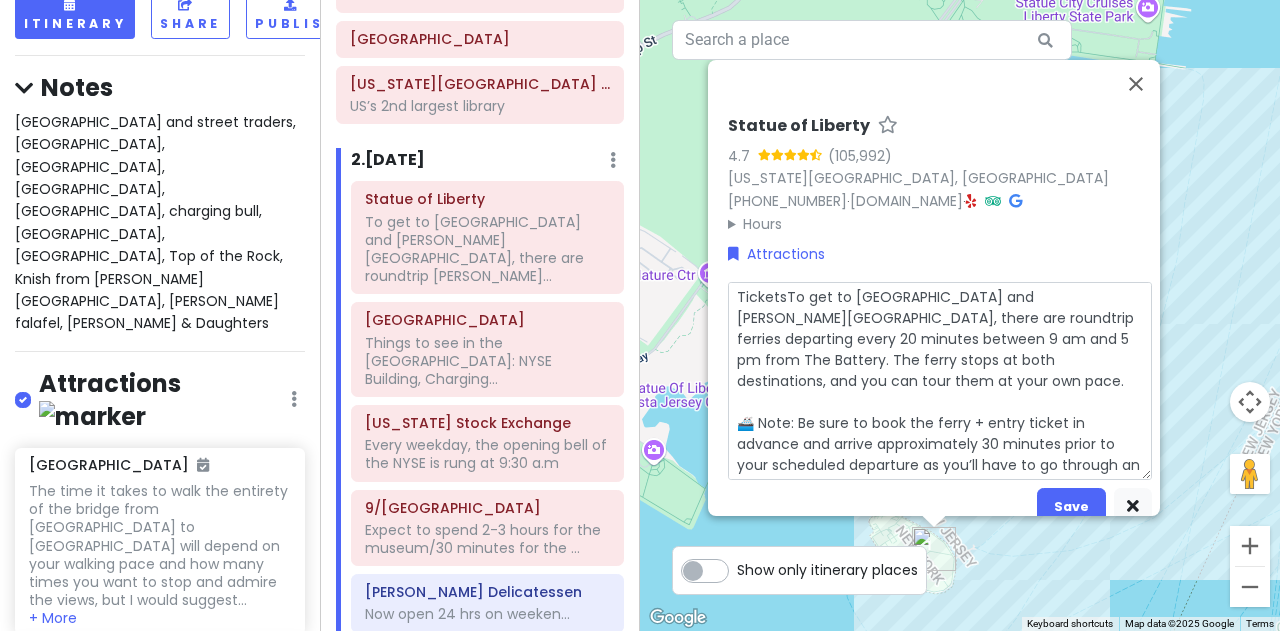 type on "x" 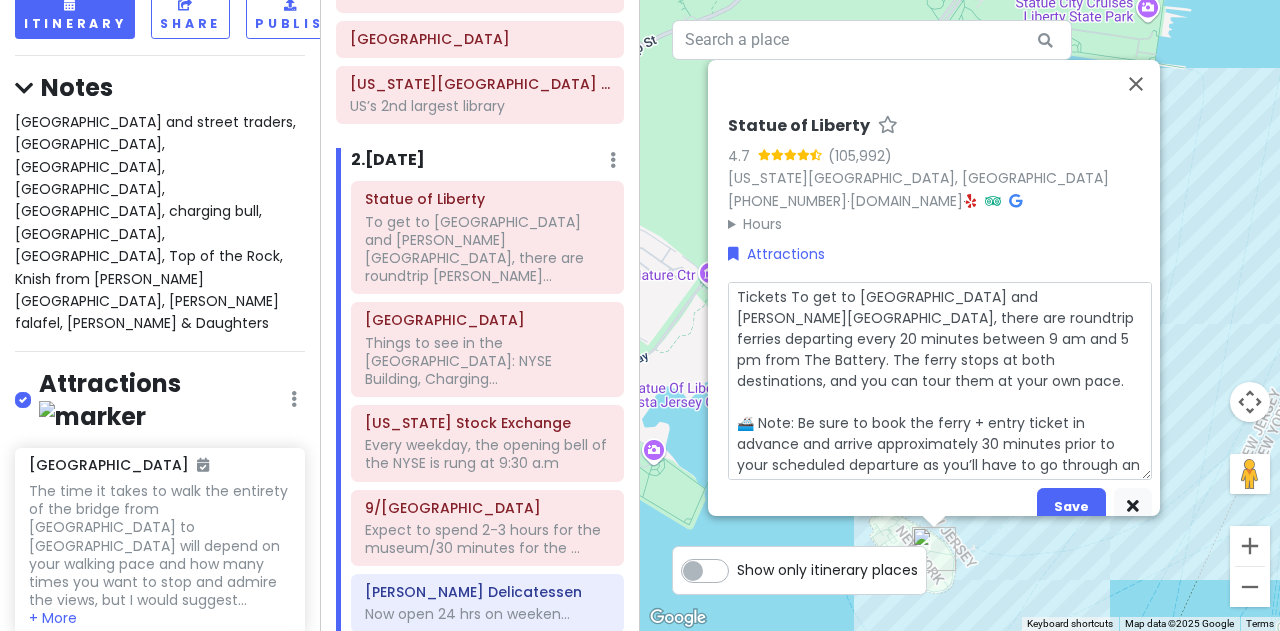 type on "x" 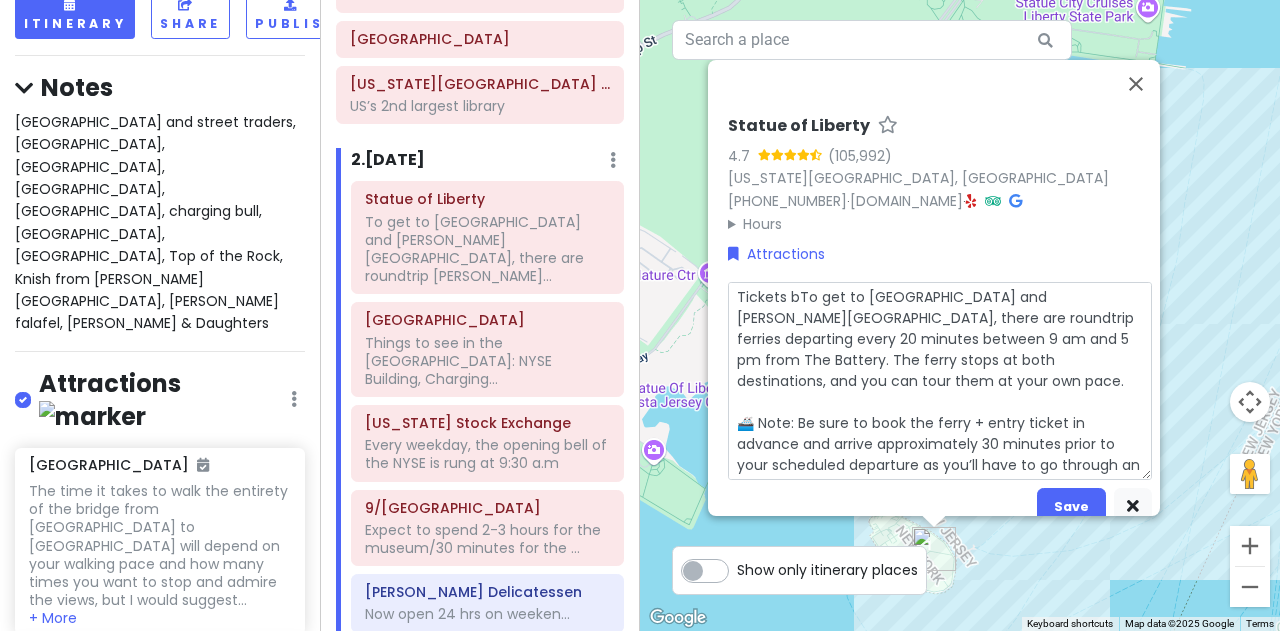 type on "Tickets boTo get to Liberty Island and Ellis Island, there are roundtrip ferries departing every 20 minutes between 9 am and 5 pm from The Battery. The ferry stops at both destinations, and you can tour them at your own pace.
🚢 Note: Be sure to book the ferry + entry ticket in advance and arrive approximately 30 minutes prior to your scheduled departure as you’ll have to go through an airport-style security screening before boarding." 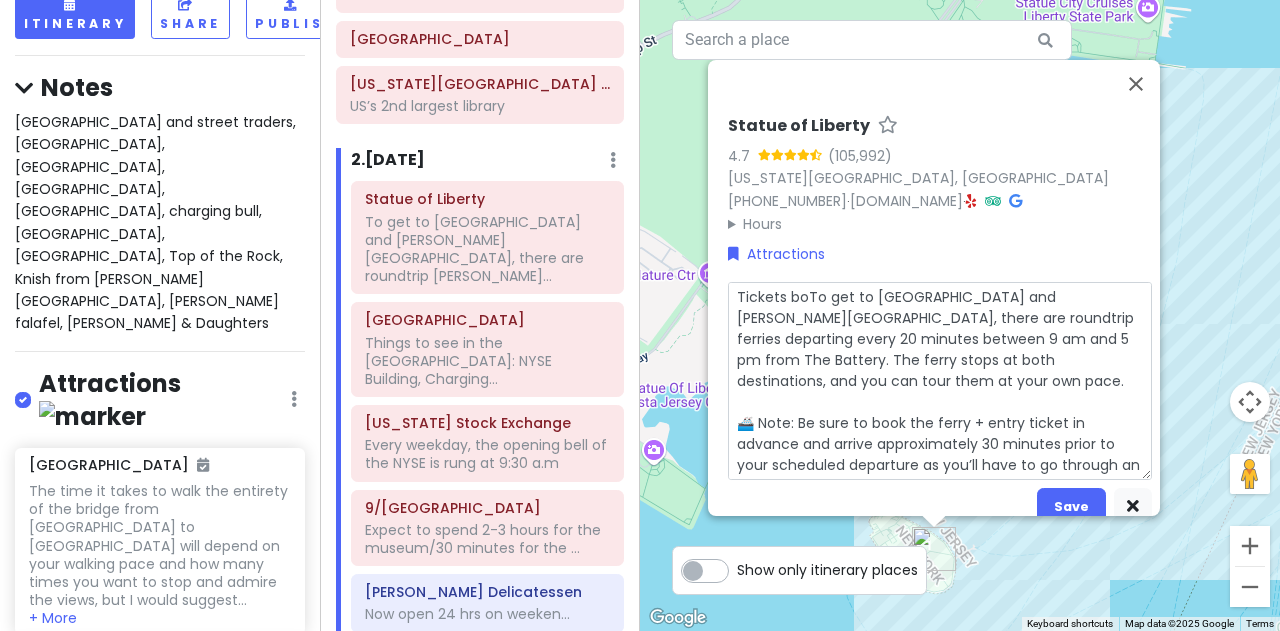 type on "x" 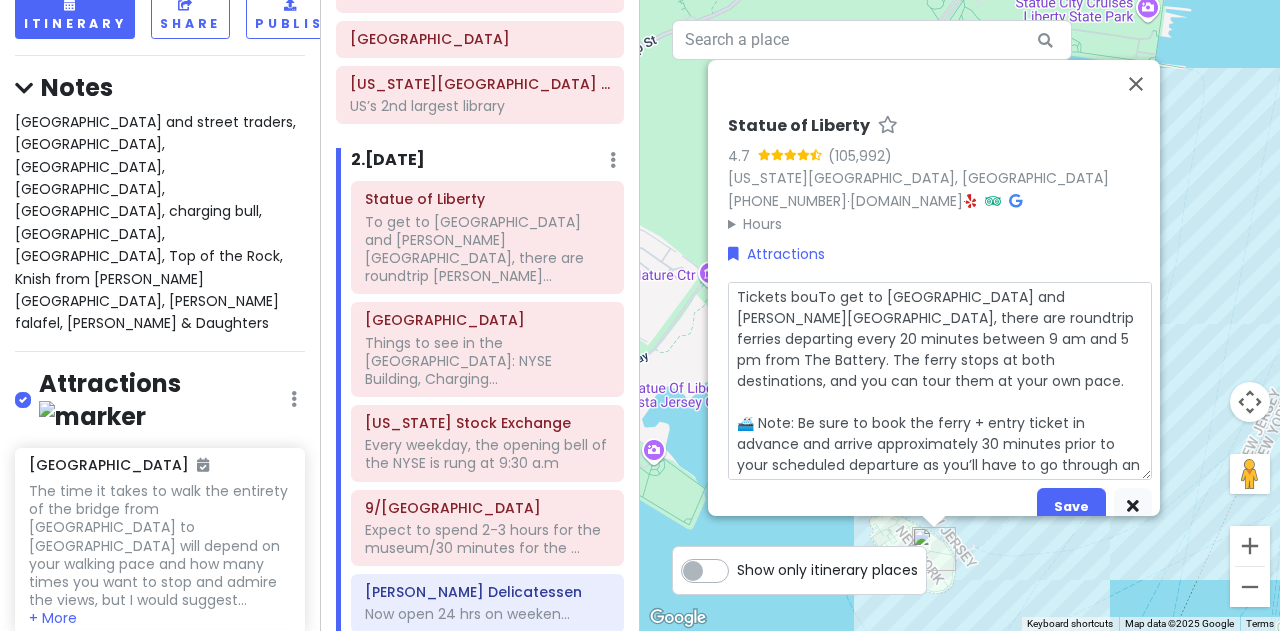 type on "x" 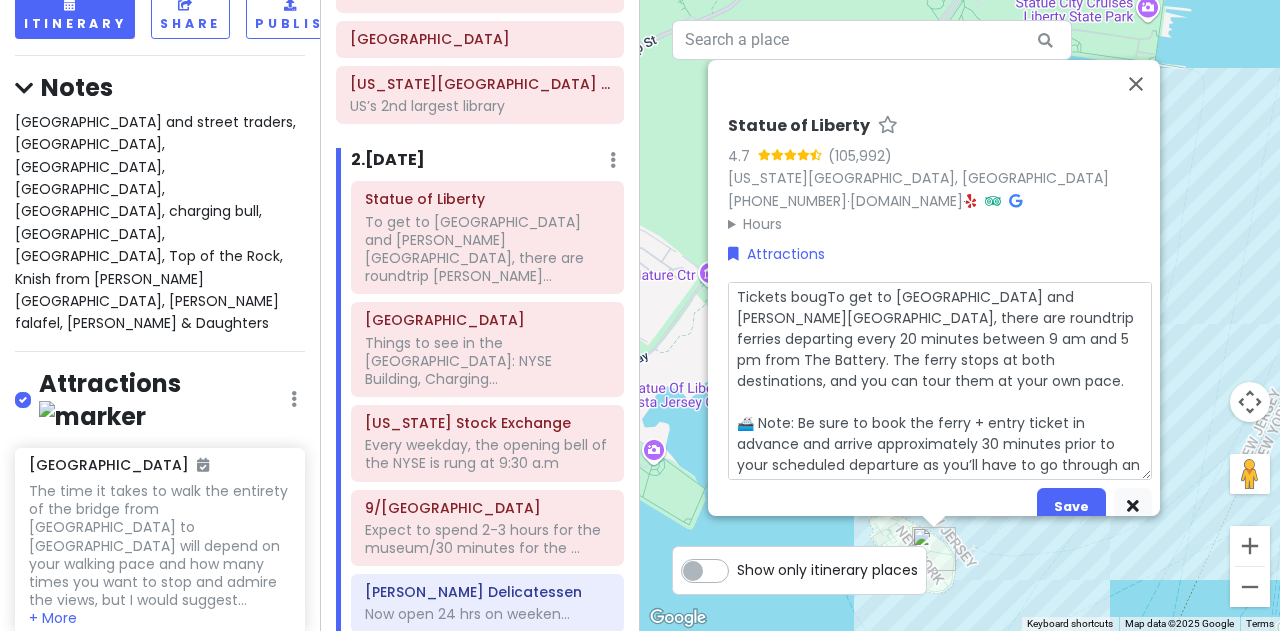 type on "x" 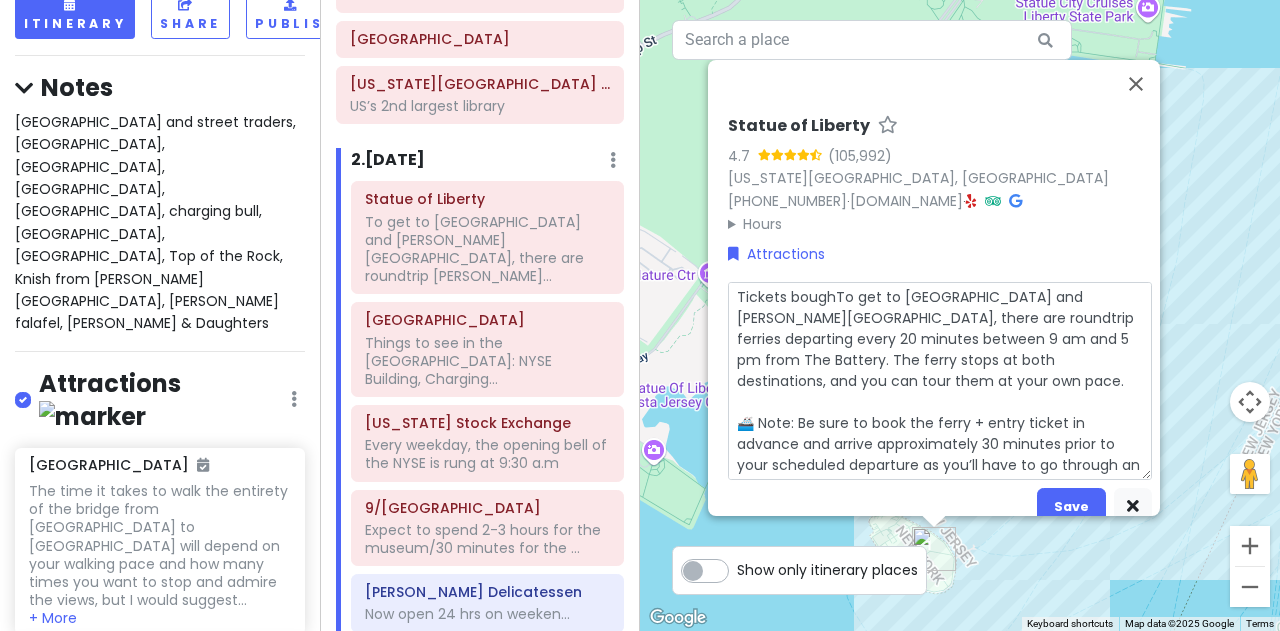 type on "x" 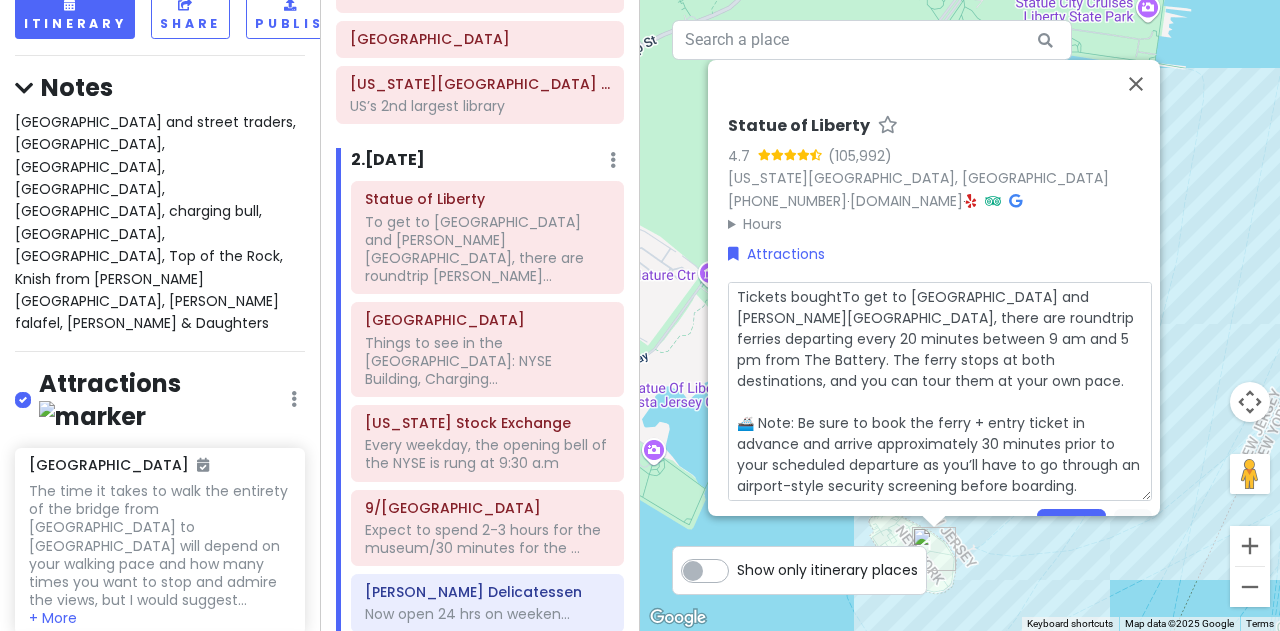 type on "x" 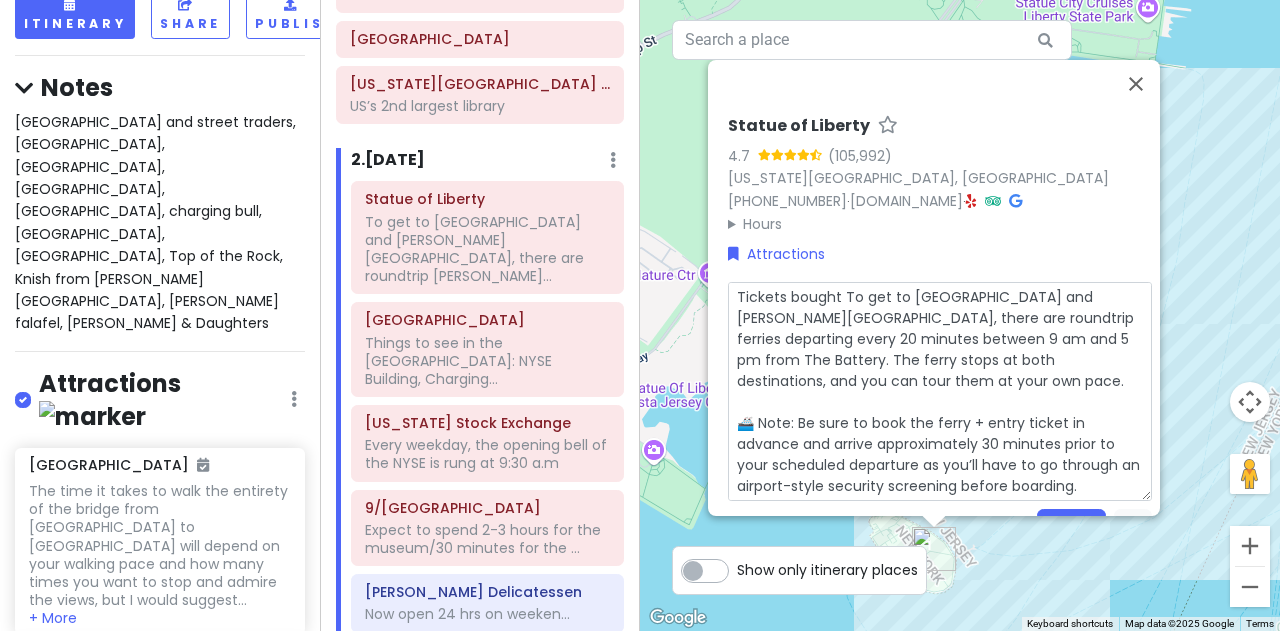 type on "x" 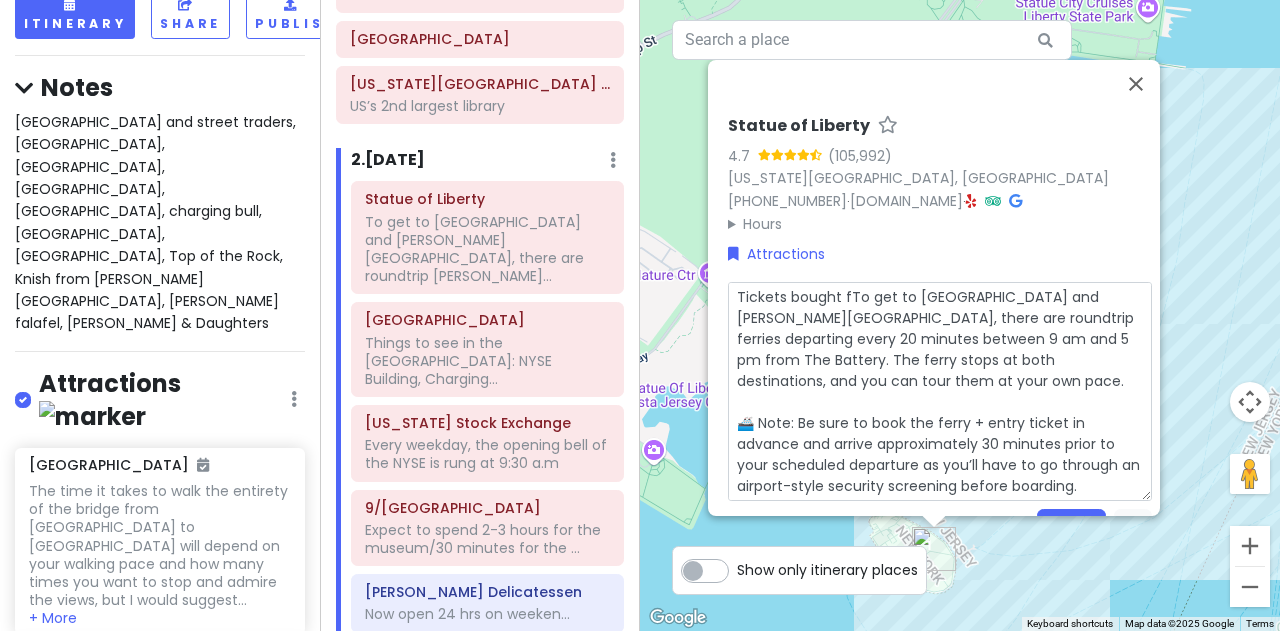 type on "x" 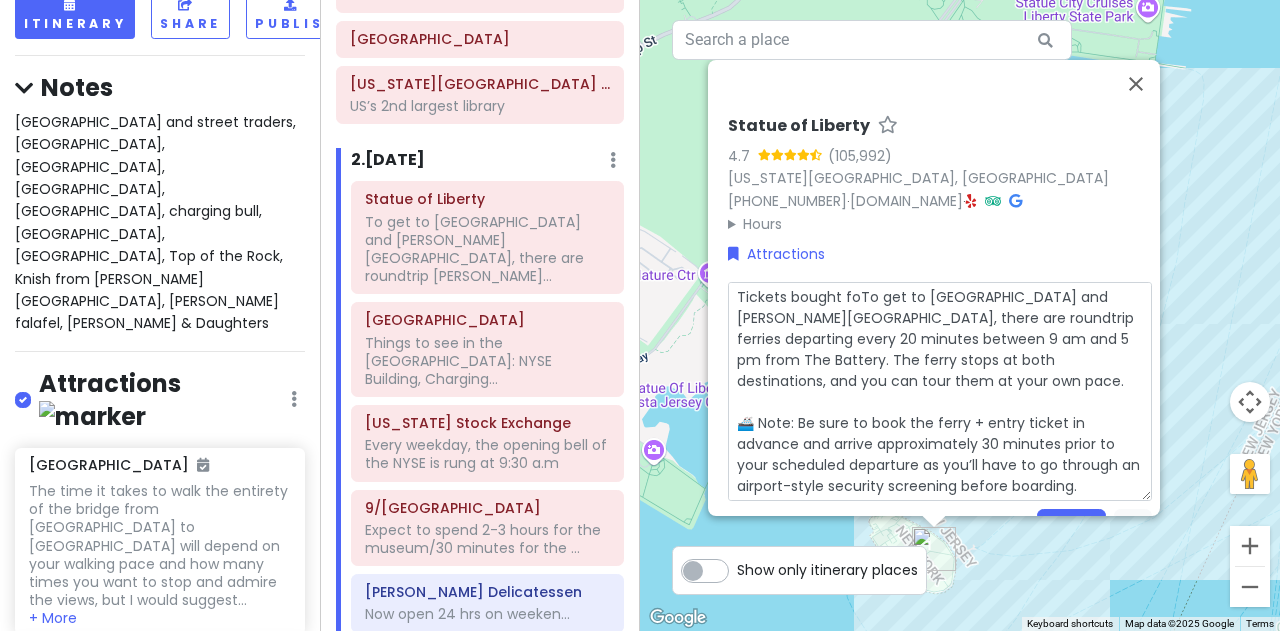 type on "x" 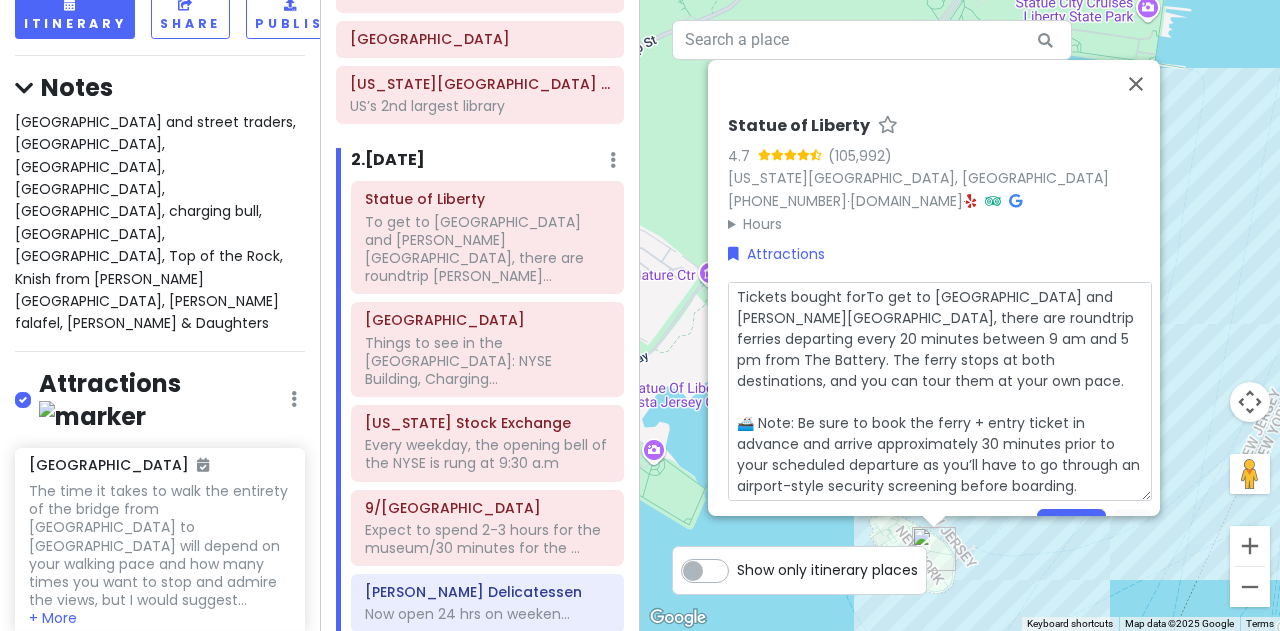 type on "x" 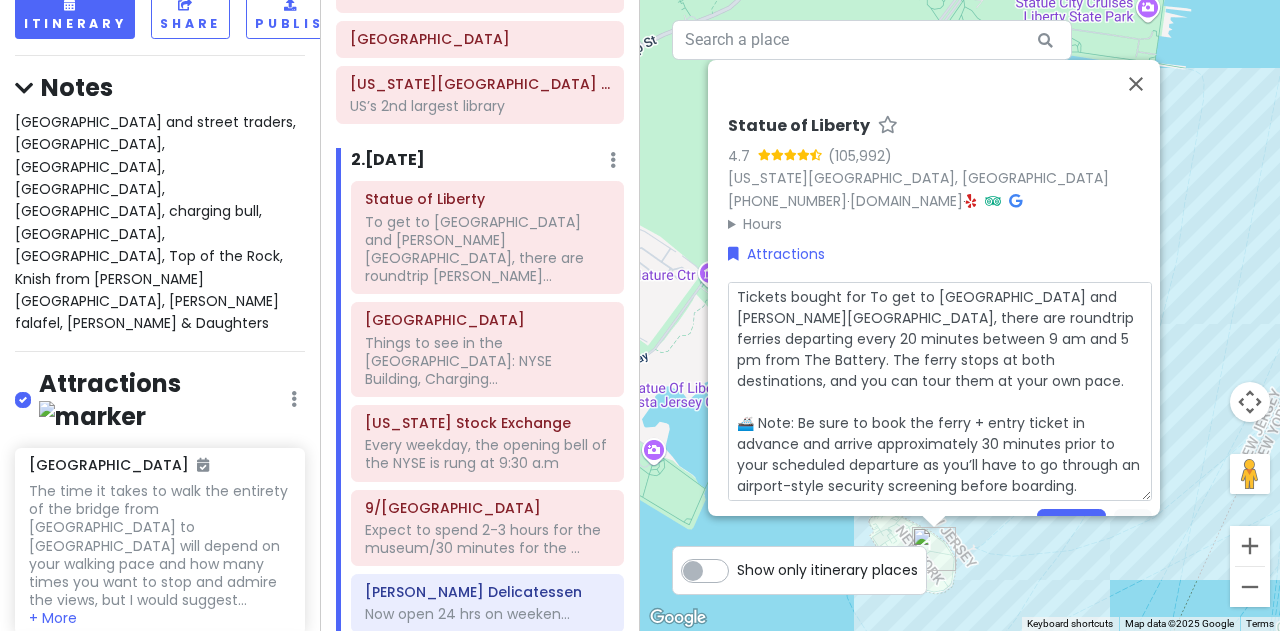 type on "x" 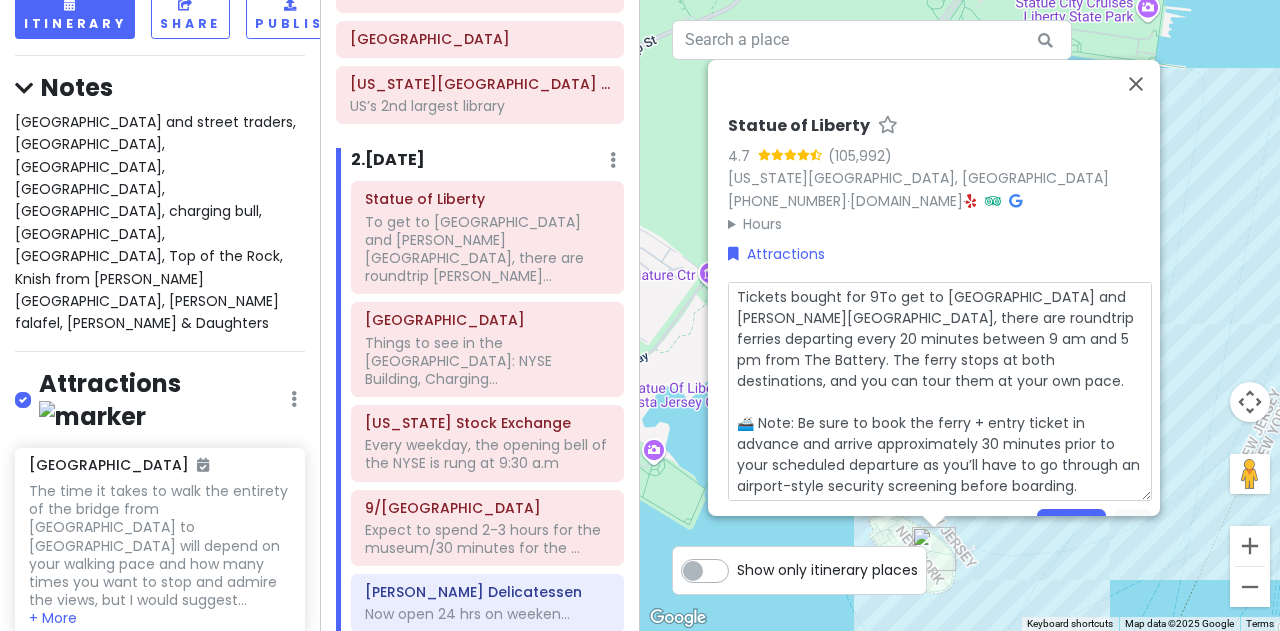 type on "x" 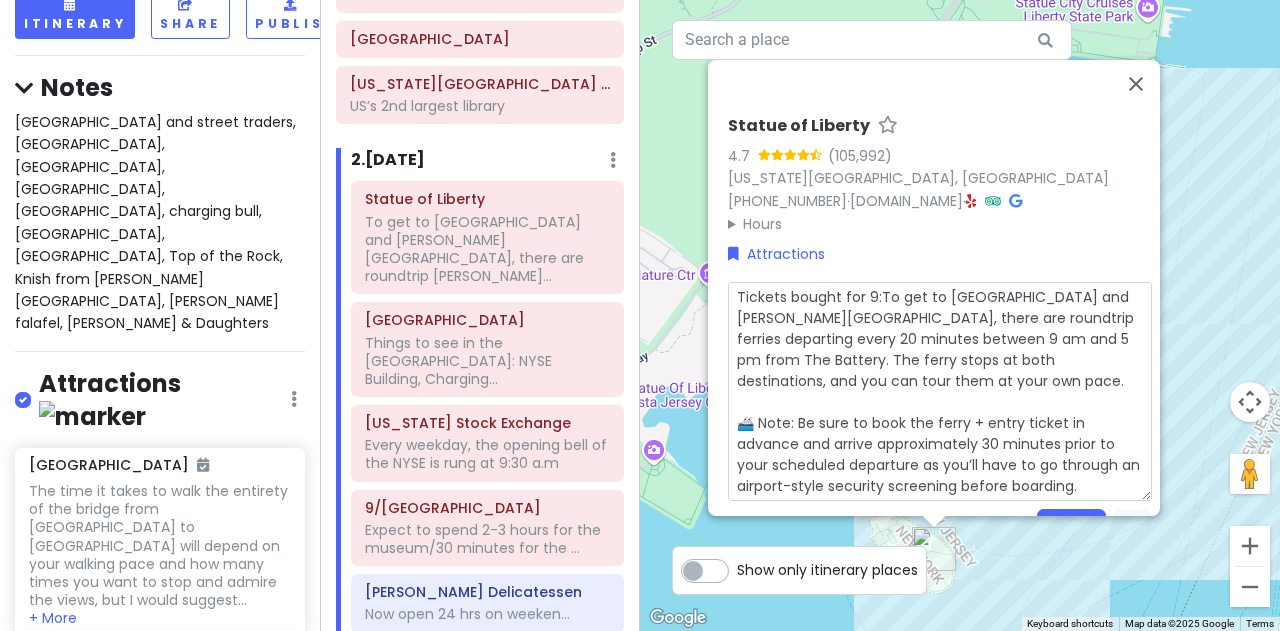 type on "x" 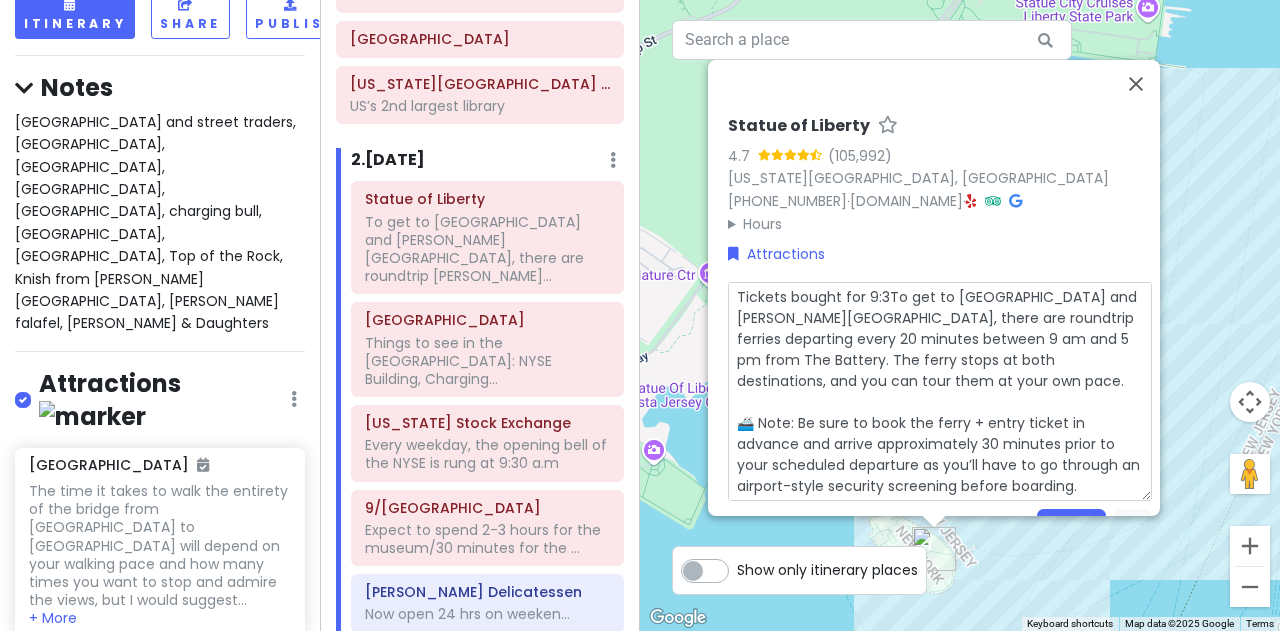 type on "x" 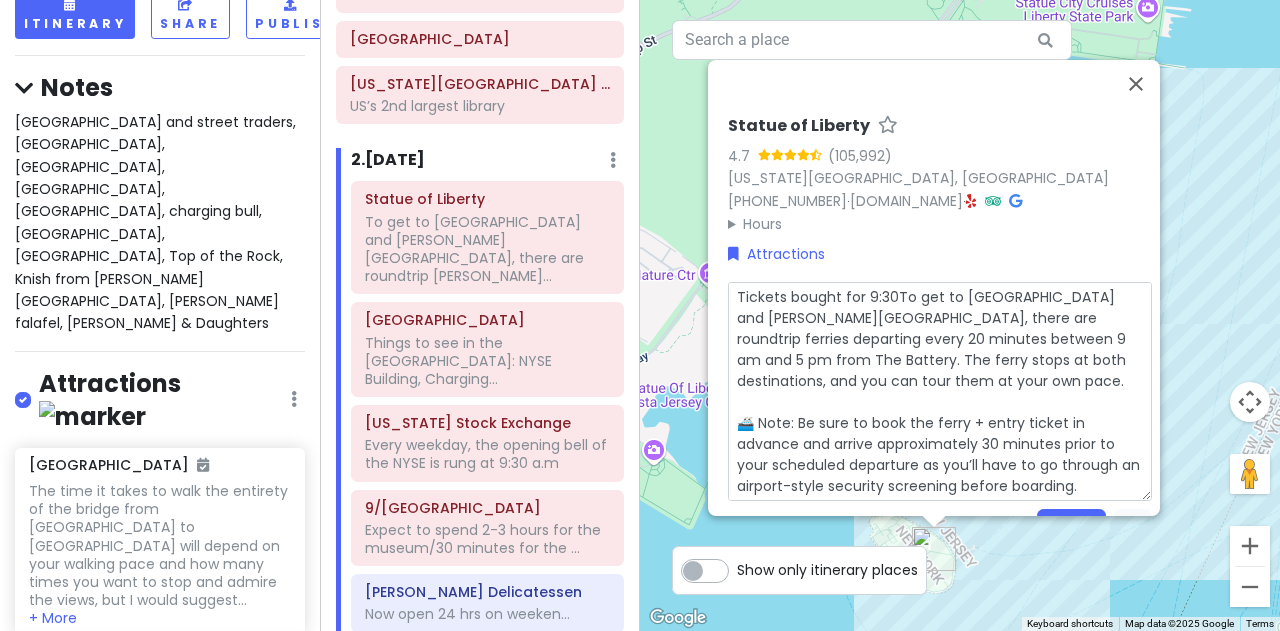 type on "x" 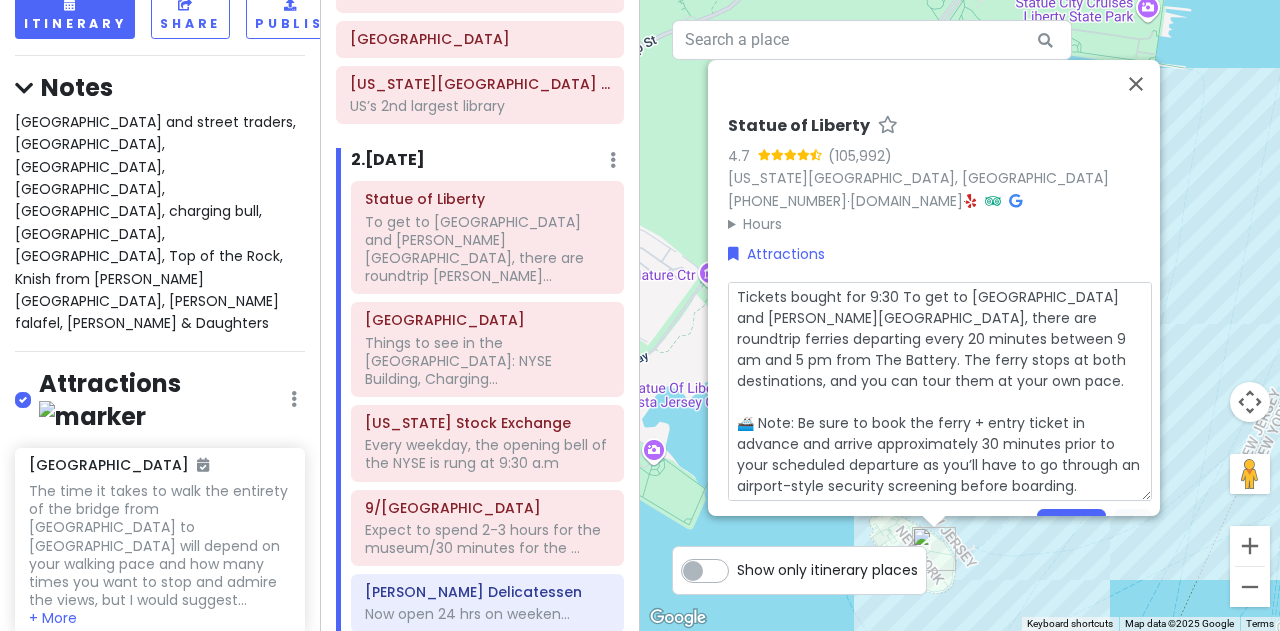 type on "x" 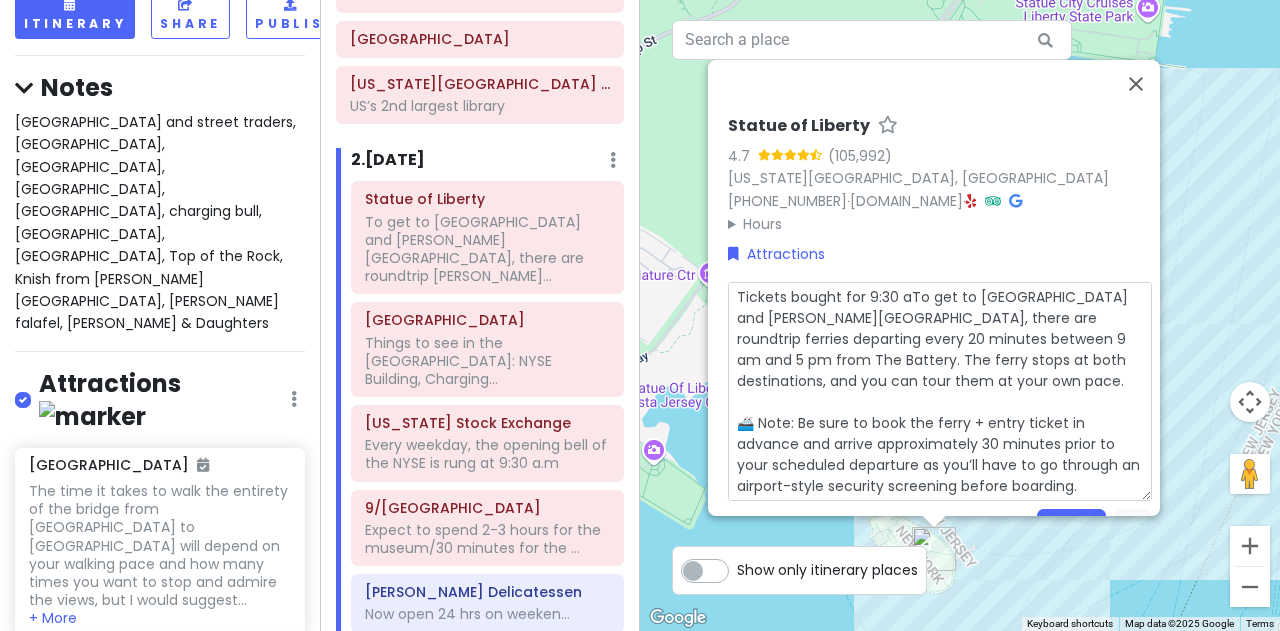 type on "x" 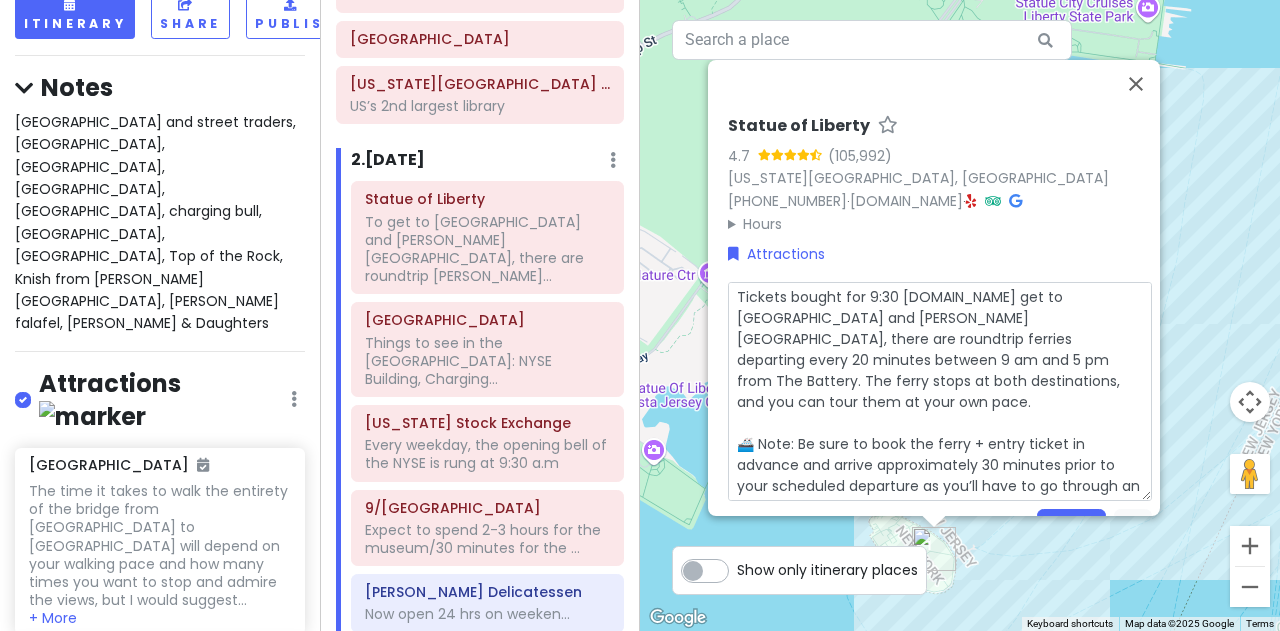 type on "x" 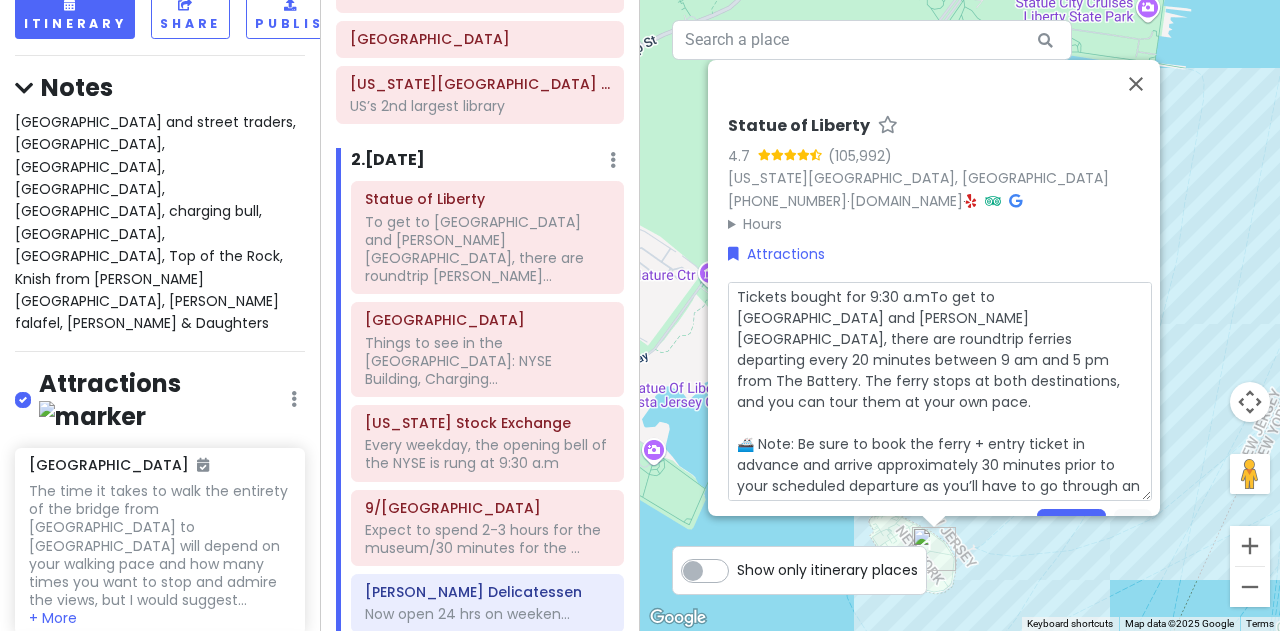 type on "x" 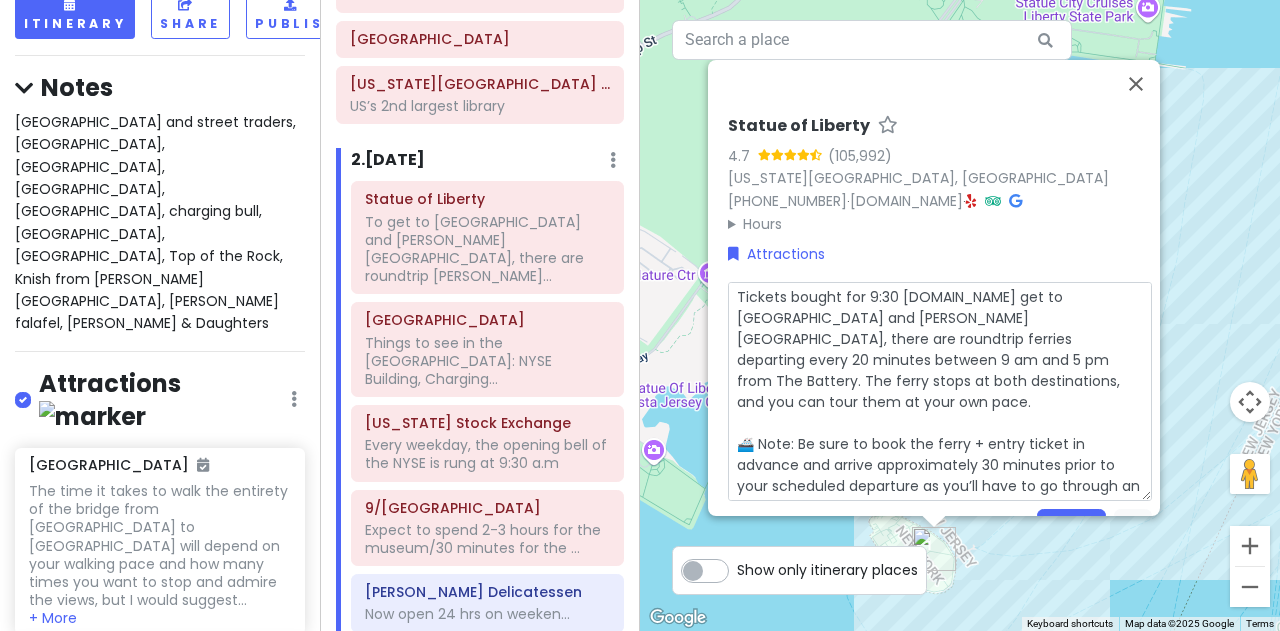 type on "x" 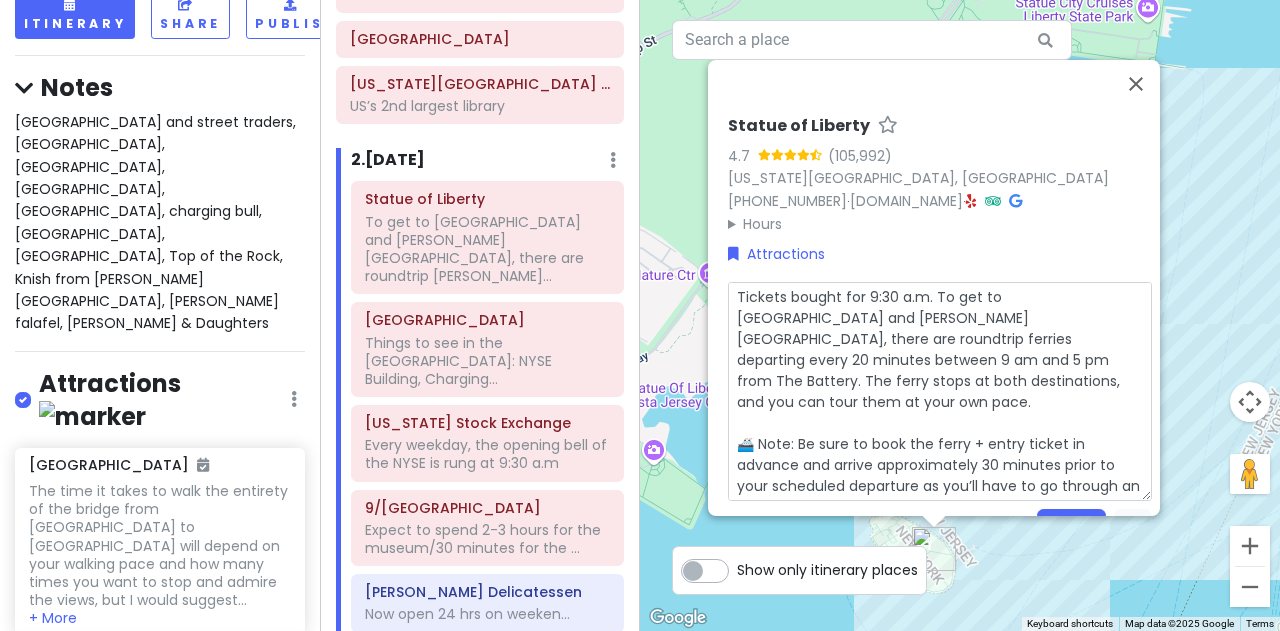 click on "Tickets bought for 9:30 a.m. To get to Liberty Island and Ellis Island, there are roundtrip ferries departing every 20 minutes between 9 am and 5 pm from The Battery. The ferry stops at both destinations, and you can tour them at your own pace.
🚢 Note: Be sure to book the ferry + entry ticket in advance and arrive approximately 30 minutes prior to your scheduled departure as you’ll have to go through an airport-style security screening before boarding." at bounding box center (940, 390) 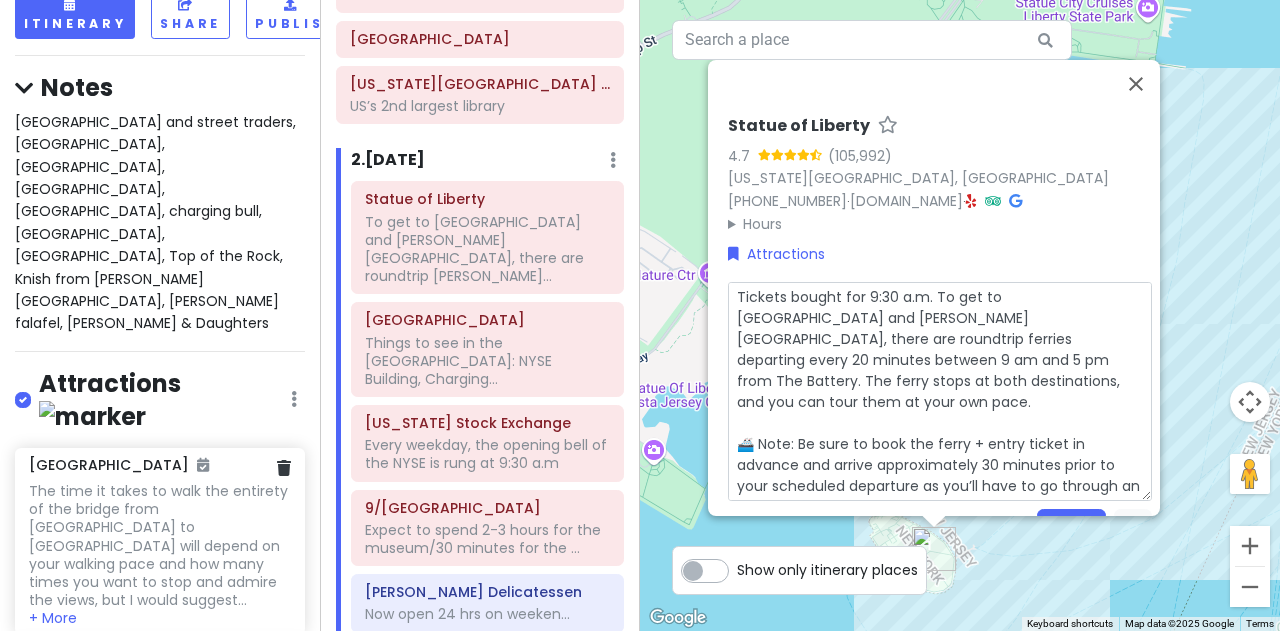 type on "x" 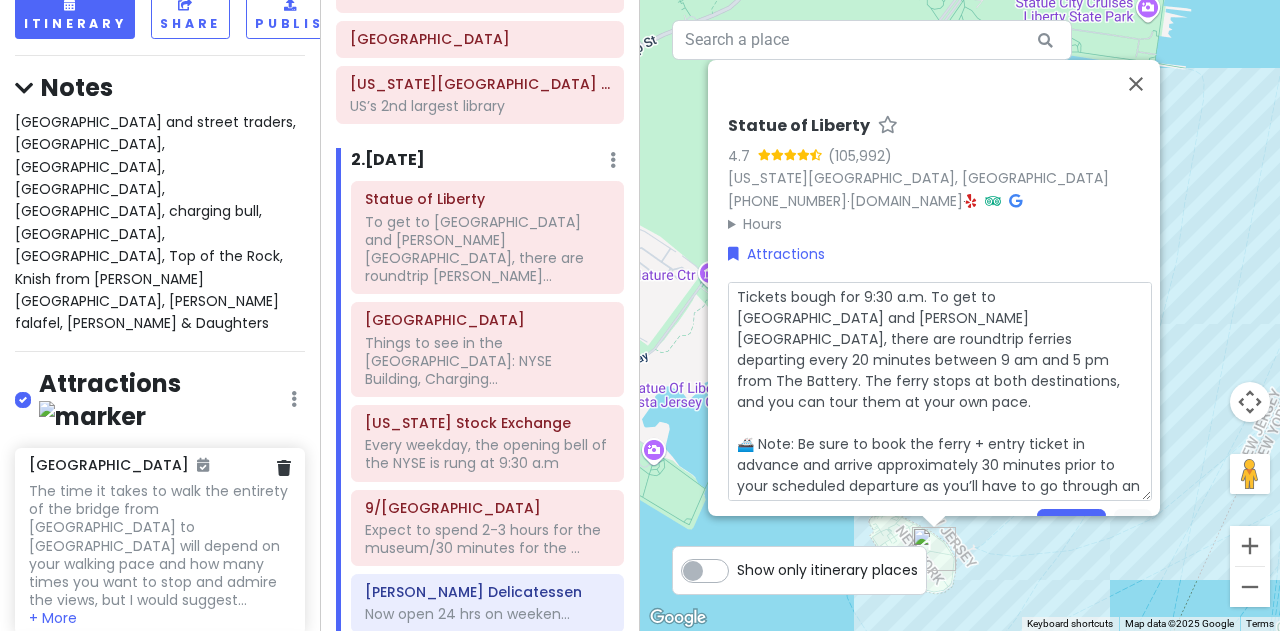 type on "x" 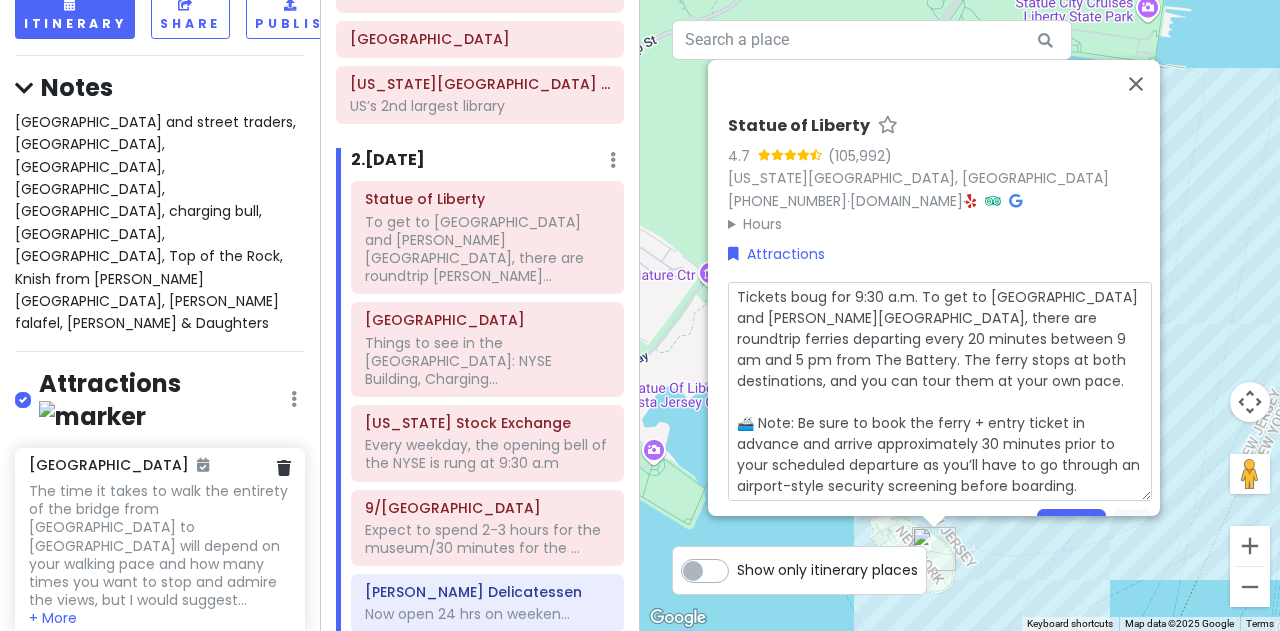 type on "x" 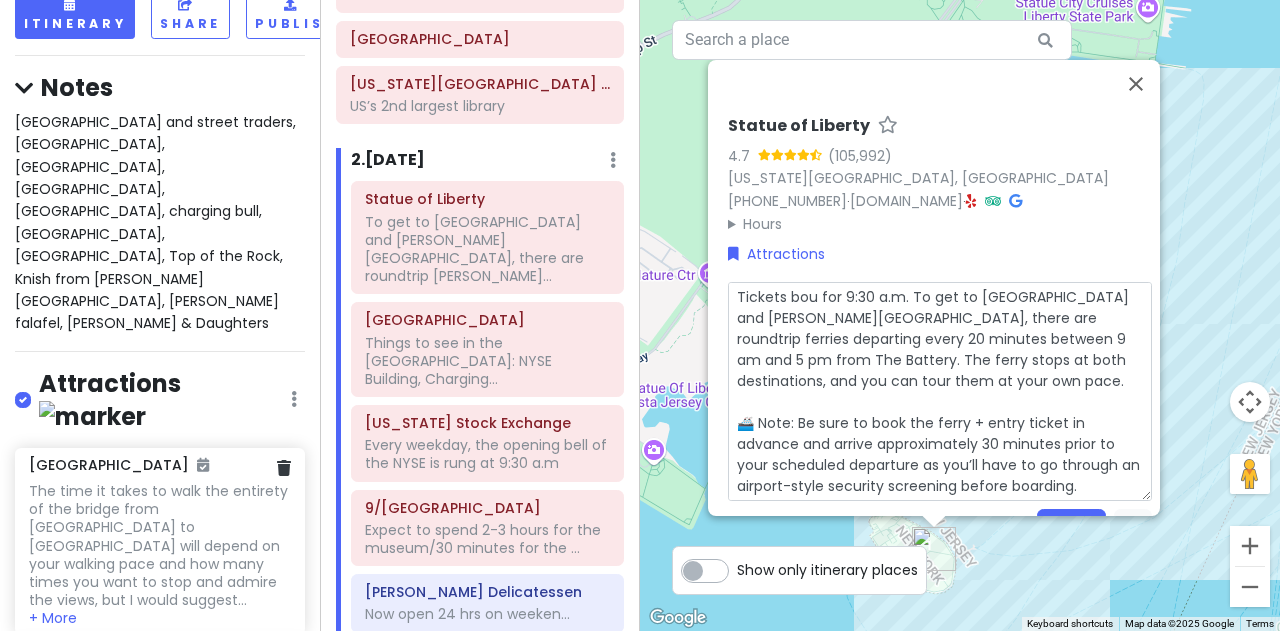 type on "x" 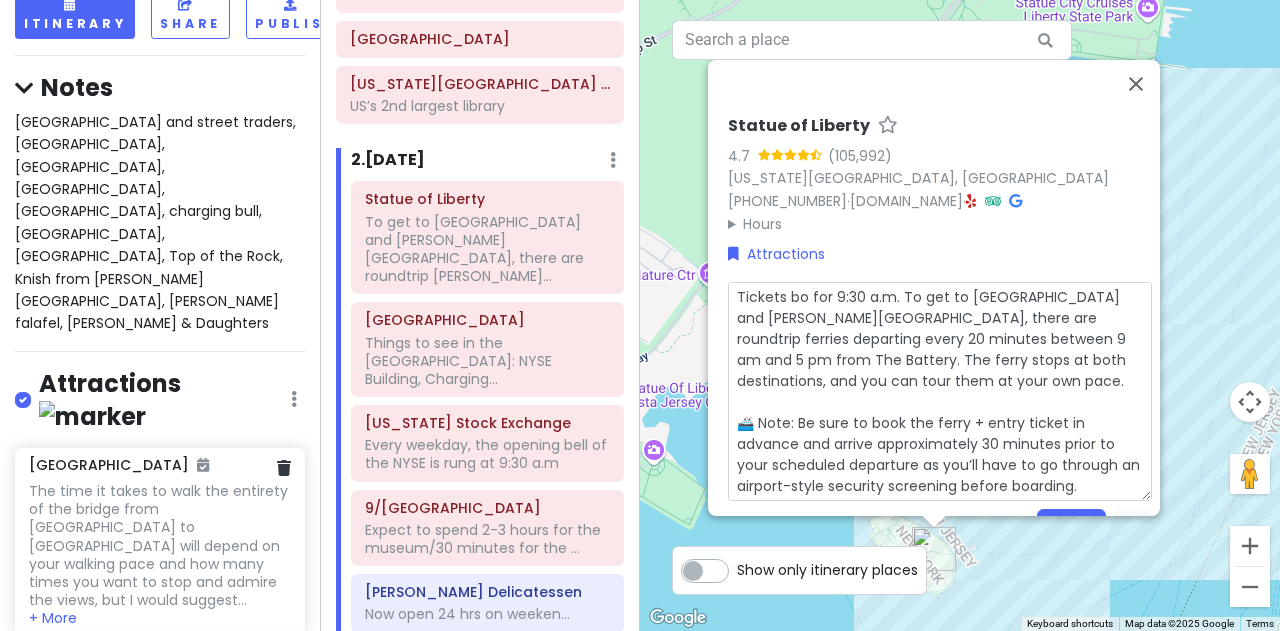 type on "x" 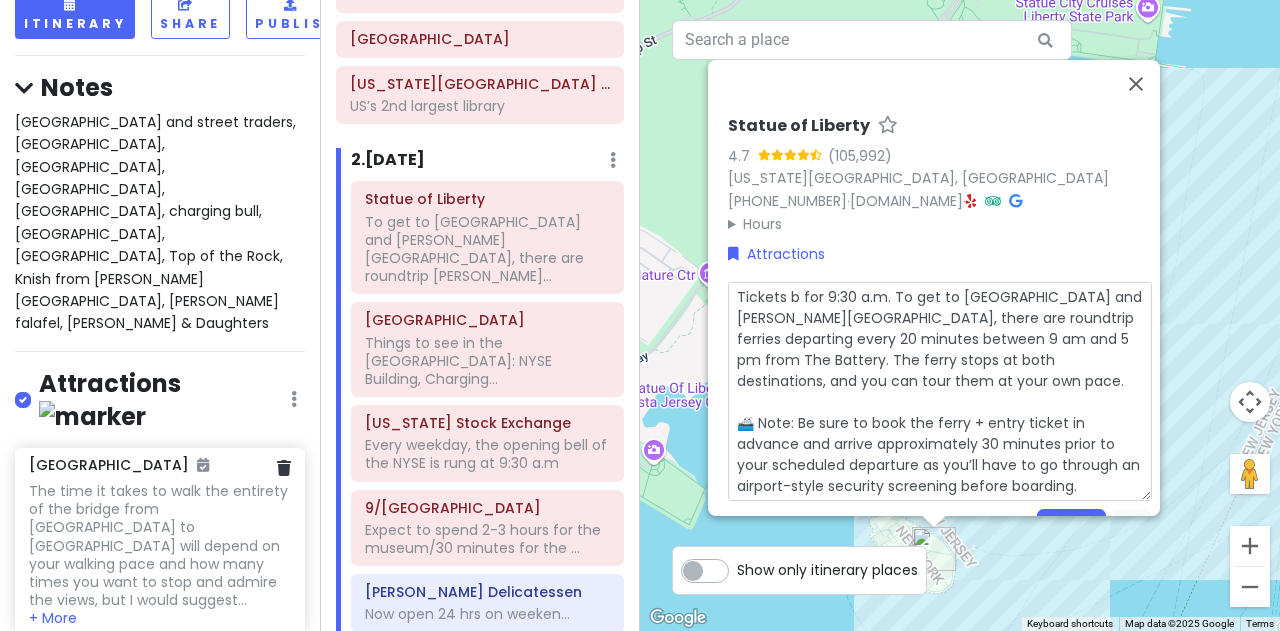 type on "x" 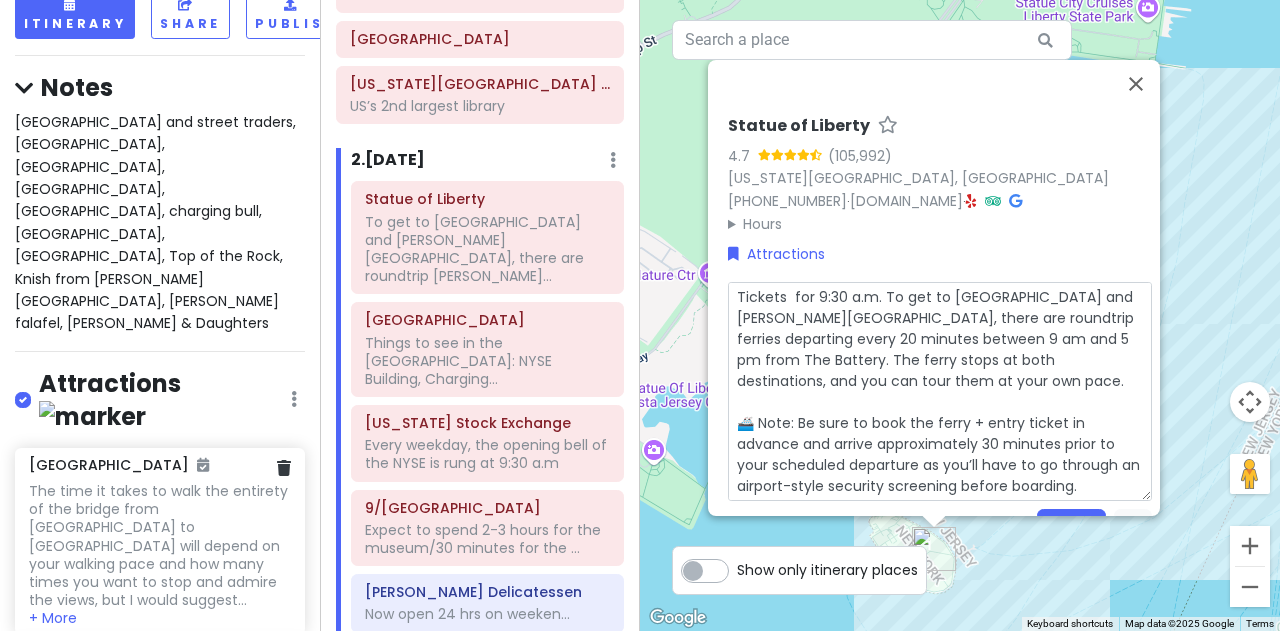 type on "x" 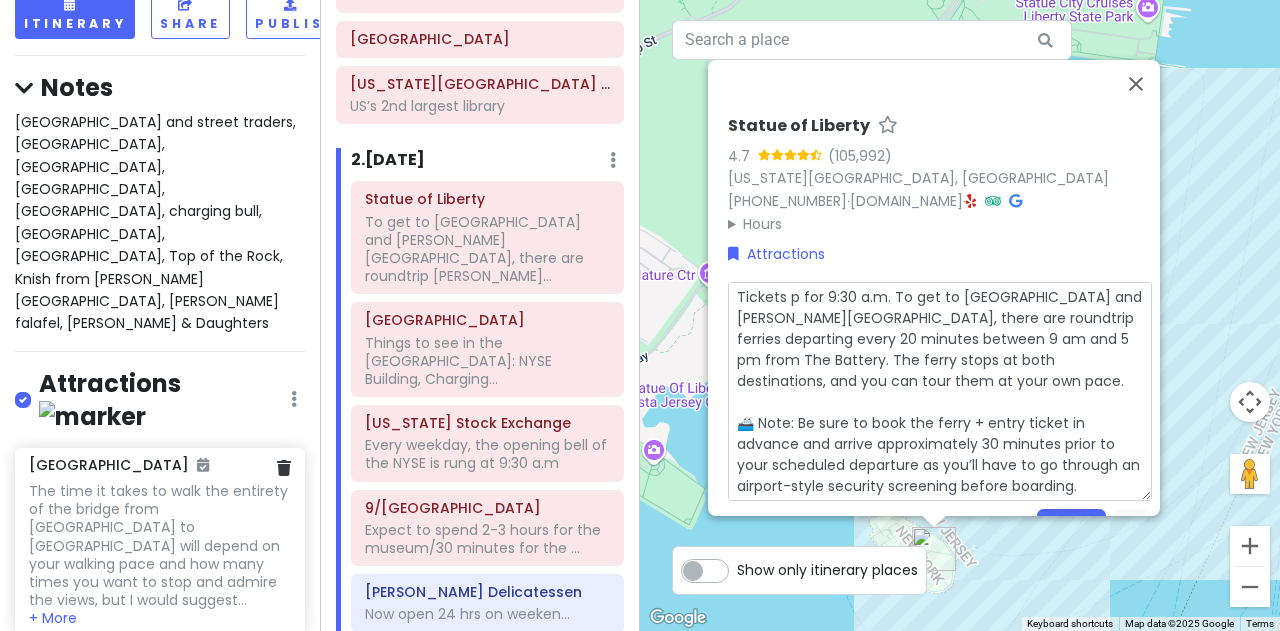 type on "x" 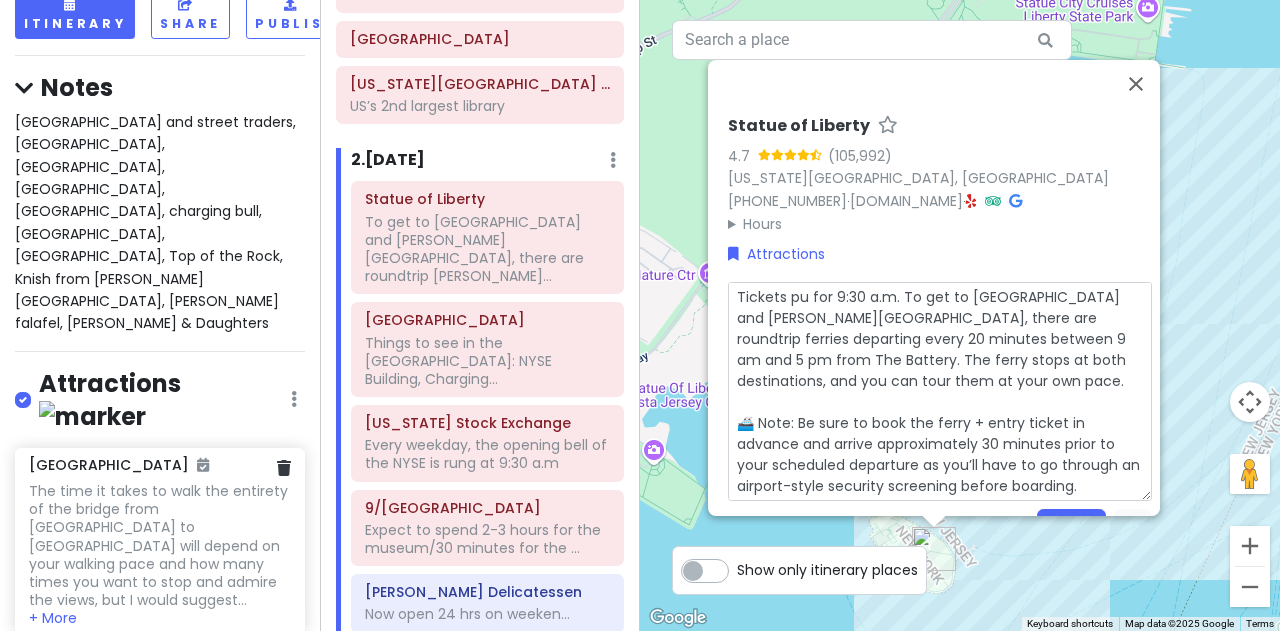 type on "x" 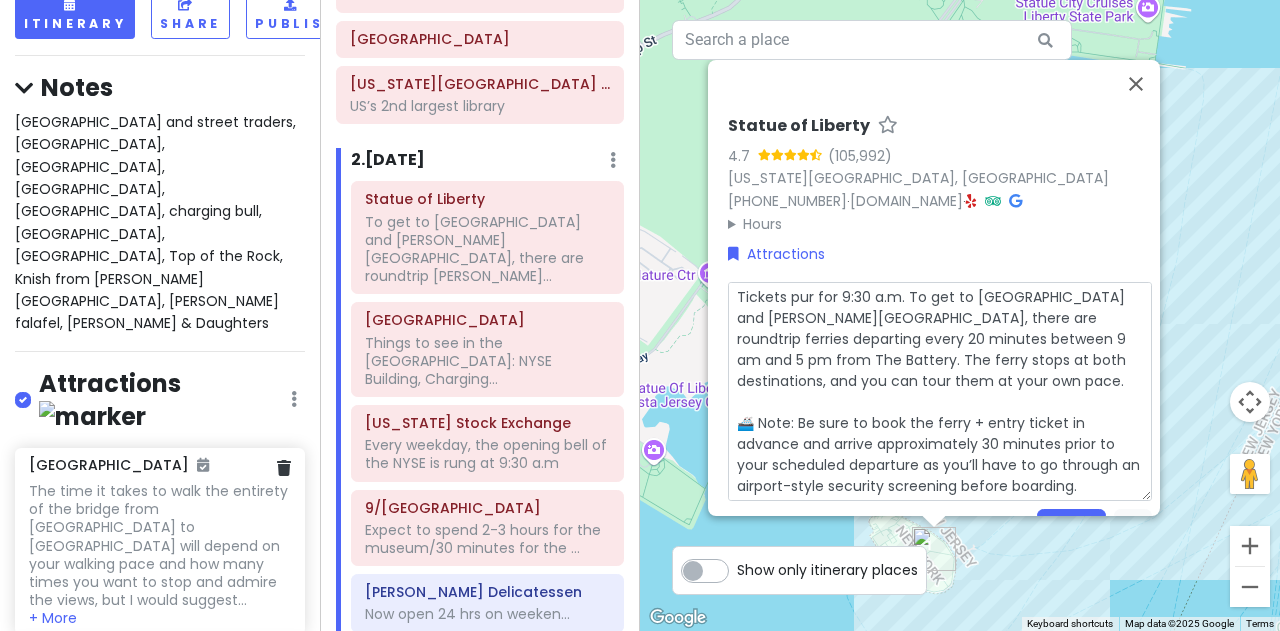 type on "x" 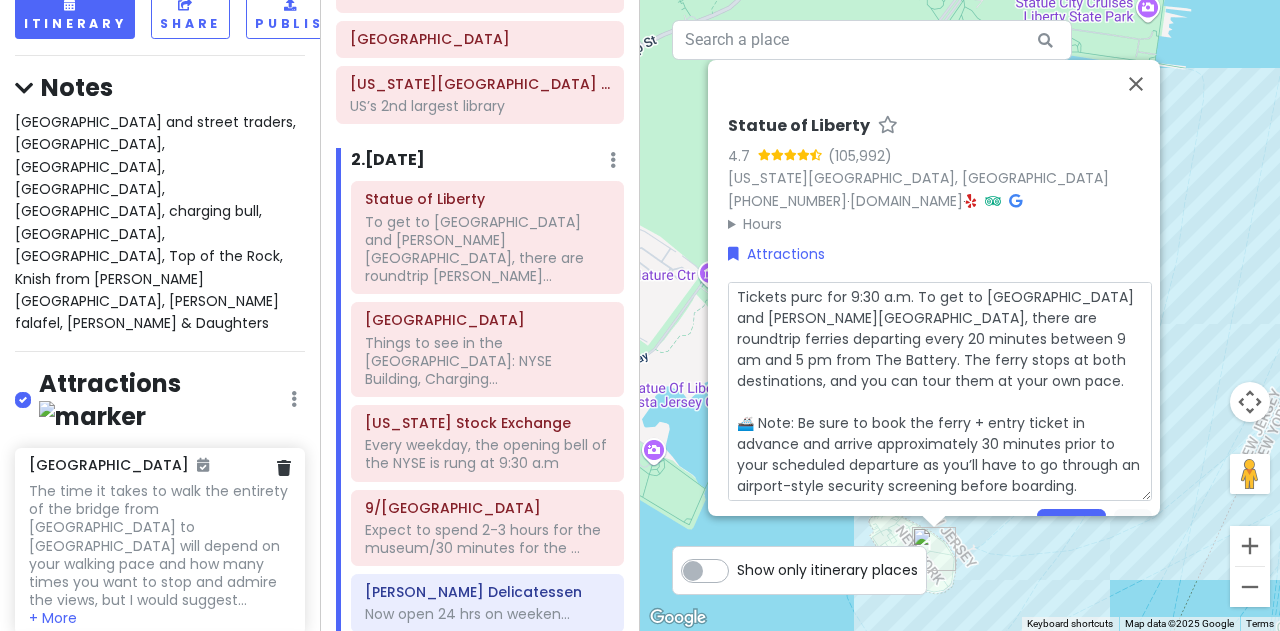 type on "Tickets purch for 9:30 a.m. To get to Liberty Island and Ellis Island, there are roundtrip ferries departing every 20 minutes between 9 am and 5 pm from The Battery. The ferry stops at both destinations, and you can tour them at your own pace.
🚢 Note: Be sure to book the ferry + entry ticket in advance and arrive approximately 30 minutes prior to your scheduled departure as you’ll have to go through an airport-style security screening before boarding." 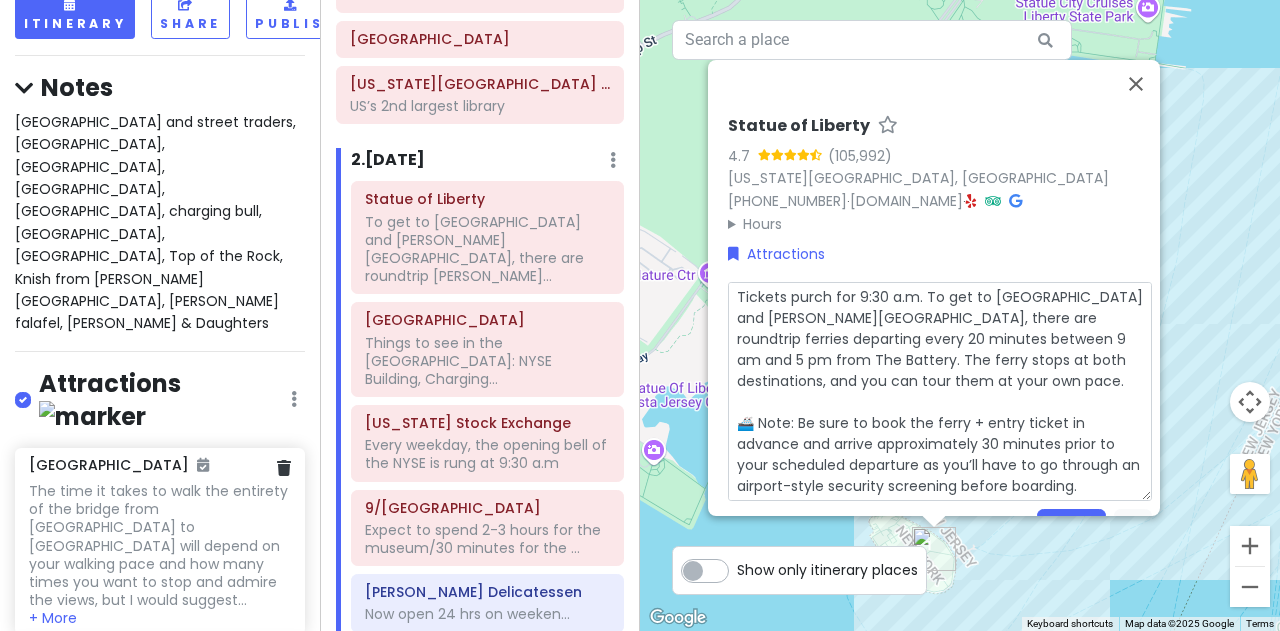 type on "x" 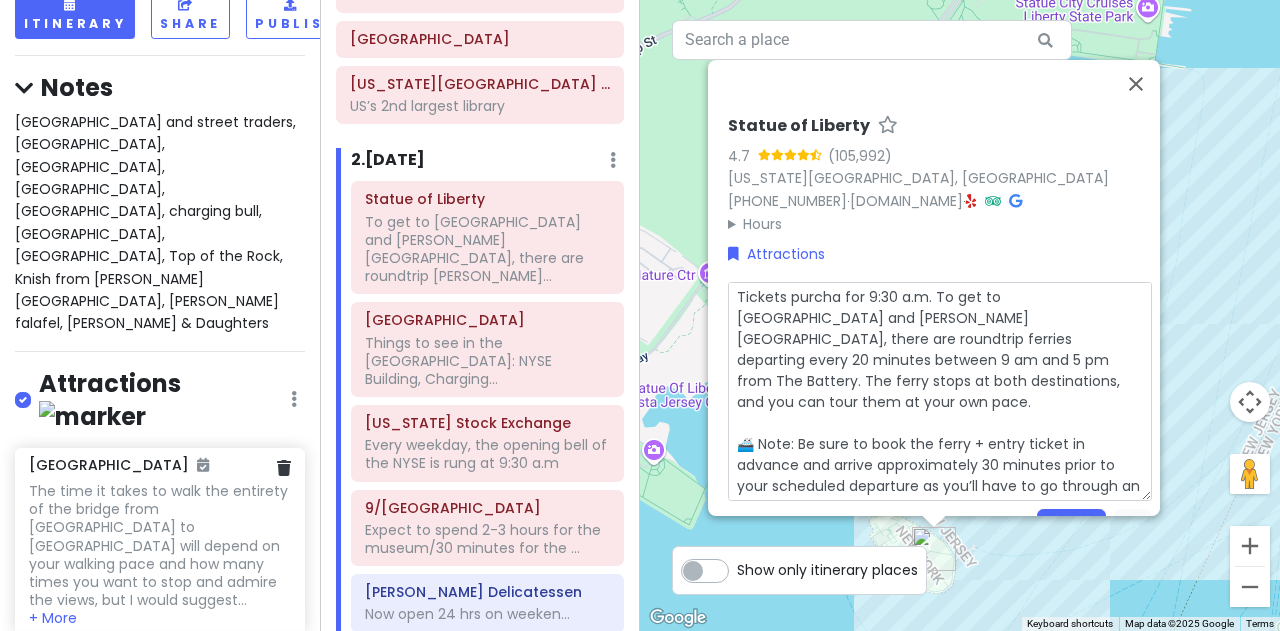 type on "x" 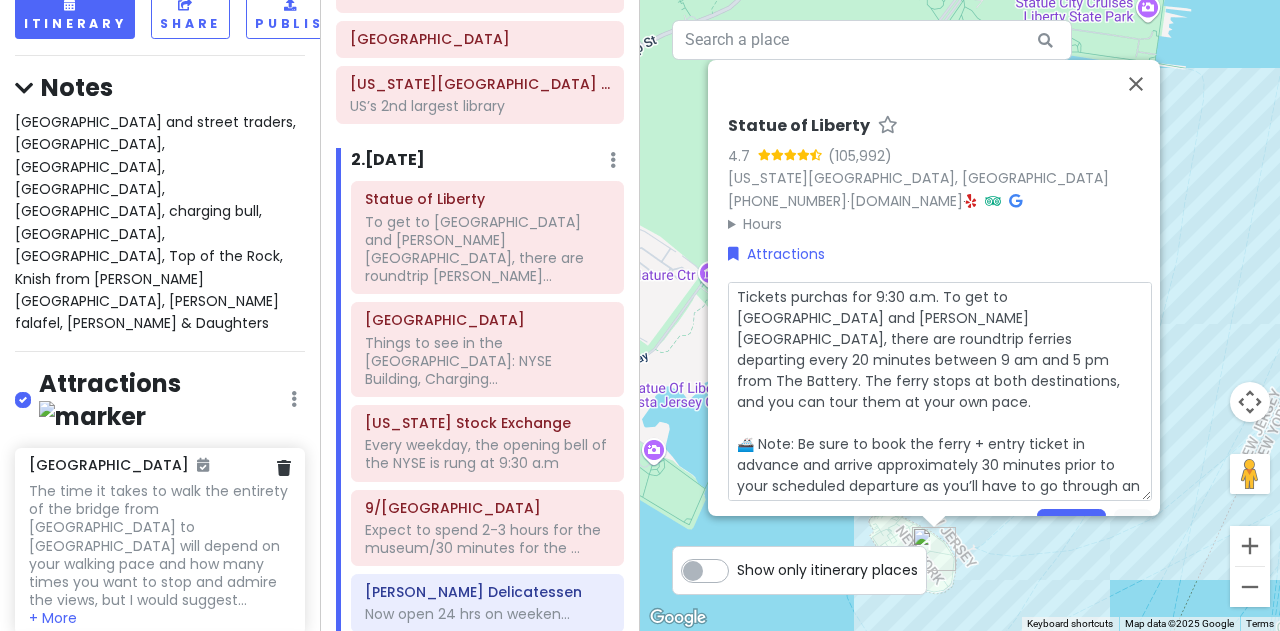 type on "x" 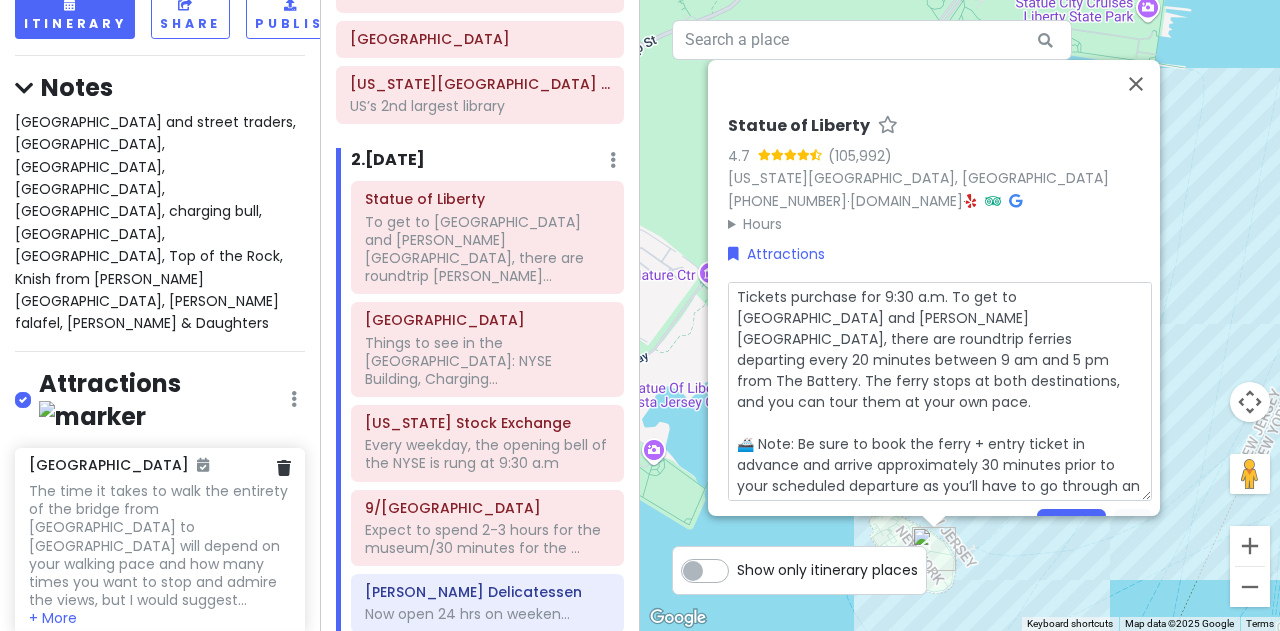 type on "x" 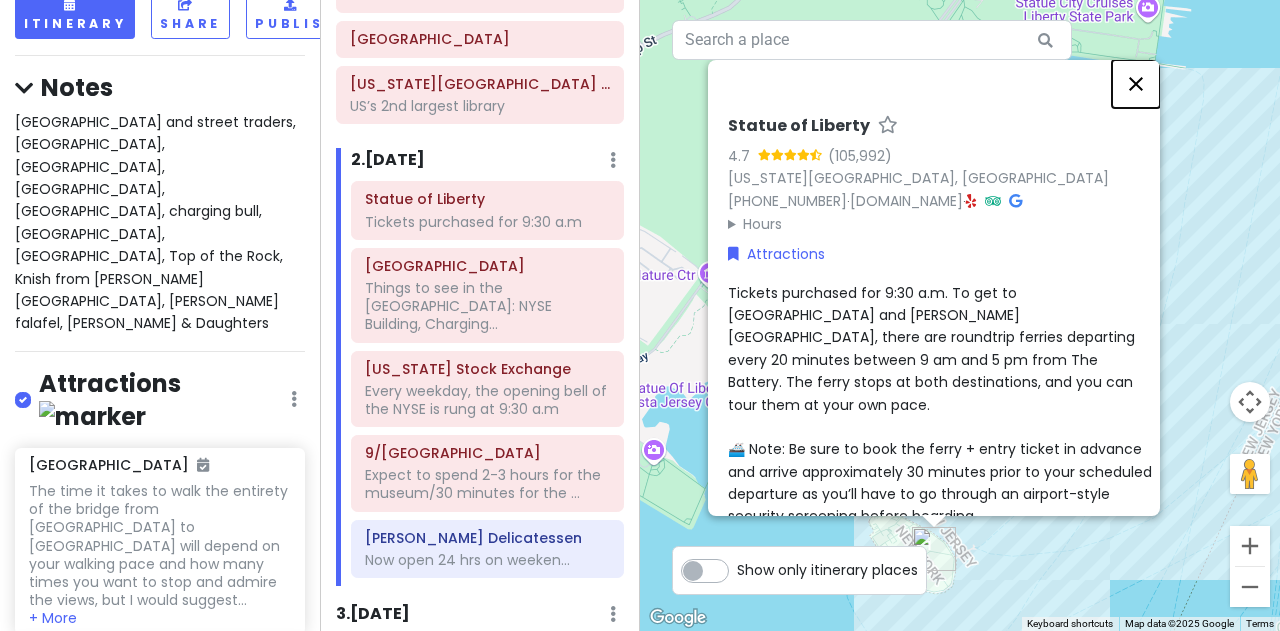 click at bounding box center [1136, 84] 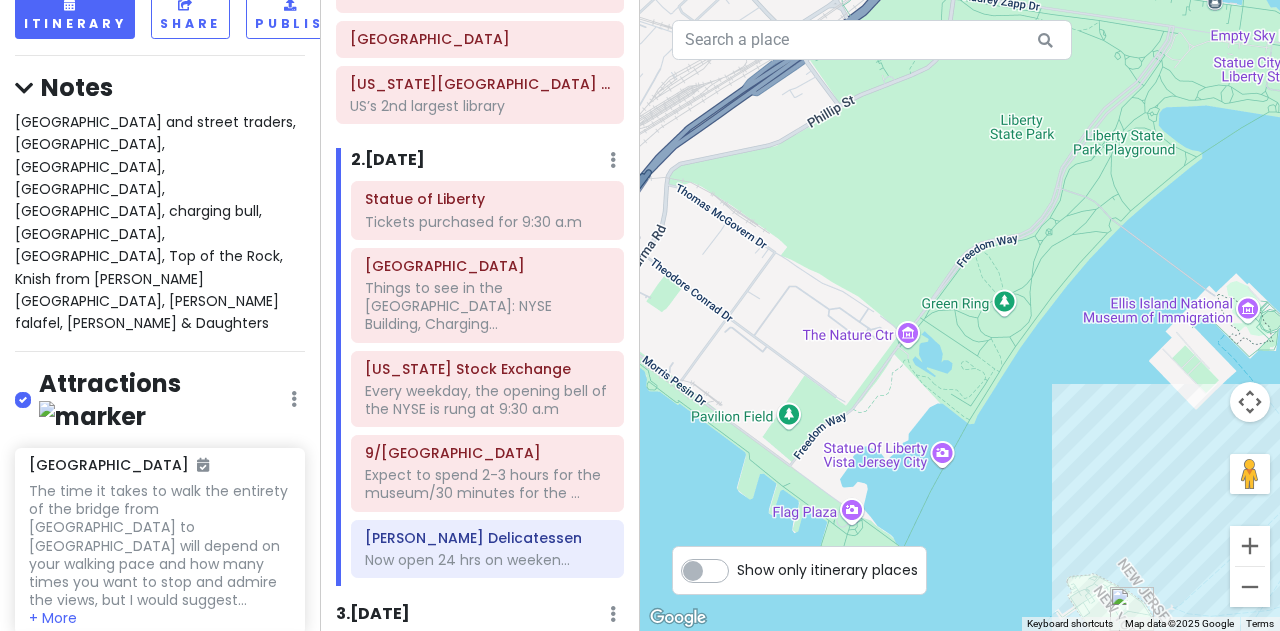 drag, startPoint x: 935, startPoint y: 325, endPoint x: 1147, endPoint y: 389, distance: 221.44977 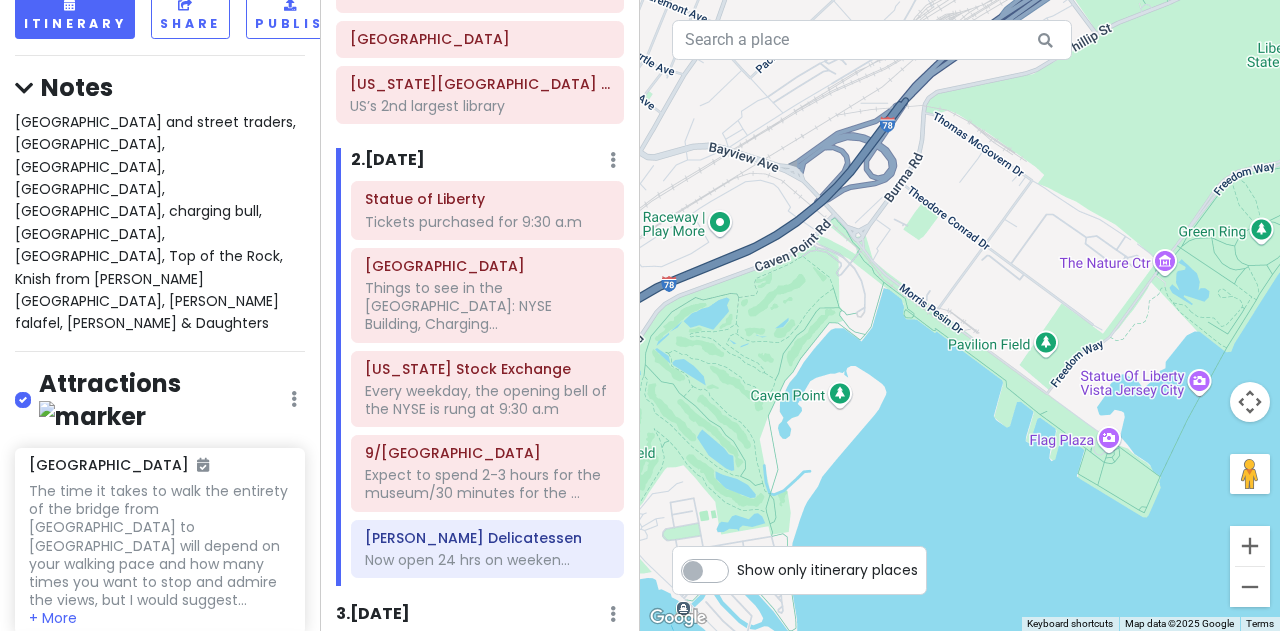 drag, startPoint x: 946, startPoint y: 389, endPoint x: 1101, endPoint y: 342, distance: 161.96913 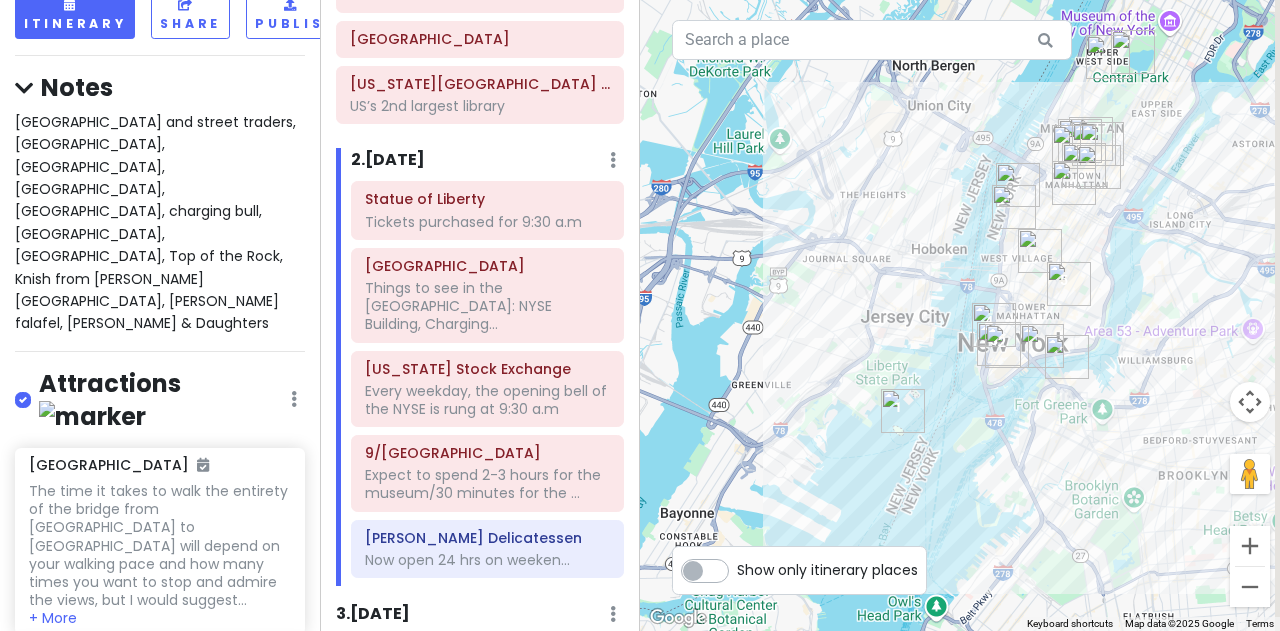 drag, startPoint x: 1069, startPoint y: 361, endPoint x: 869, endPoint y: 407, distance: 205.22183 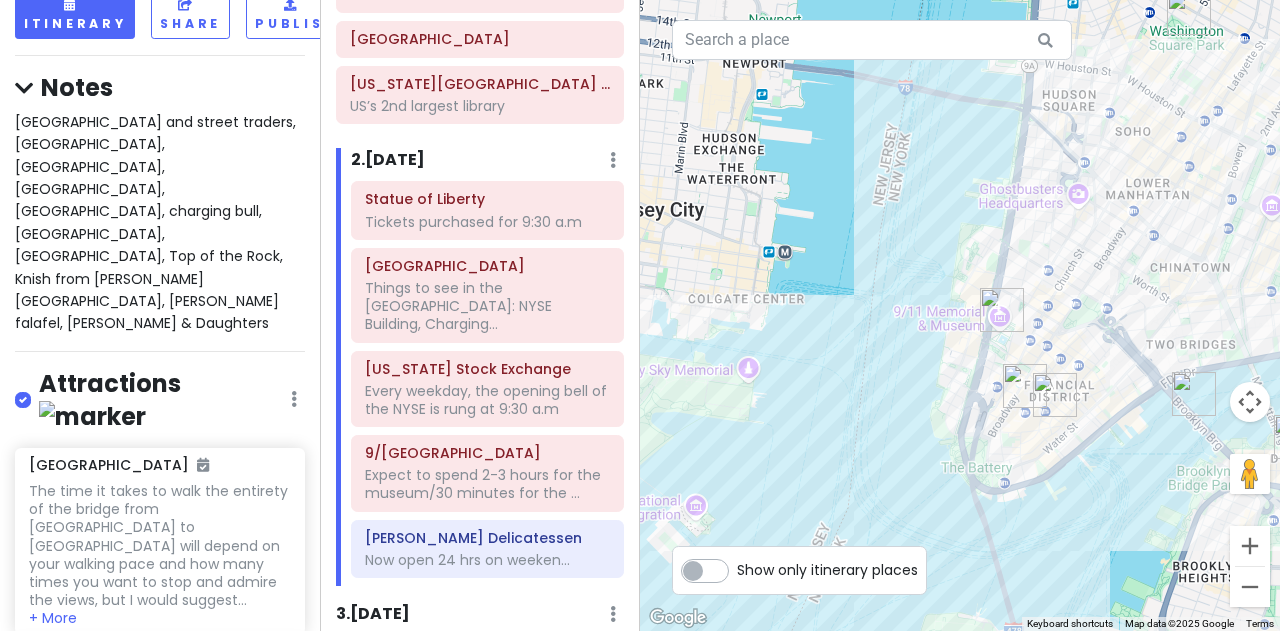 drag, startPoint x: 1032, startPoint y: 311, endPoint x: 898, endPoint y: 381, distance: 151.182 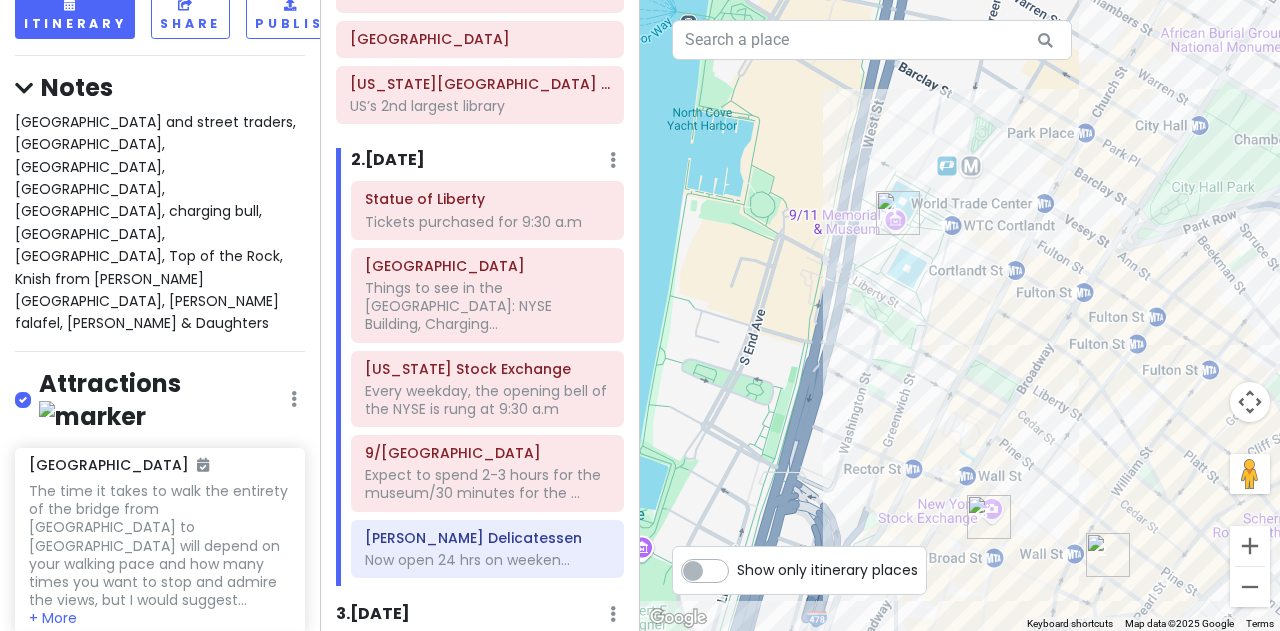 drag, startPoint x: 1070, startPoint y: 289, endPoint x: 787, endPoint y: 365, distance: 293.0273 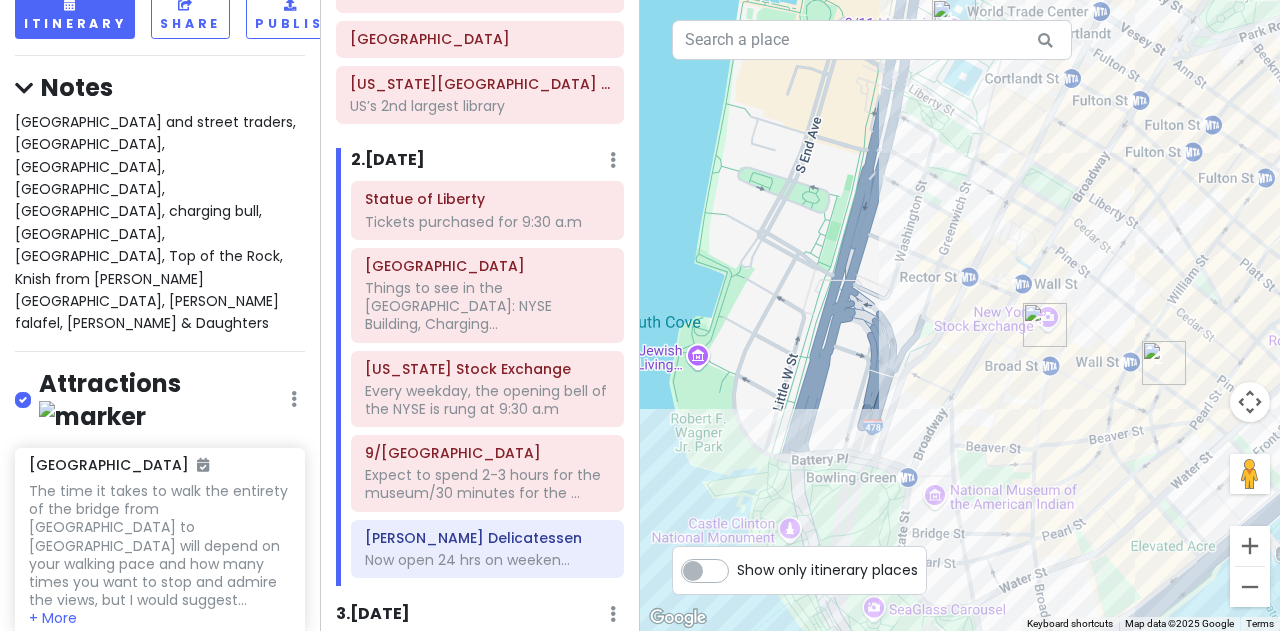 drag, startPoint x: 1076, startPoint y: 477, endPoint x: 1135, endPoint y: 276, distance: 209.48032 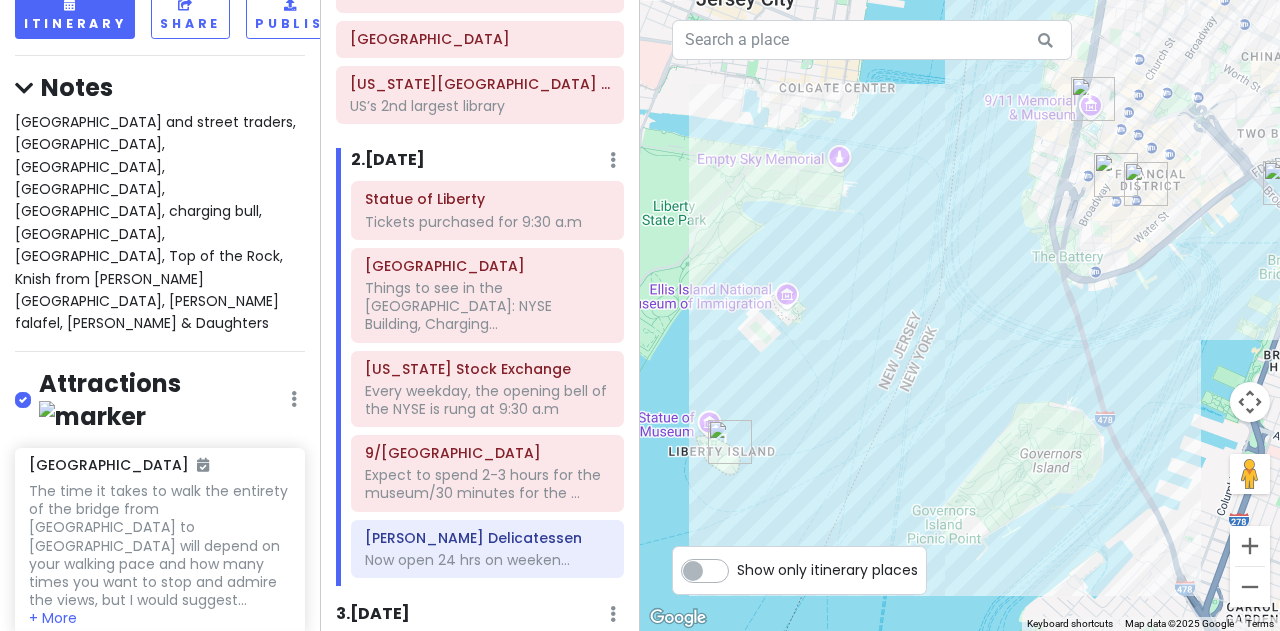 drag, startPoint x: 943, startPoint y: 541, endPoint x: 1099, endPoint y: 333, distance: 260 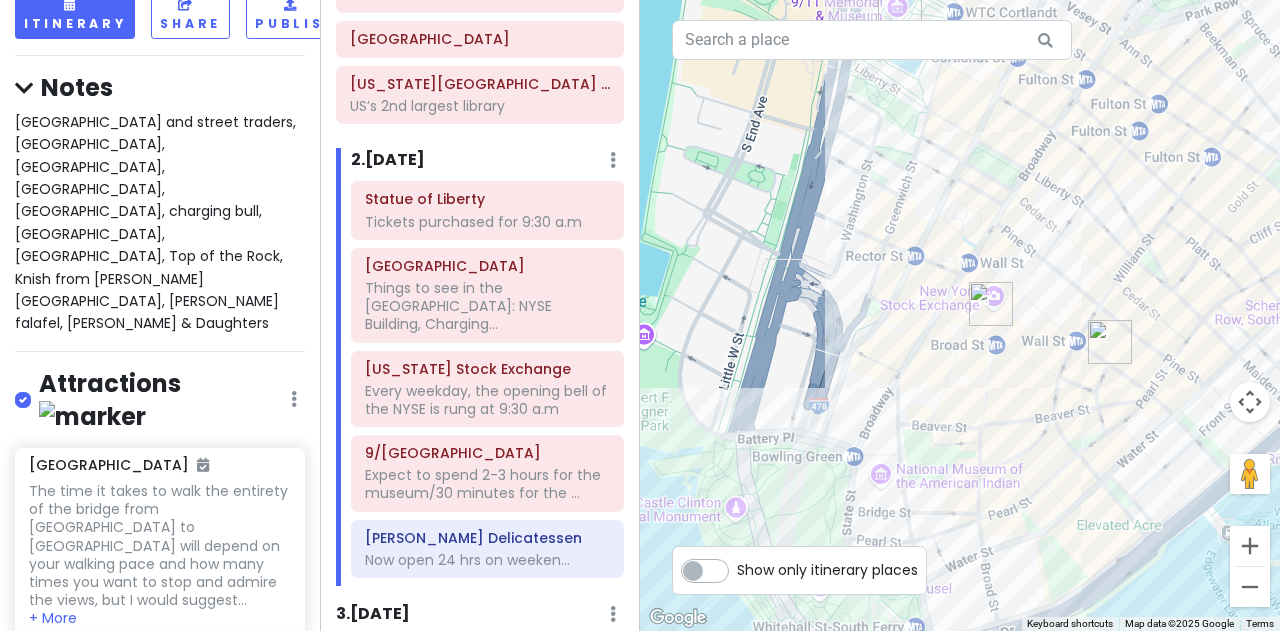 drag, startPoint x: 1137, startPoint y: 223, endPoint x: 1058, endPoint y: 503, distance: 290.93127 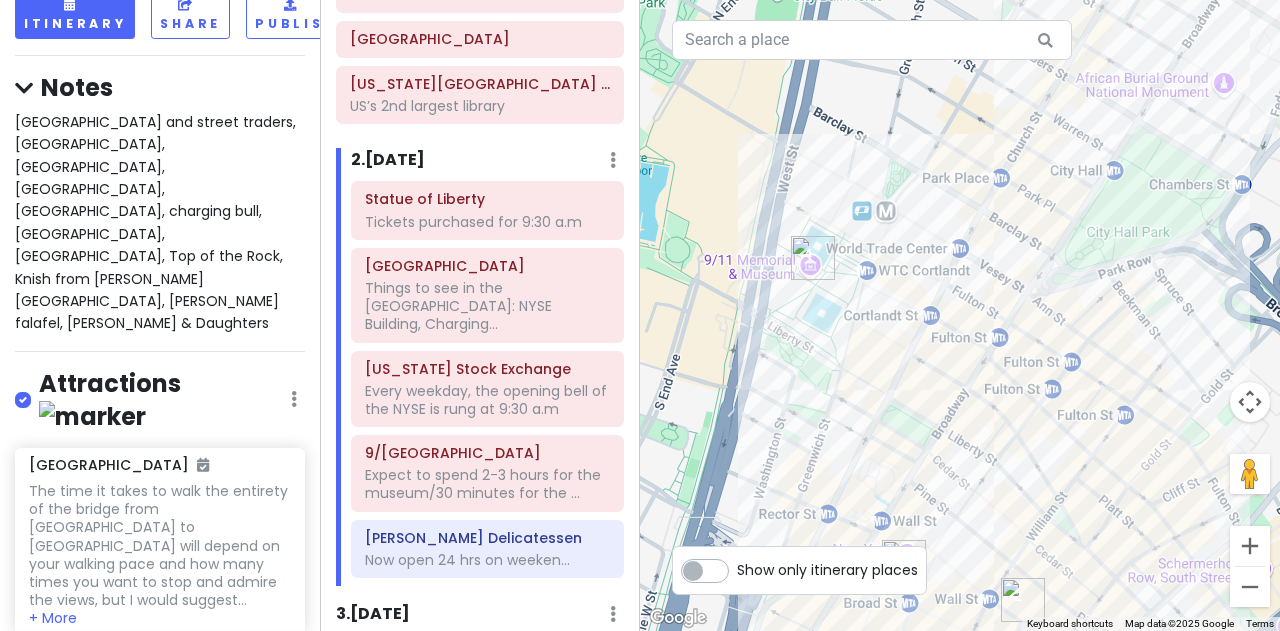 drag, startPoint x: 866, startPoint y: 224, endPoint x: 804, endPoint y: 360, distance: 149.46571 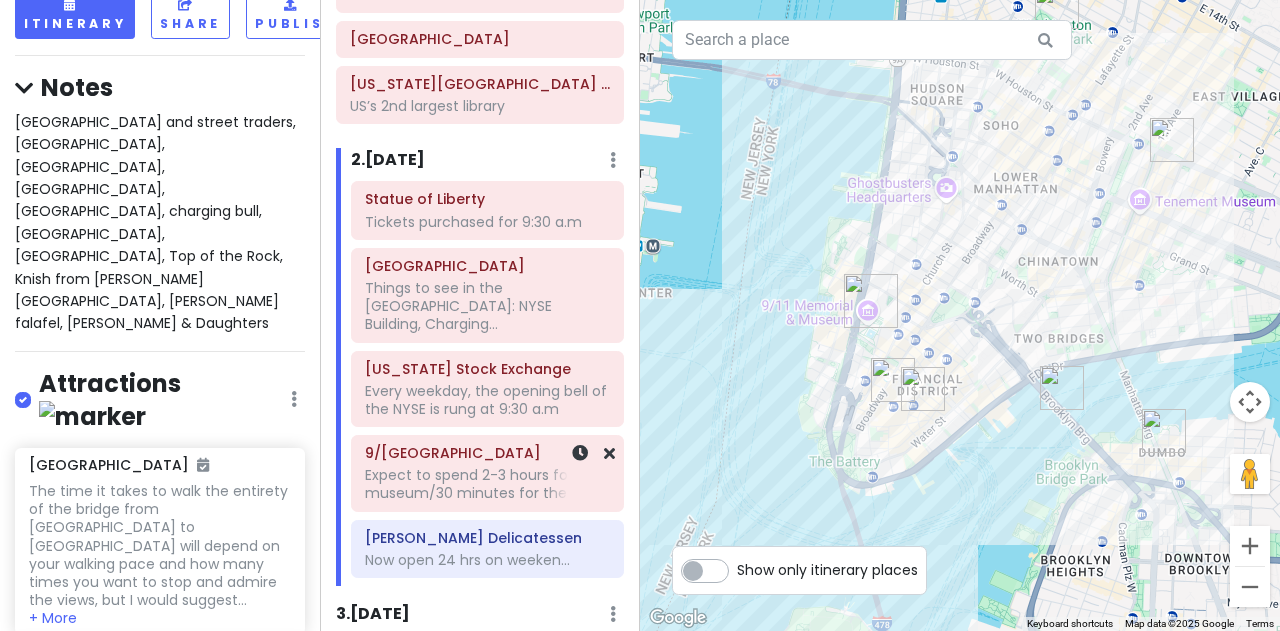 click on "Expect to spend 2-3 hours for the museum/30 minutes for the ..." at bounding box center (480, -268) 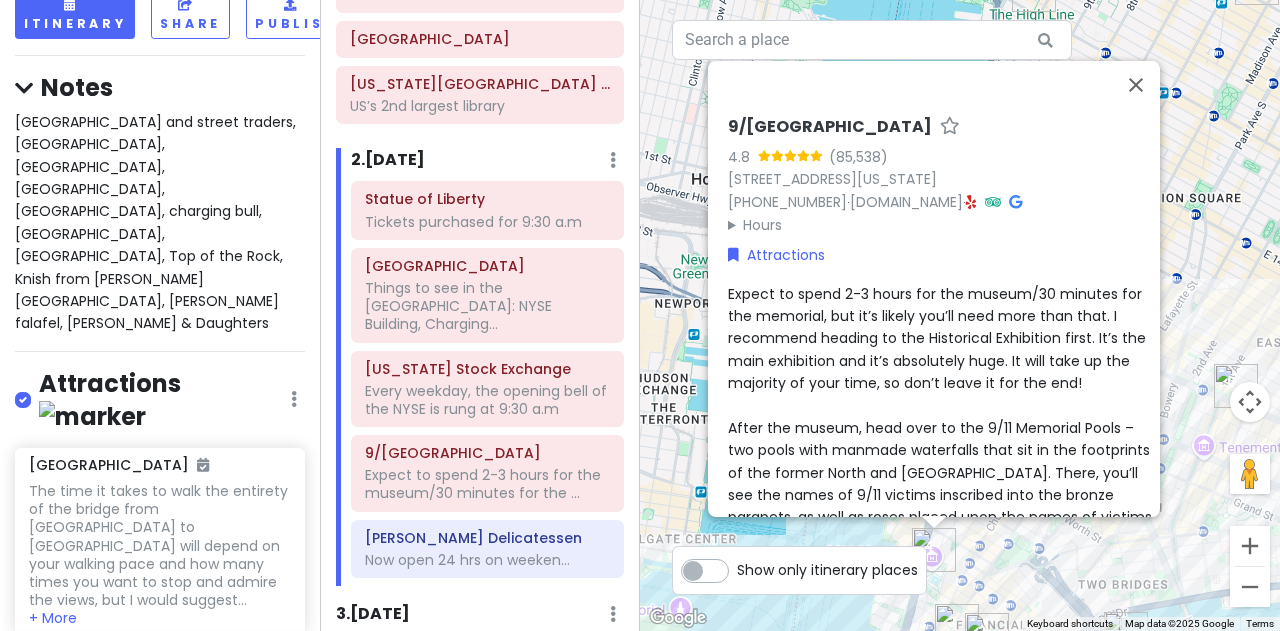 click on "Hours" at bounding box center [940, 224] 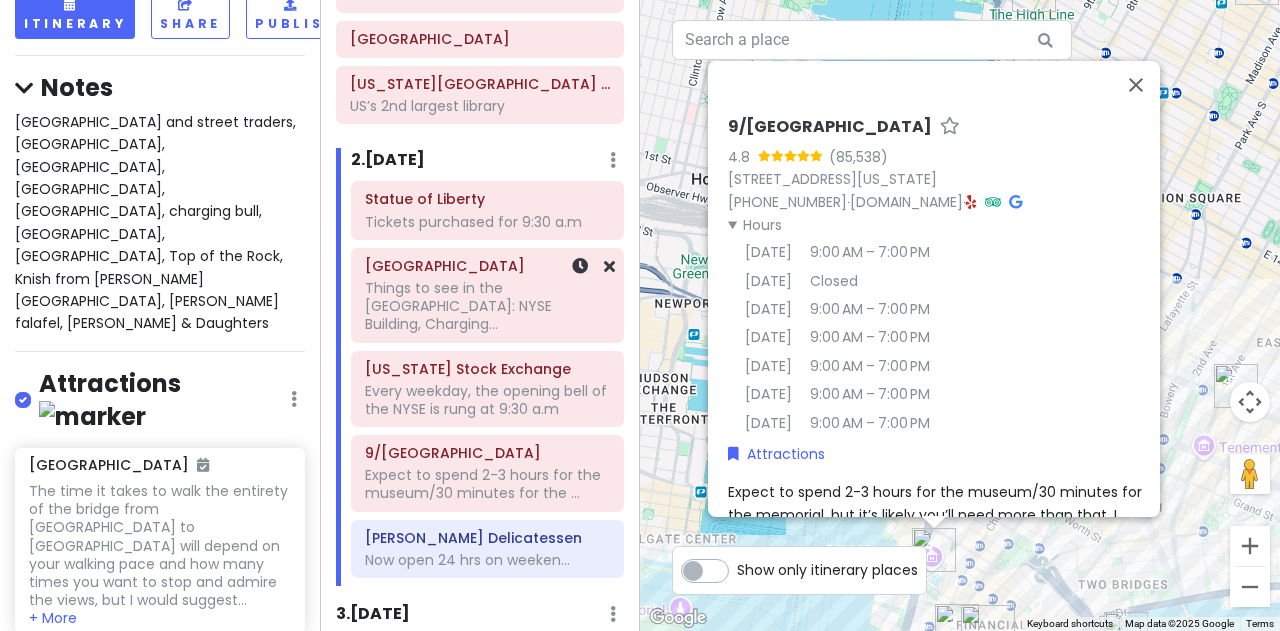 drag, startPoint x: 751, startPoint y: 389, endPoint x: 463, endPoint y: 293, distance: 303.57864 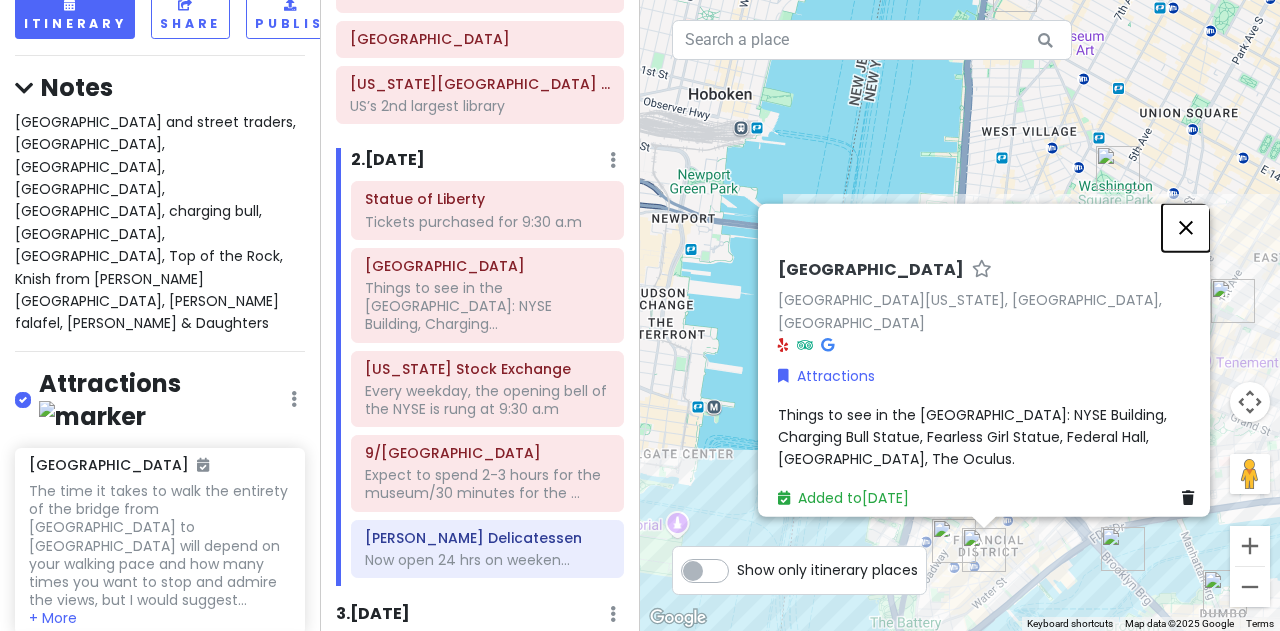 click at bounding box center [1186, 227] 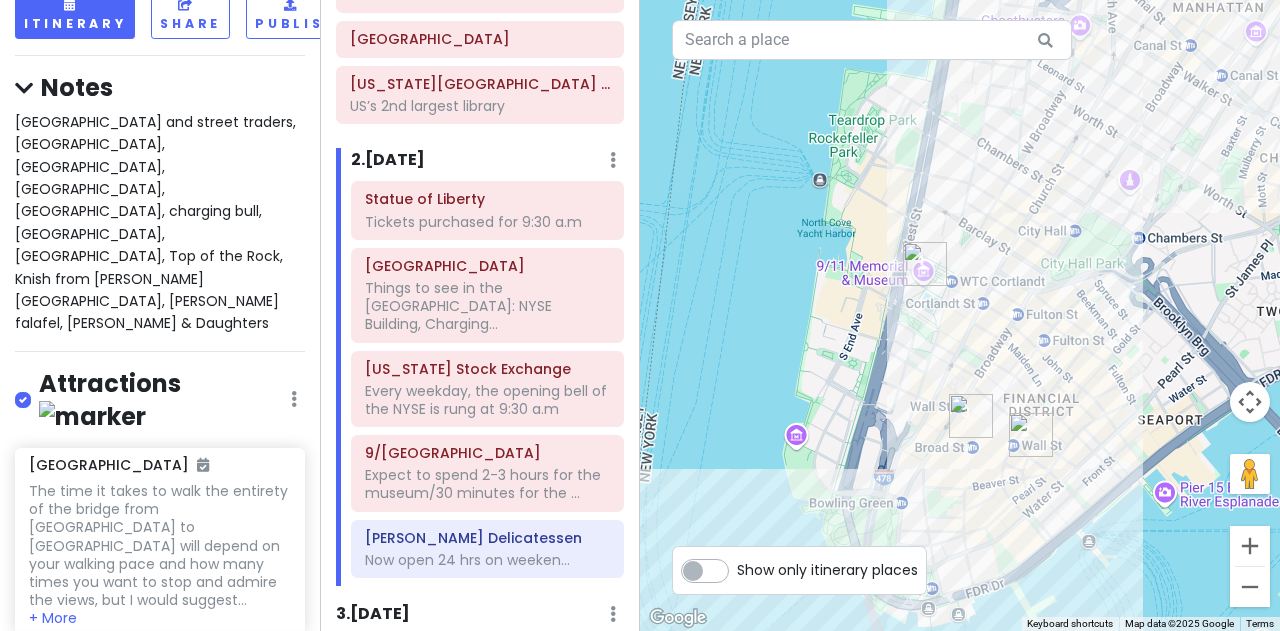 drag, startPoint x: 1013, startPoint y: 482, endPoint x: 1117, endPoint y: 222, distance: 280.02856 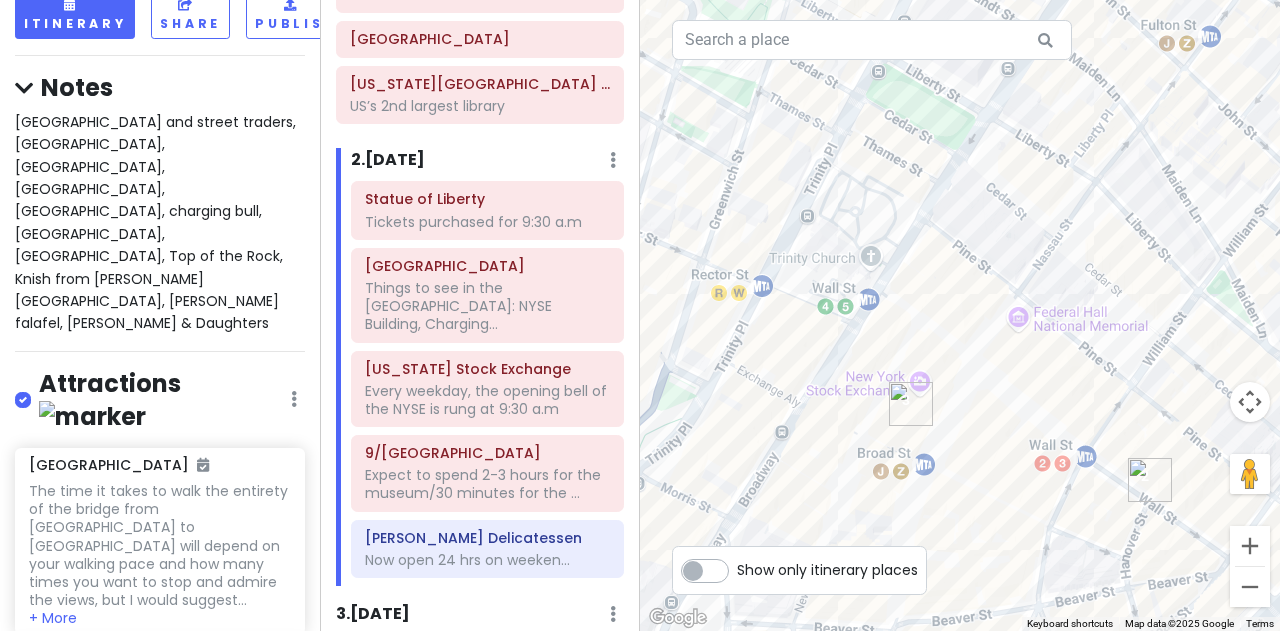 drag, startPoint x: 990, startPoint y: 485, endPoint x: 1118, endPoint y: 353, distance: 183.86952 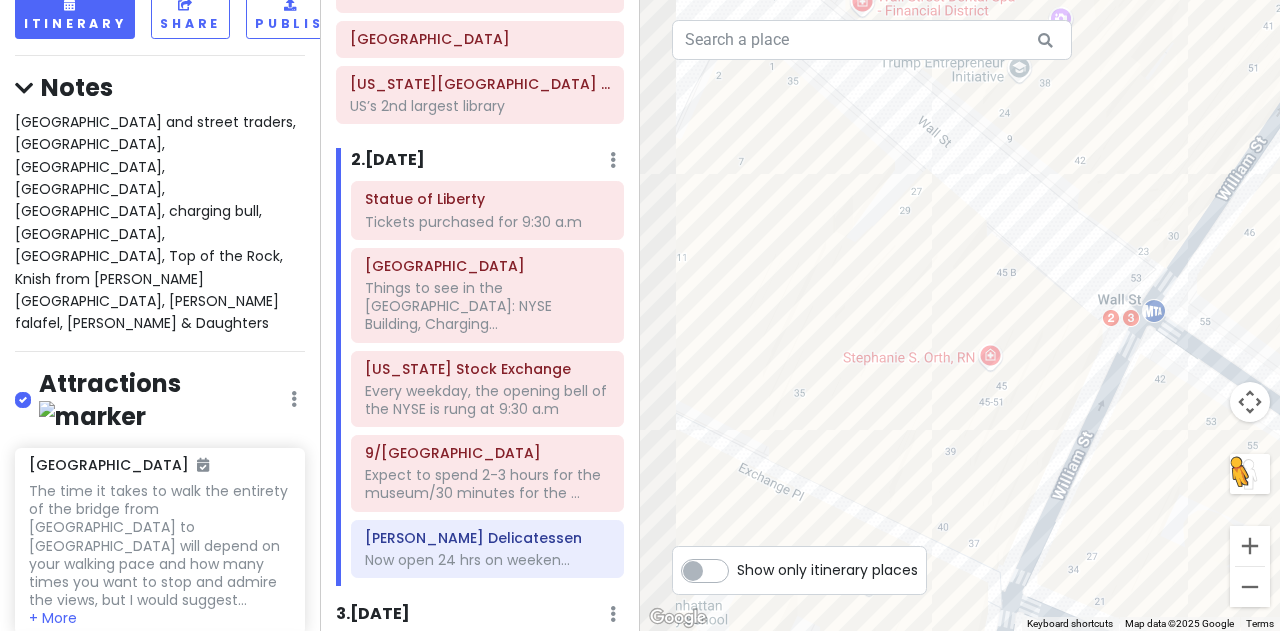 drag, startPoint x: 1098, startPoint y: 510, endPoint x: 1238, endPoint y: 455, distance: 150.41609 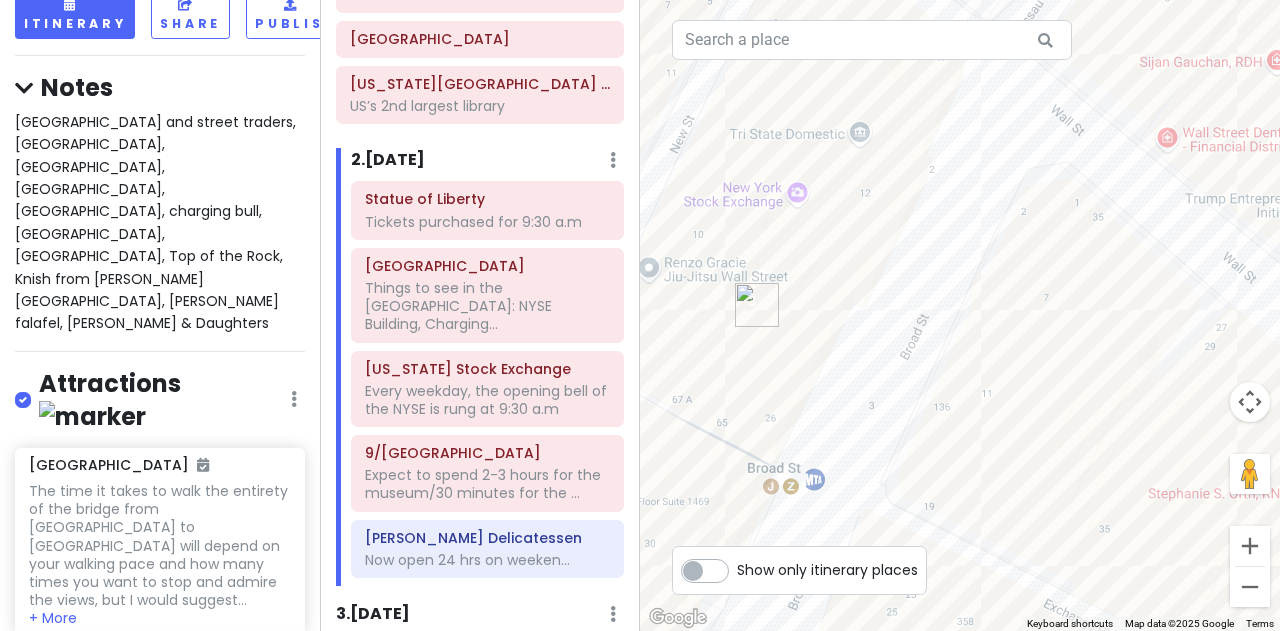 drag, startPoint x: 826, startPoint y: 415, endPoint x: 1127, endPoint y: 557, distance: 332.81375 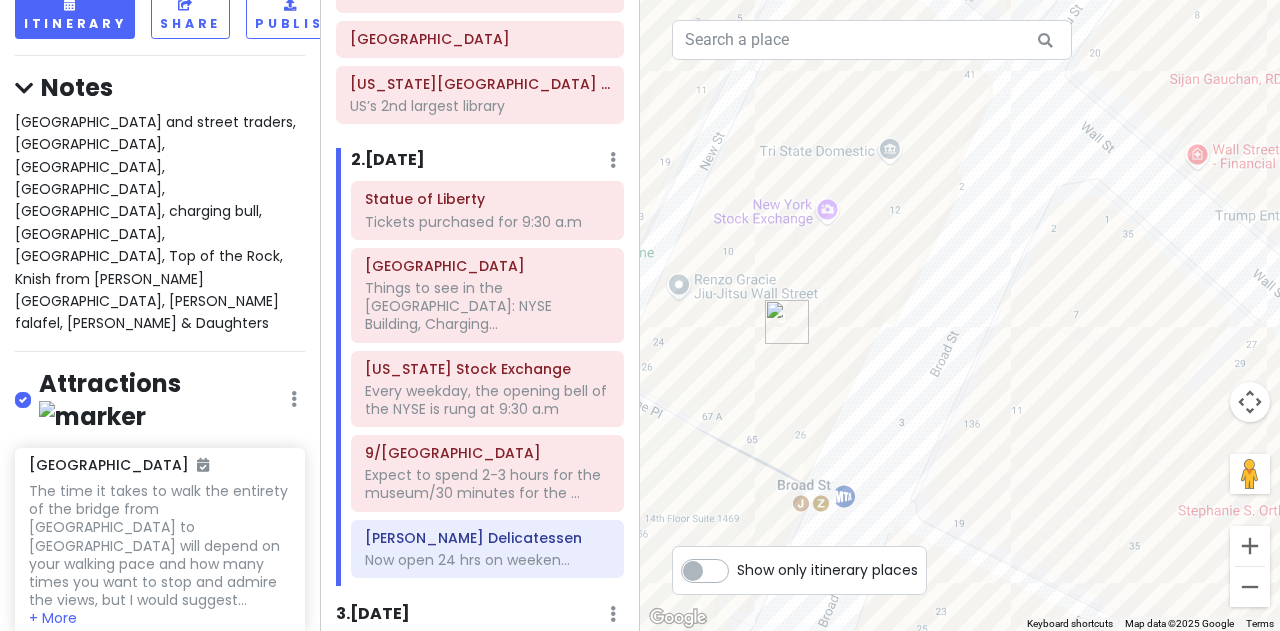 drag, startPoint x: 737, startPoint y: 414, endPoint x: 776, endPoint y: 377, distance: 53.75872 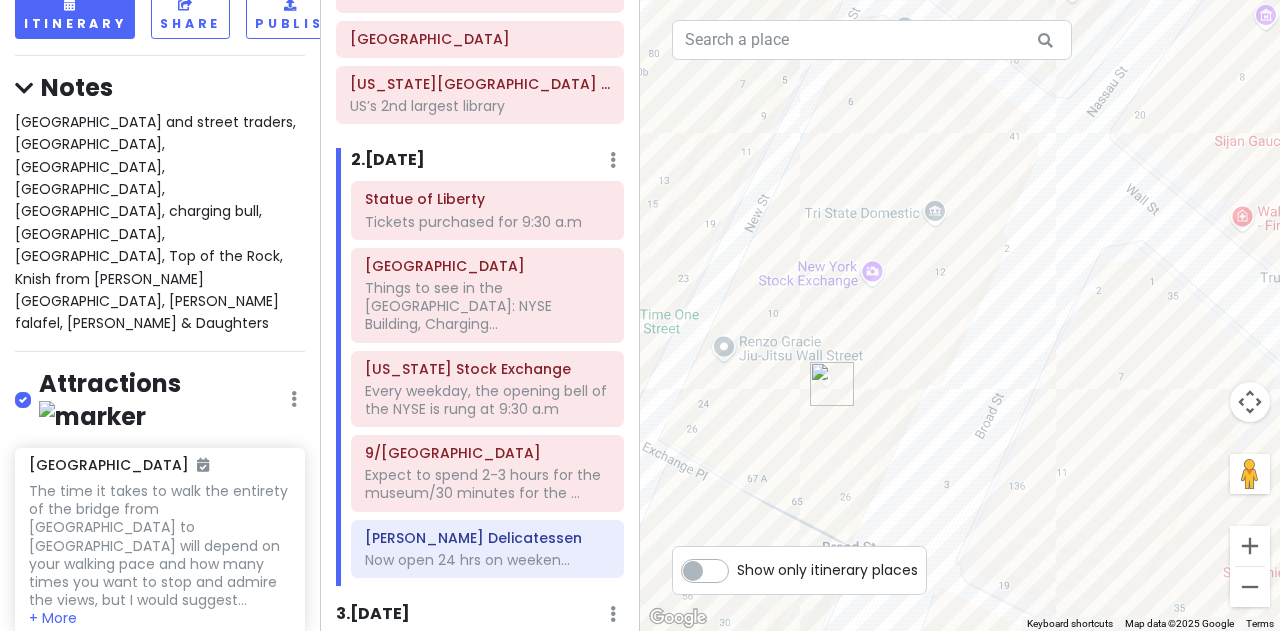 drag, startPoint x: 735, startPoint y: 375, endPoint x: 778, endPoint y: 440, distance: 77.93587 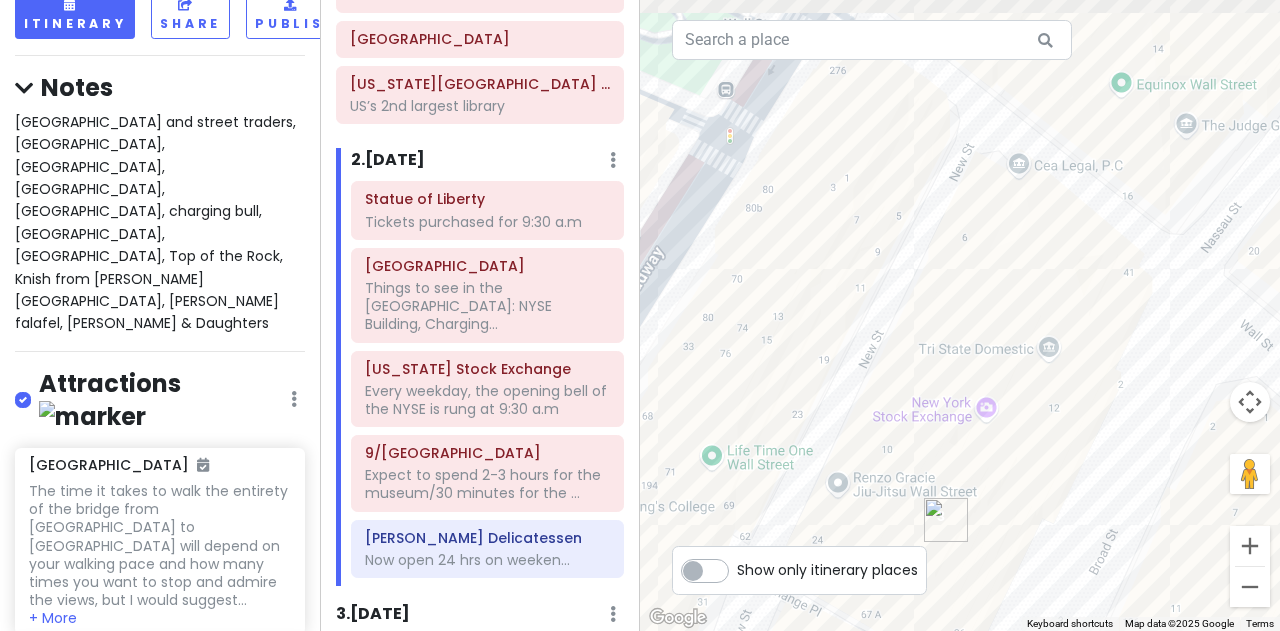 drag, startPoint x: 880, startPoint y: 317, endPoint x: 994, endPoint y: 451, distance: 175.93181 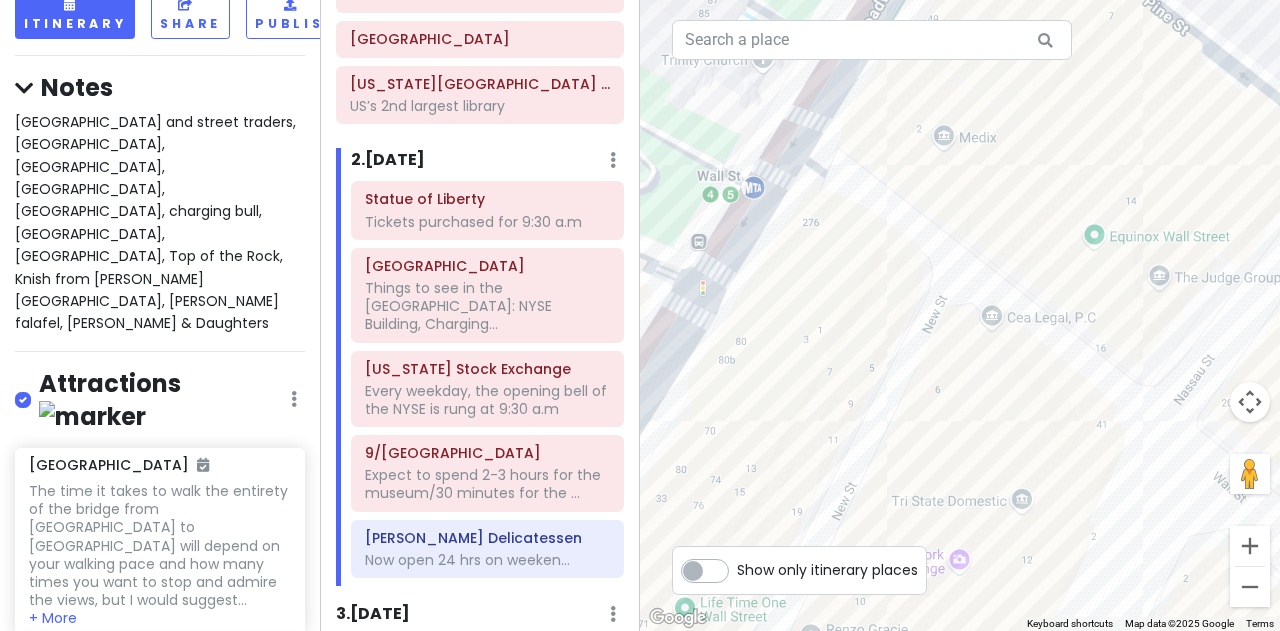 drag, startPoint x: 1110, startPoint y: 354, endPoint x: 1083, endPoint y: 509, distance: 157.33405 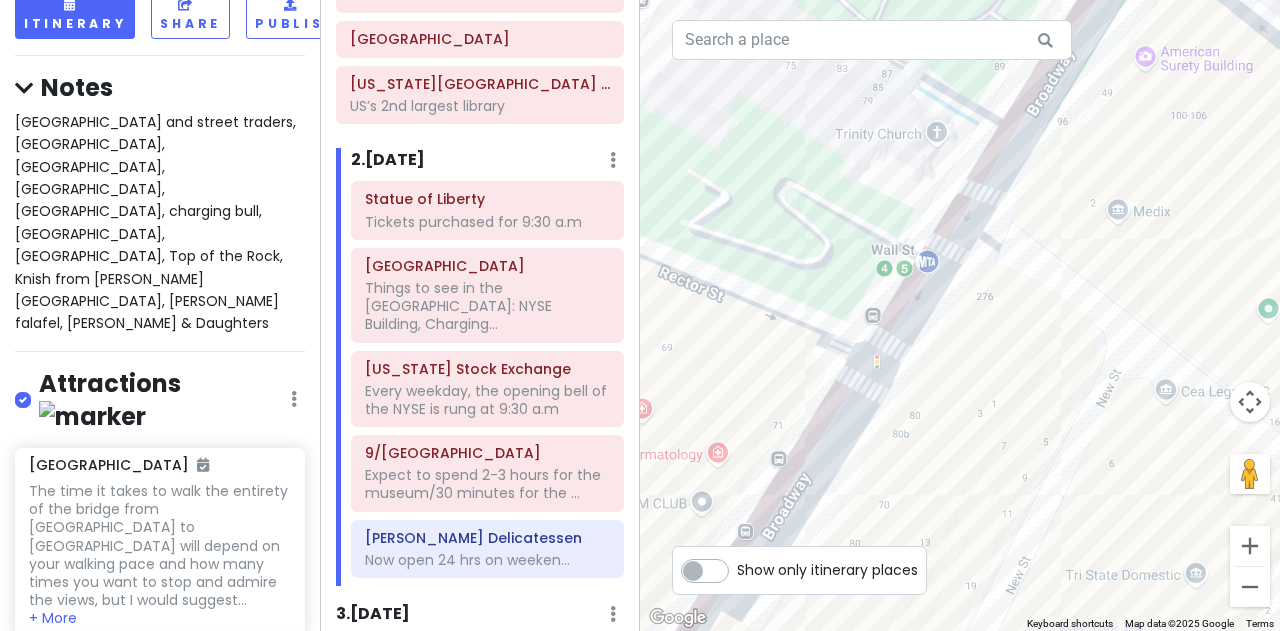 drag, startPoint x: 997, startPoint y: 436, endPoint x: 1171, endPoint y: 512, distance: 189.87364 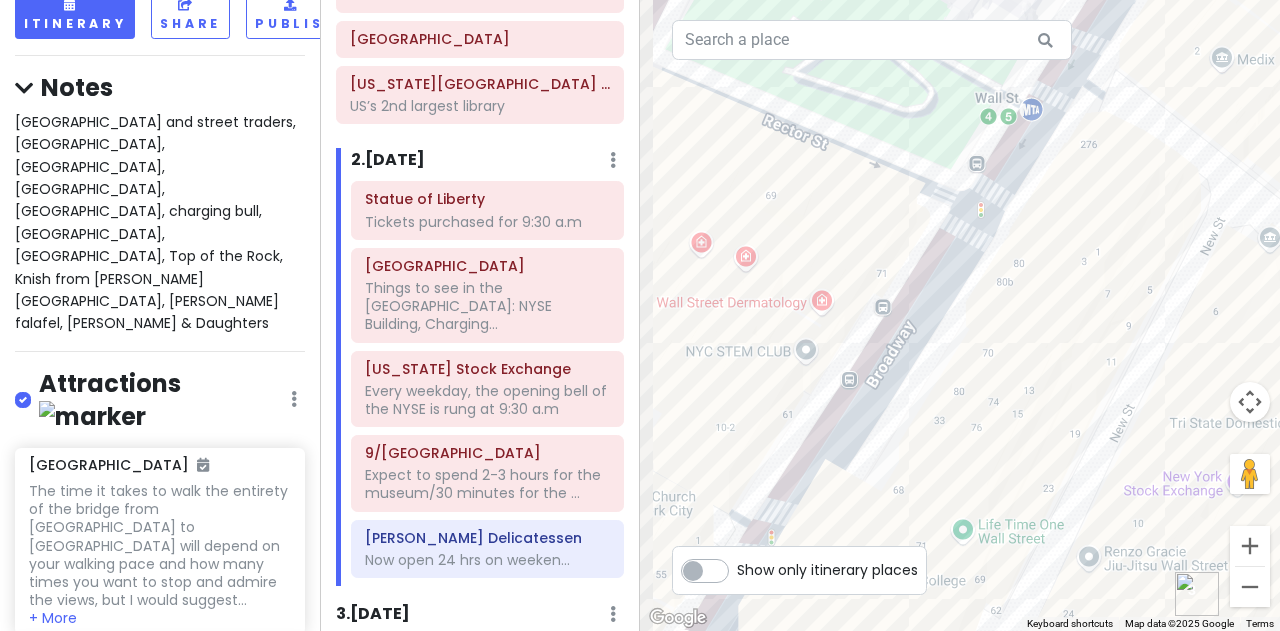 drag, startPoint x: 984, startPoint y: 463, endPoint x: 1091, endPoint y: 309, distance: 187.52333 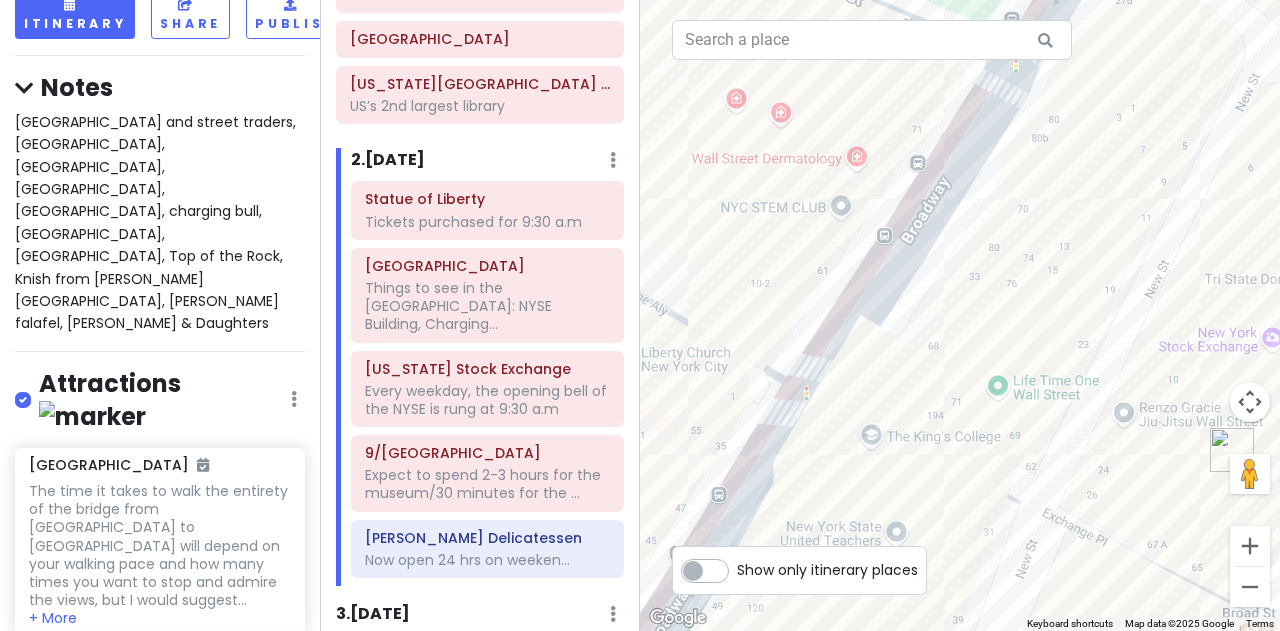 drag, startPoint x: 984, startPoint y: 438, endPoint x: 1008, endPoint y: 303, distance: 137.11674 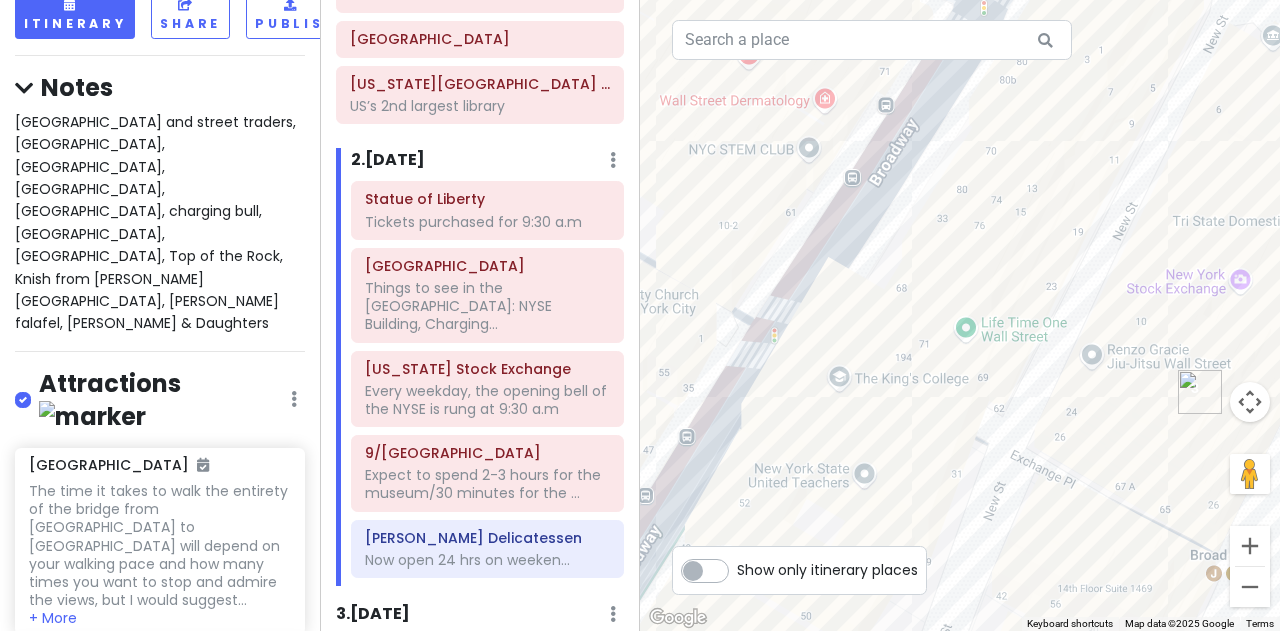 drag, startPoint x: 1020, startPoint y: 487, endPoint x: 981, endPoint y: 425, distance: 73.24616 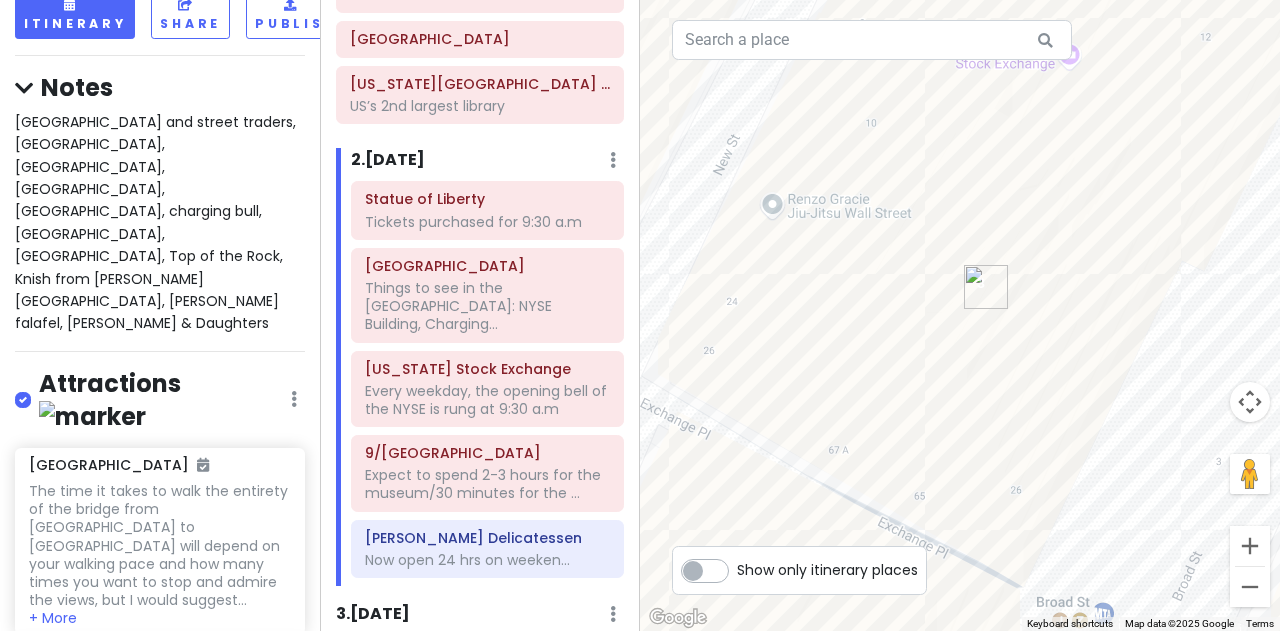drag, startPoint x: 1151, startPoint y: 517, endPoint x: 733, endPoint y: 503, distance: 418.23438 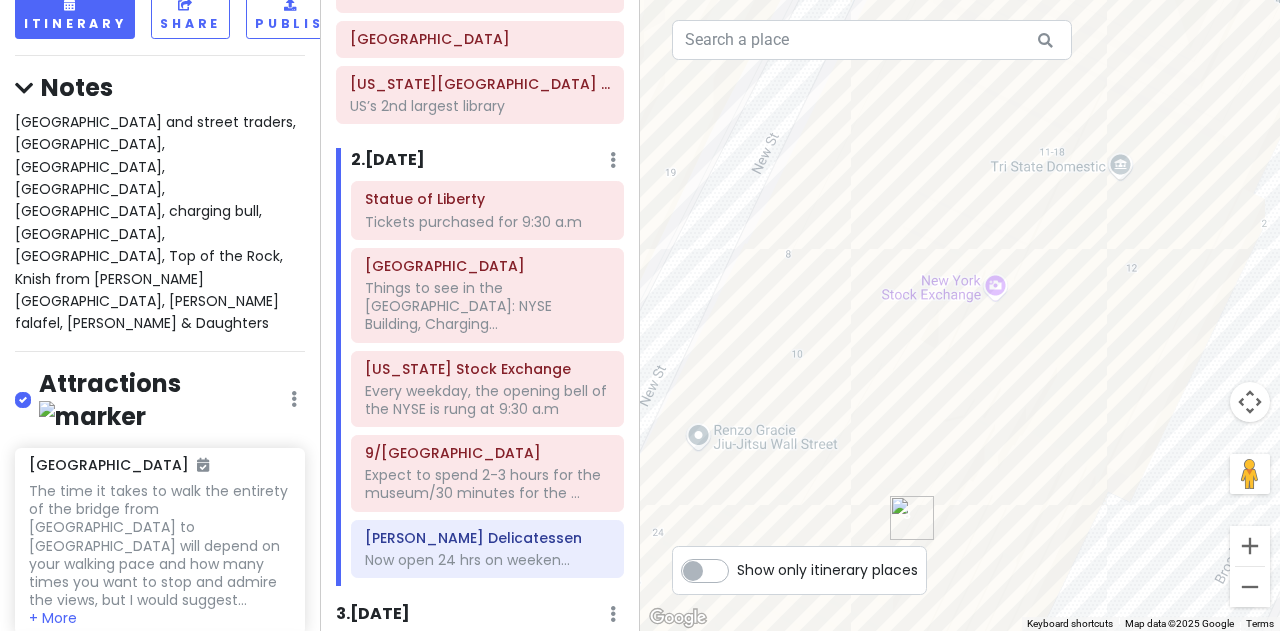 drag, startPoint x: 1014, startPoint y: 447, endPoint x: 940, endPoint y: 678, distance: 242.5634 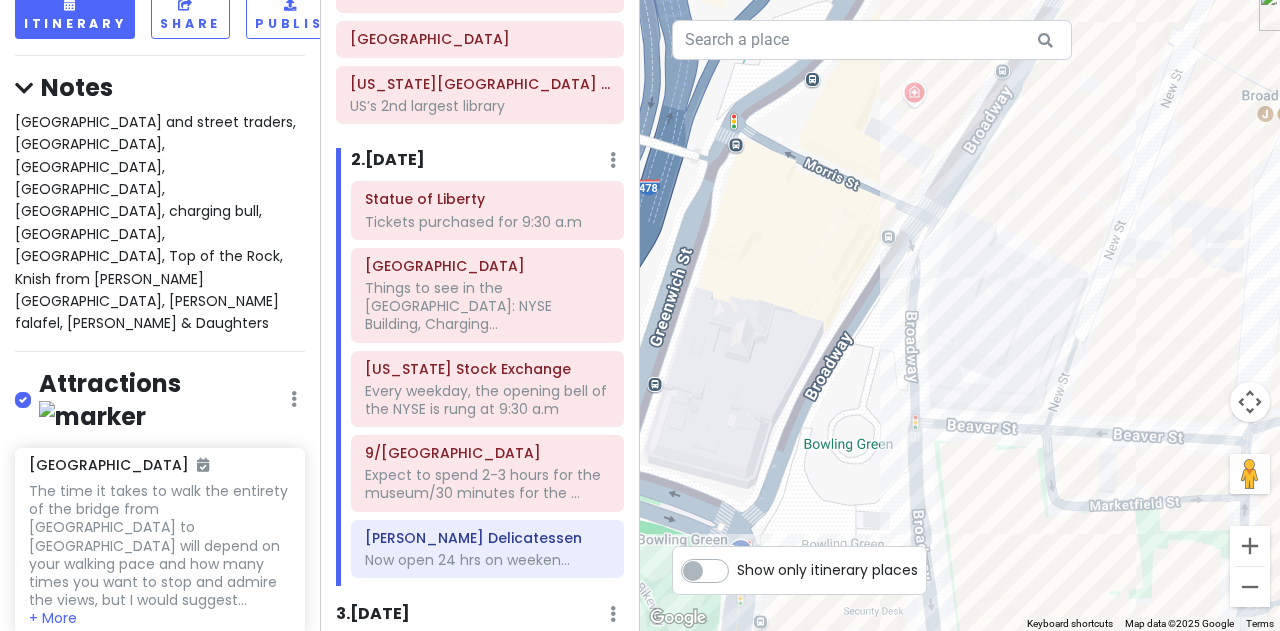 drag, startPoint x: 978, startPoint y: 527, endPoint x: 1263, endPoint y: 100, distance: 513.3751 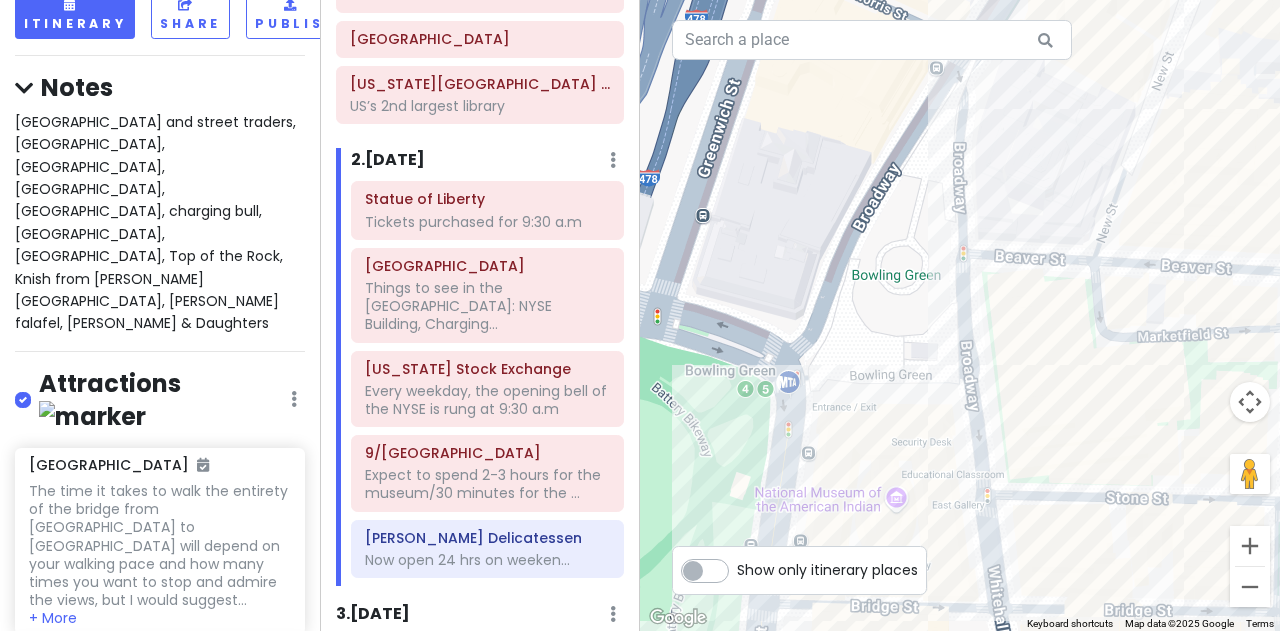 drag, startPoint x: 837, startPoint y: 517, endPoint x: 887, endPoint y: 345, distance: 179.12007 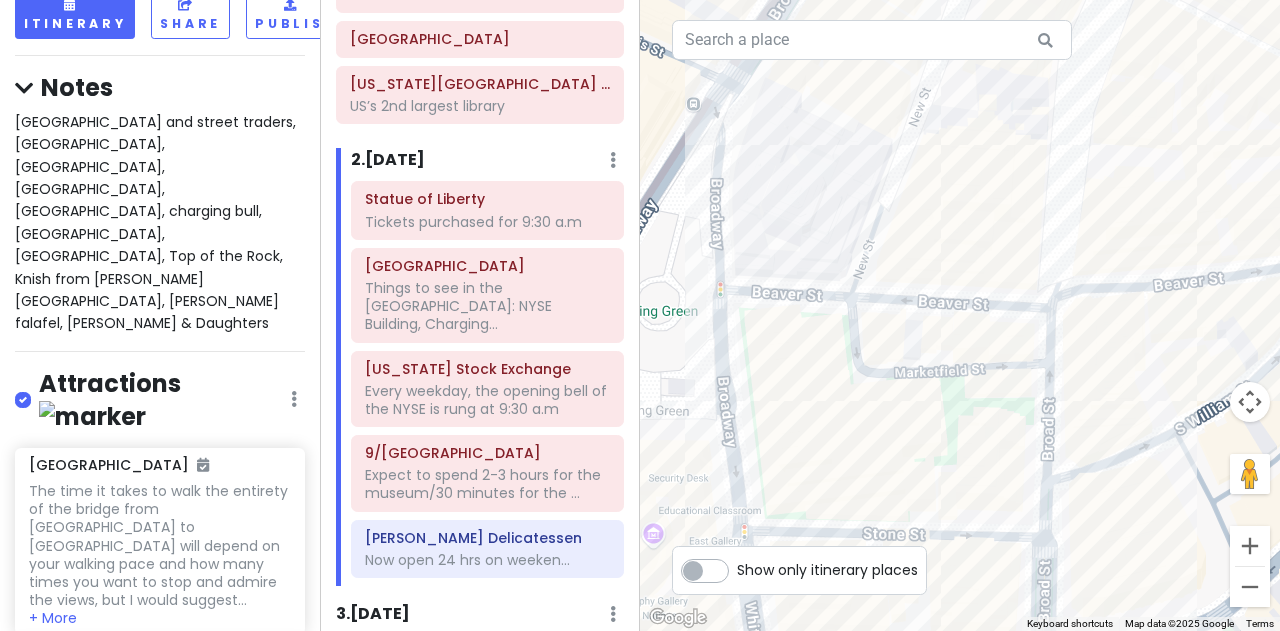 drag, startPoint x: 1007, startPoint y: 361, endPoint x: 694, endPoint y: 419, distance: 318.32846 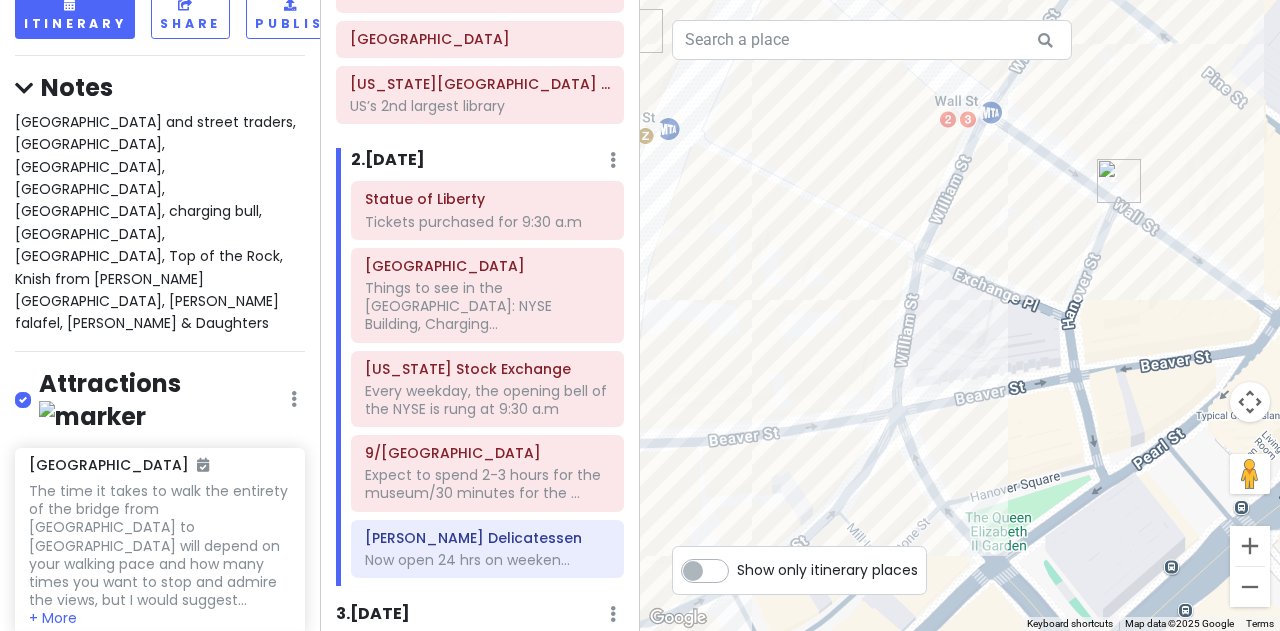drag, startPoint x: 1079, startPoint y: 406, endPoint x: 714, endPoint y: 535, distance: 387.1253 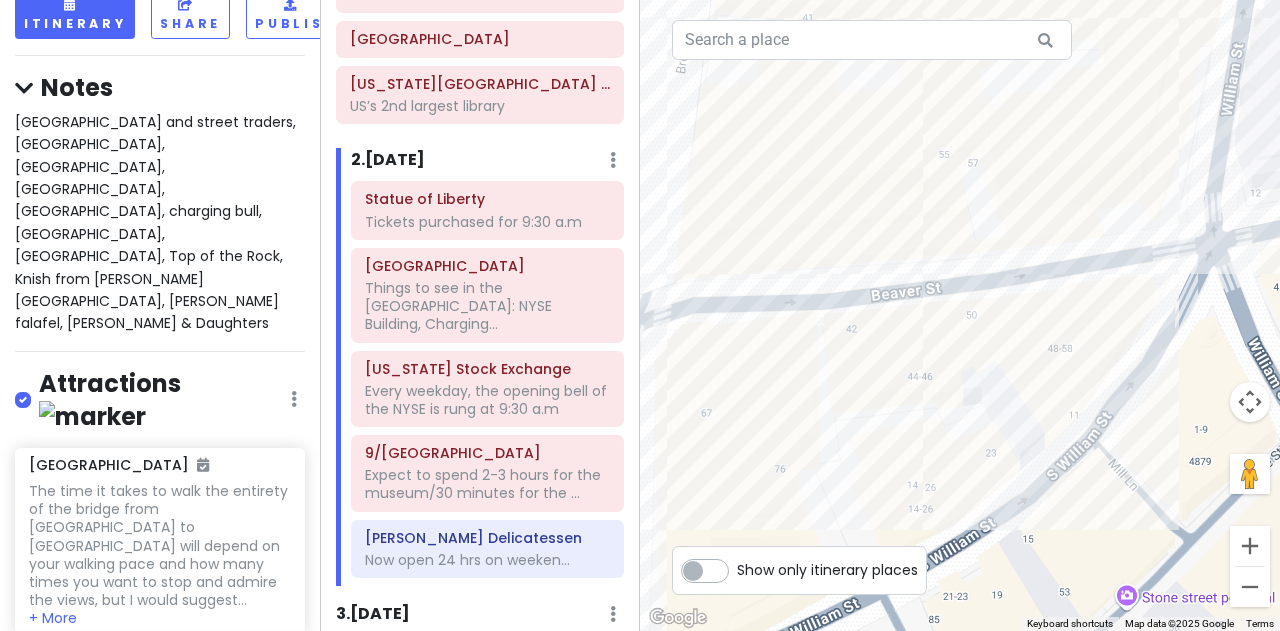 drag, startPoint x: 976, startPoint y: 476, endPoint x: 1279, endPoint y: 389, distance: 315.24277 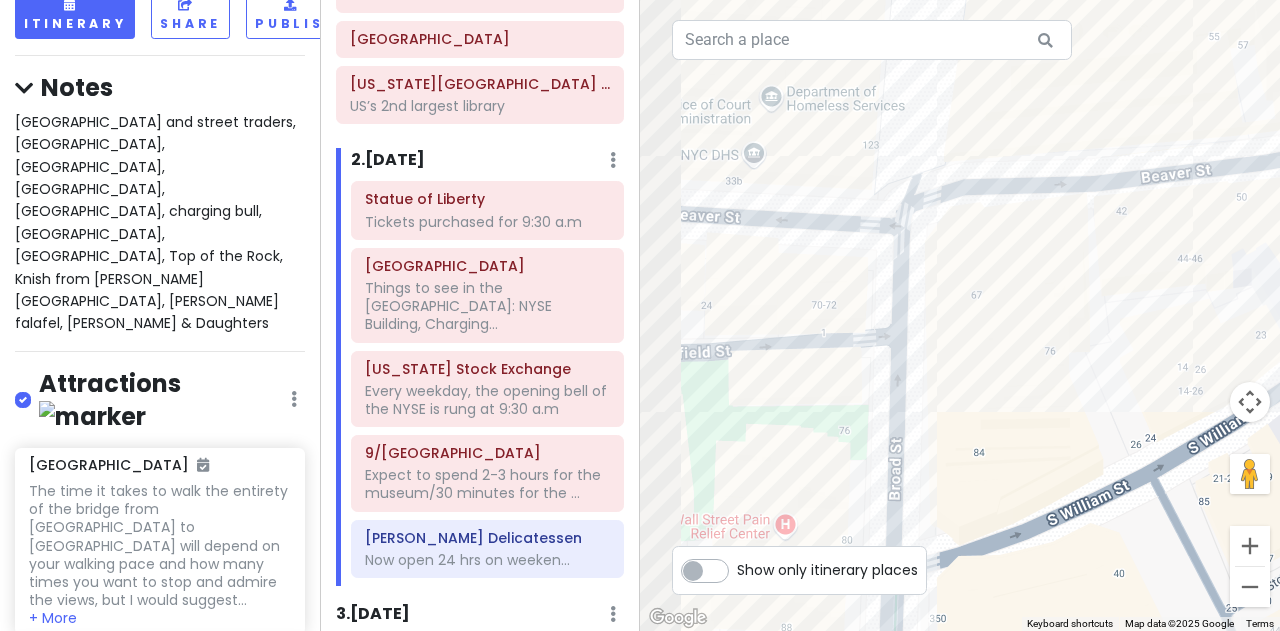 drag, startPoint x: 838, startPoint y: 516, endPoint x: 1178, endPoint y: 383, distance: 365.08765 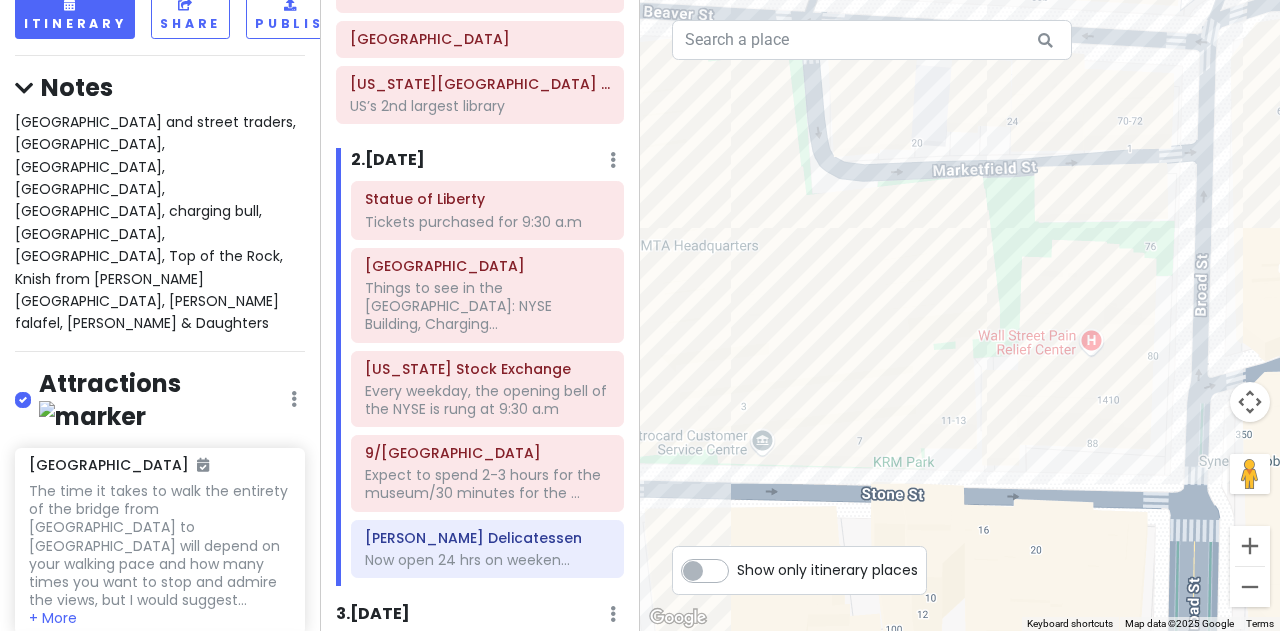 drag, startPoint x: 823, startPoint y: 530, endPoint x: 1012, endPoint y: 393, distance: 233.43094 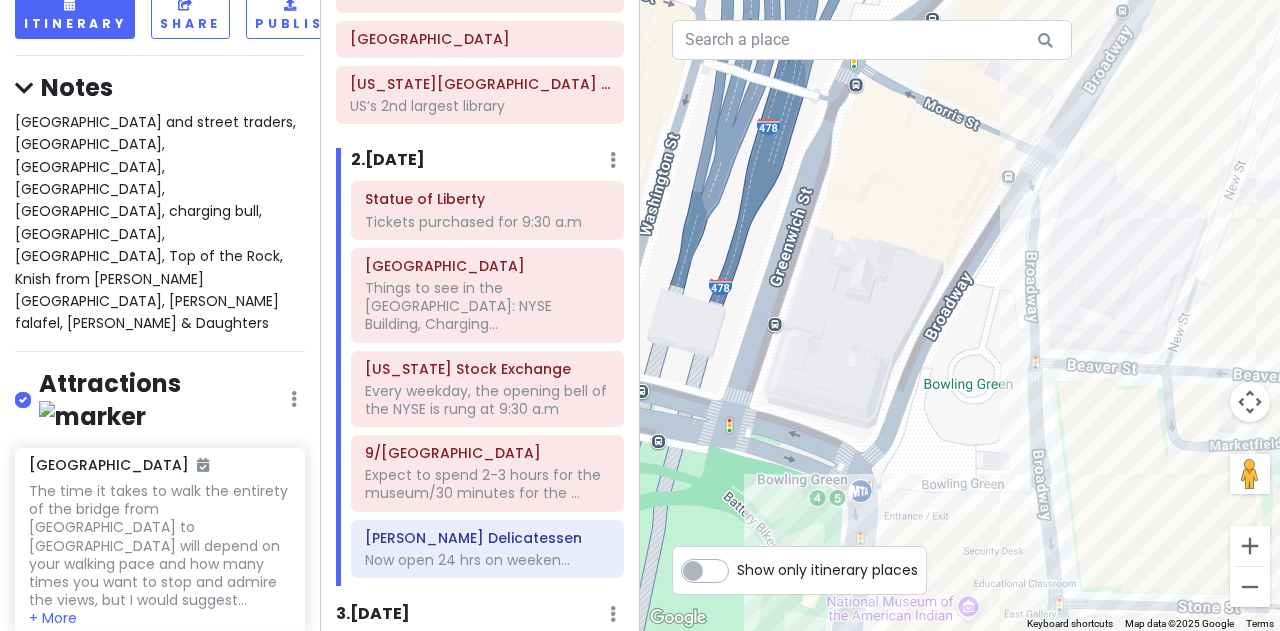 drag, startPoint x: 888, startPoint y: 328, endPoint x: 1148, endPoint y: 491, distance: 306.8697 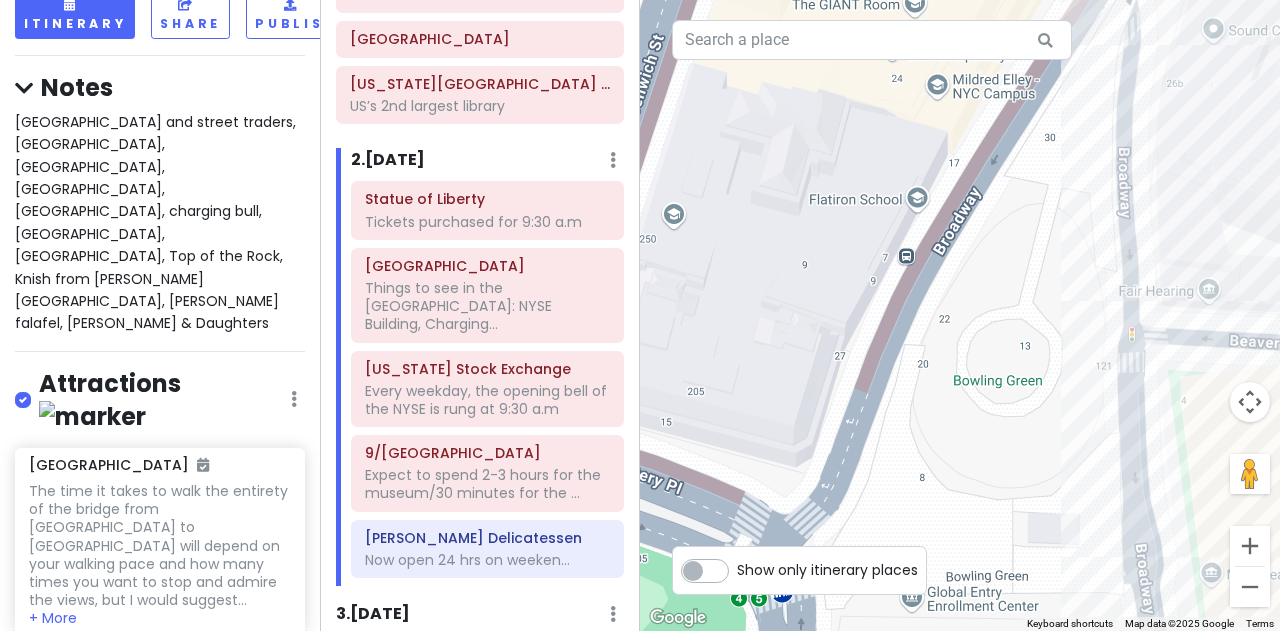 drag, startPoint x: 903, startPoint y: 485, endPoint x: 916, endPoint y: 544, distance: 60.41523 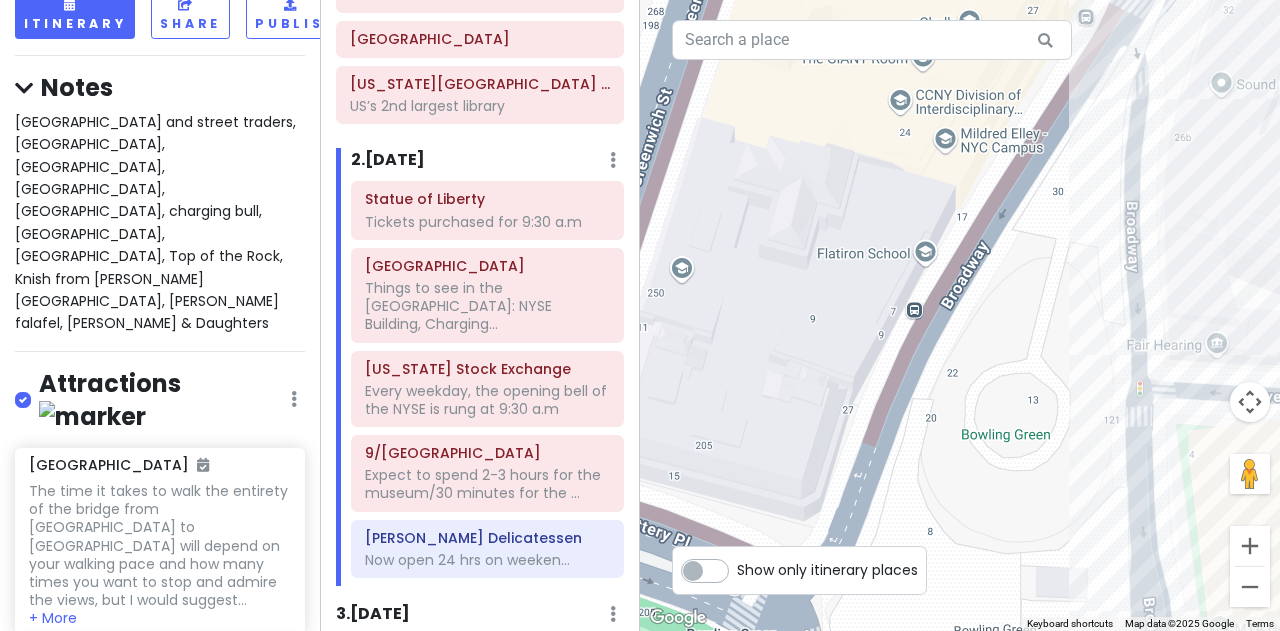 drag, startPoint x: 1034, startPoint y: 307, endPoint x: 1045, endPoint y: 281, distance: 28.231188 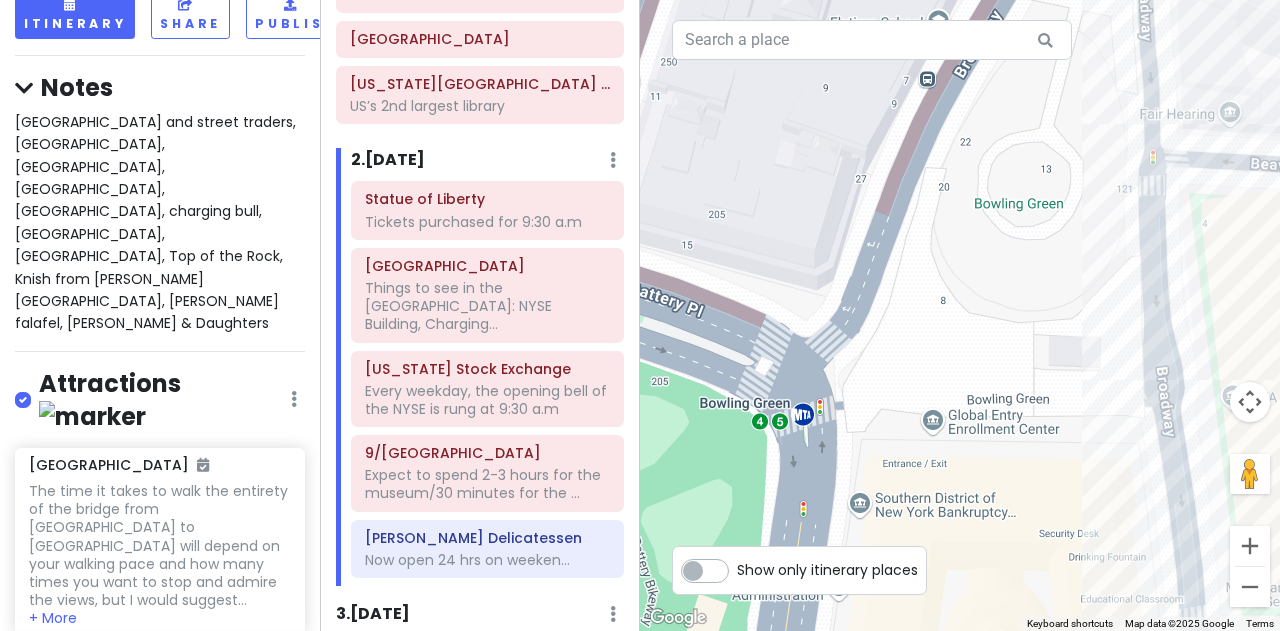 drag, startPoint x: 1002, startPoint y: 425, endPoint x: 1003, endPoint y: 248, distance: 177.00282 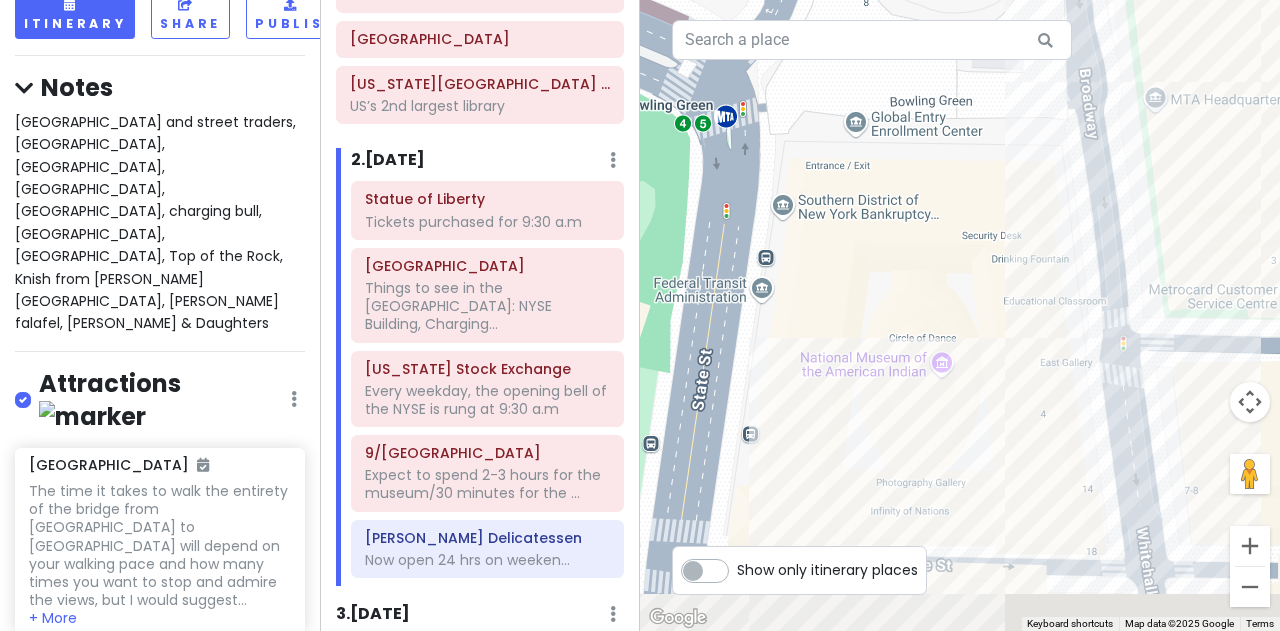 drag, startPoint x: 938, startPoint y: 493, endPoint x: 874, endPoint y: 297, distance: 206.18439 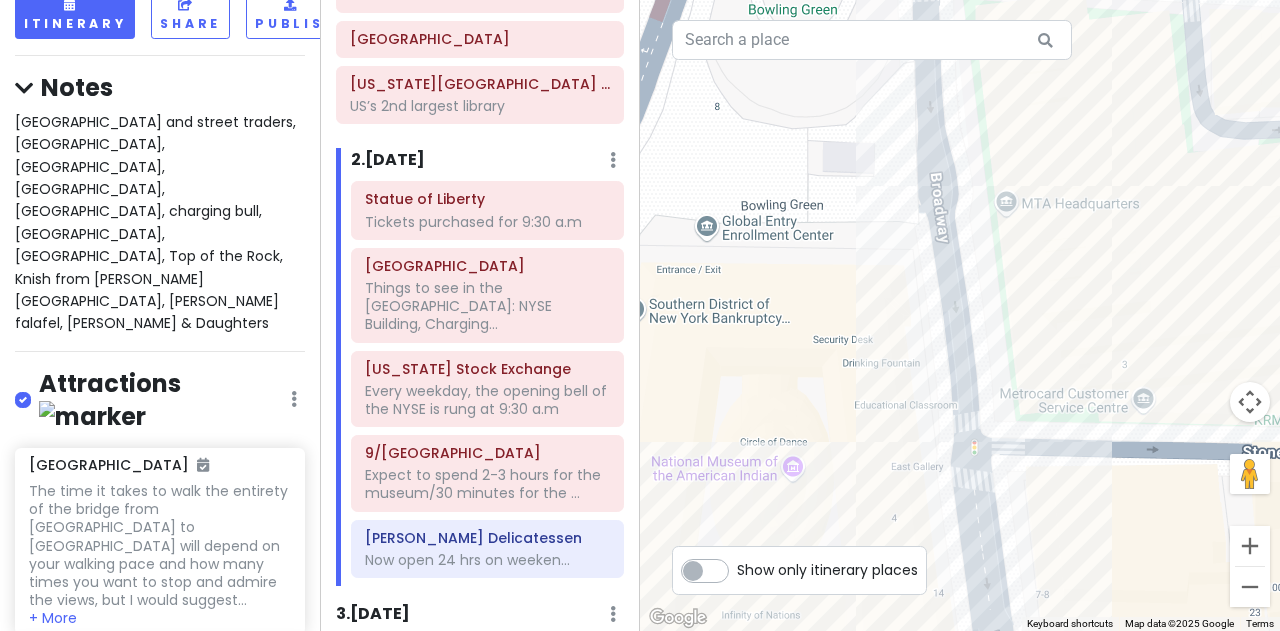 drag, startPoint x: 824, startPoint y: 442, endPoint x: 679, endPoint y: 553, distance: 182.60887 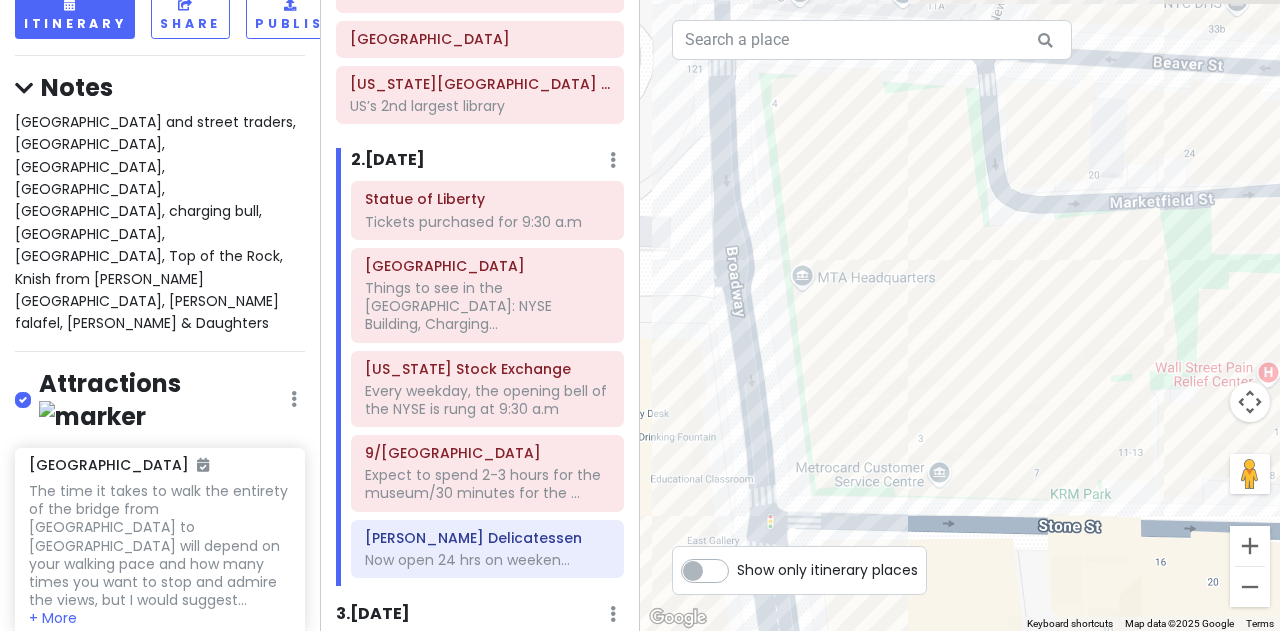 drag, startPoint x: 1064, startPoint y: 321, endPoint x: 833, endPoint y: 406, distance: 246.14224 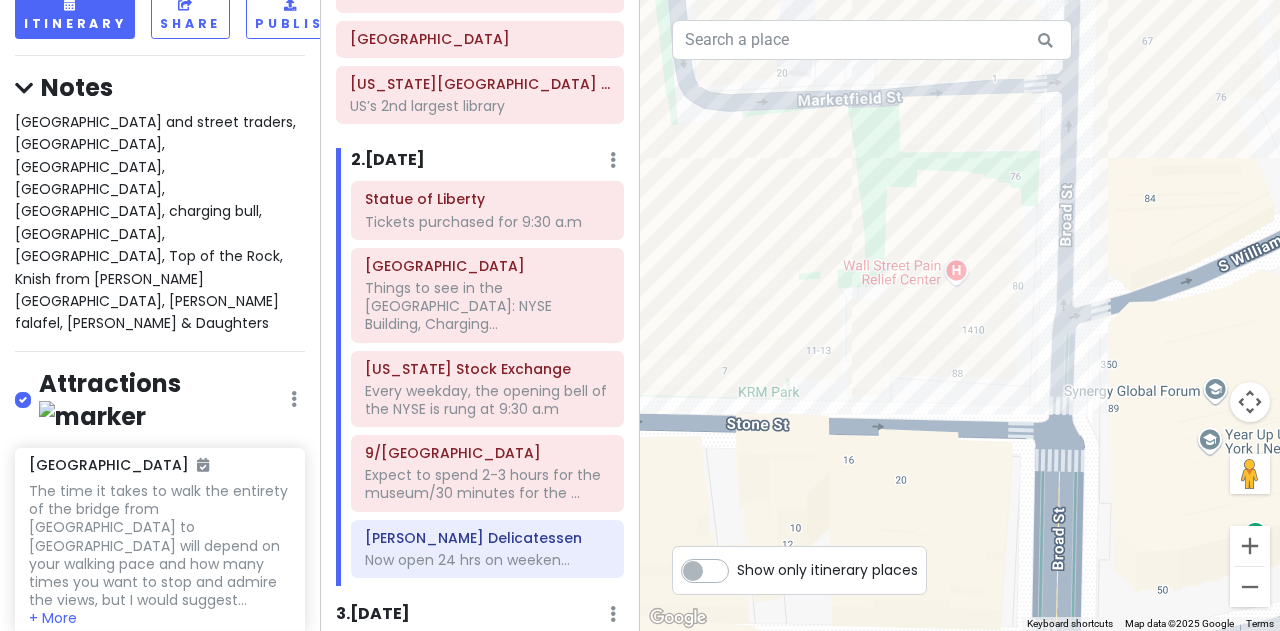 drag, startPoint x: 1090, startPoint y: 461, endPoint x: 801, endPoint y: 347, distance: 310.67184 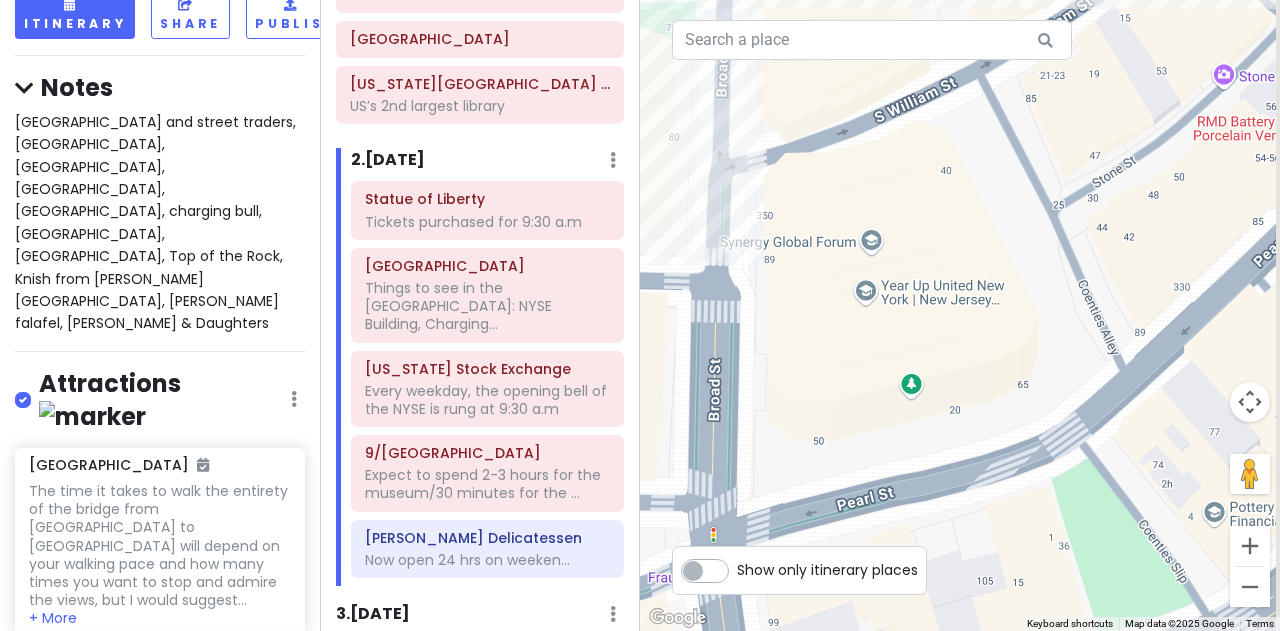 drag, startPoint x: 1142, startPoint y: 497, endPoint x: 795, endPoint y: 347, distance: 378.03308 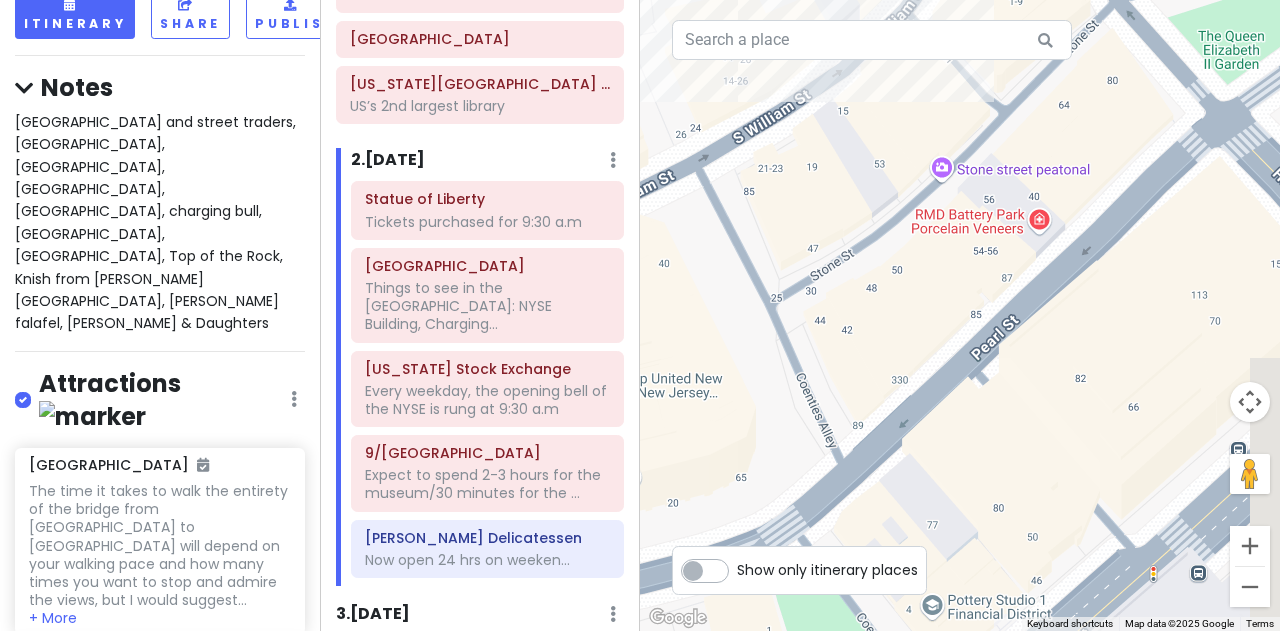 drag, startPoint x: 1110, startPoint y: 452, endPoint x: 830, endPoint y: 551, distance: 296.98654 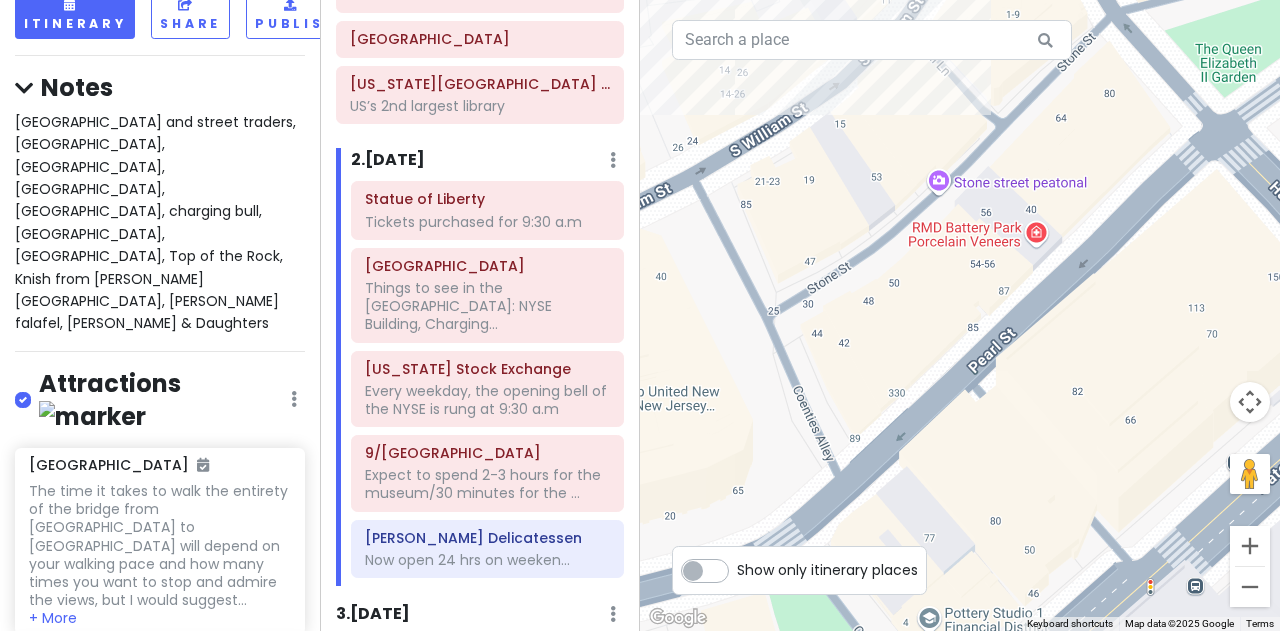 drag, startPoint x: 1077, startPoint y: 313, endPoint x: 1080, endPoint y: 325, distance: 12.369317 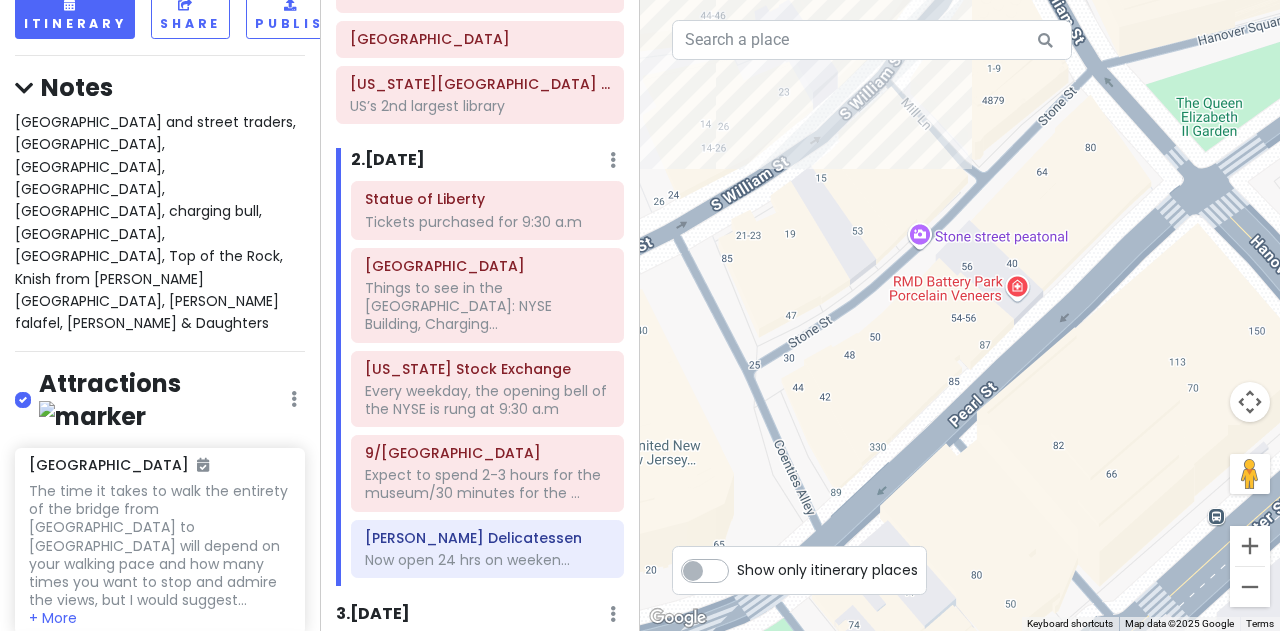 drag, startPoint x: 885, startPoint y: 343, endPoint x: 864, endPoint y: 397, distance: 57.939625 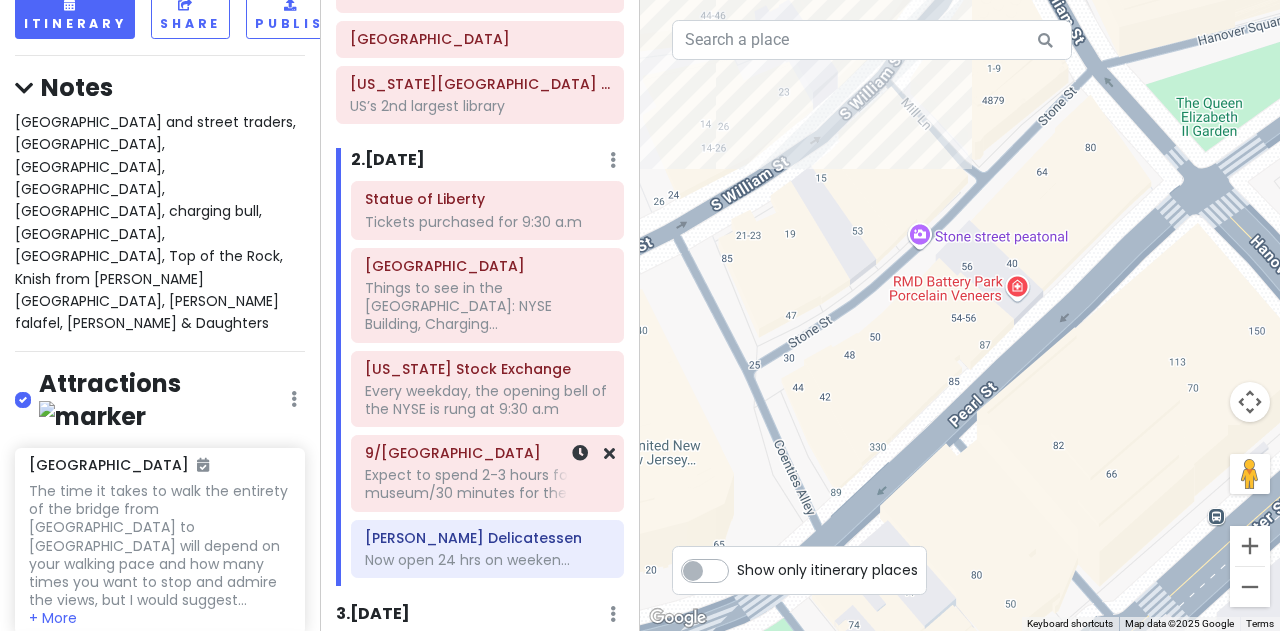 click on "Expect to spend 2-3 hours for the museum/30 minutes for the ..." at bounding box center [480, -268] 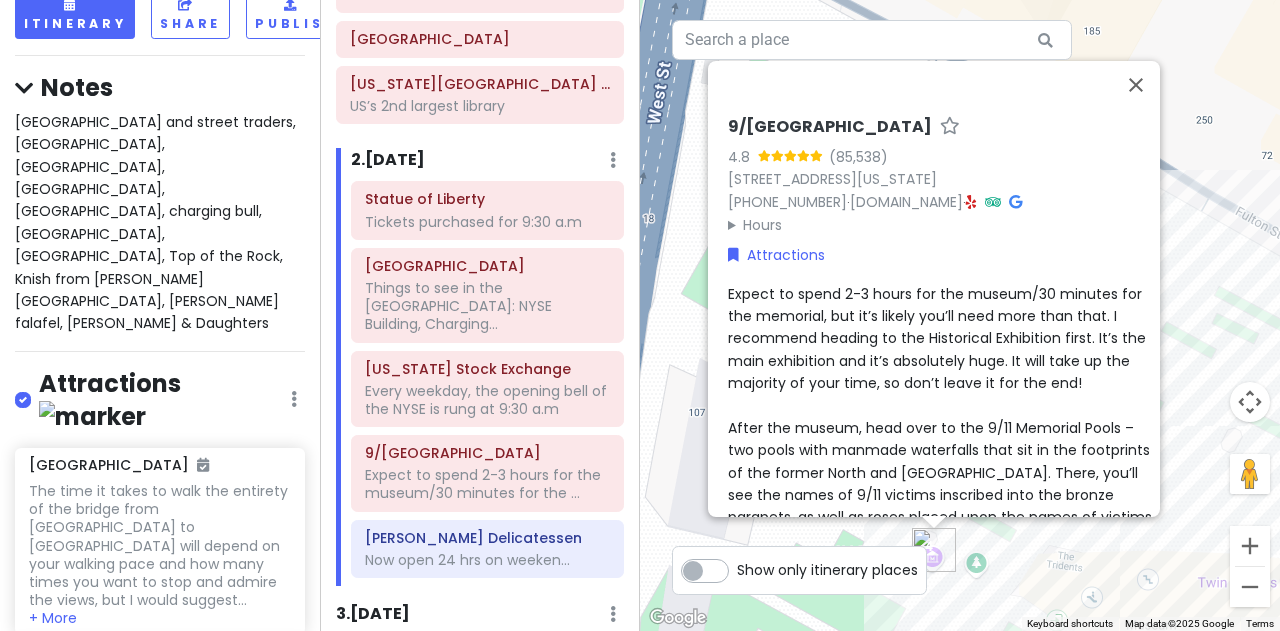 click on "Expect to spend 2-3 hours for the museum/30 minutes for the memorial, but it’s likely you’ll need more than that. I recommend heading to the Historical Exhibition first. It’s the main exhibition and it’s absolutely huge. It will take up the majority of your time, so don’t leave it for the end!
After the museum, head over to the 9/11 Memorial Pools – two pools with manmade waterfalls that sit in the footprints of the former North and South Towers. There, you’ll see the names of 9/11 victims inscribed into the bronze parapets, as well as roses placed upon the names of victims who’d have their birthday on your visit day" at bounding box center [942, 416] 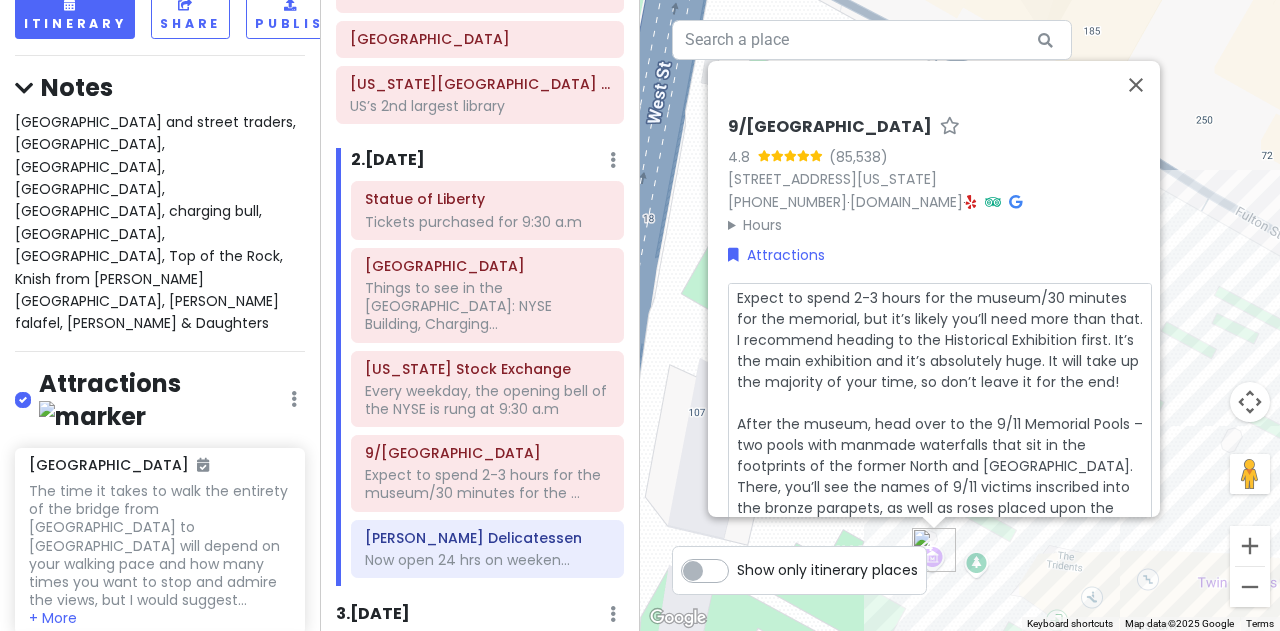 scroll, scrollTop: 4, scrollLeft: 0, axis: vertical 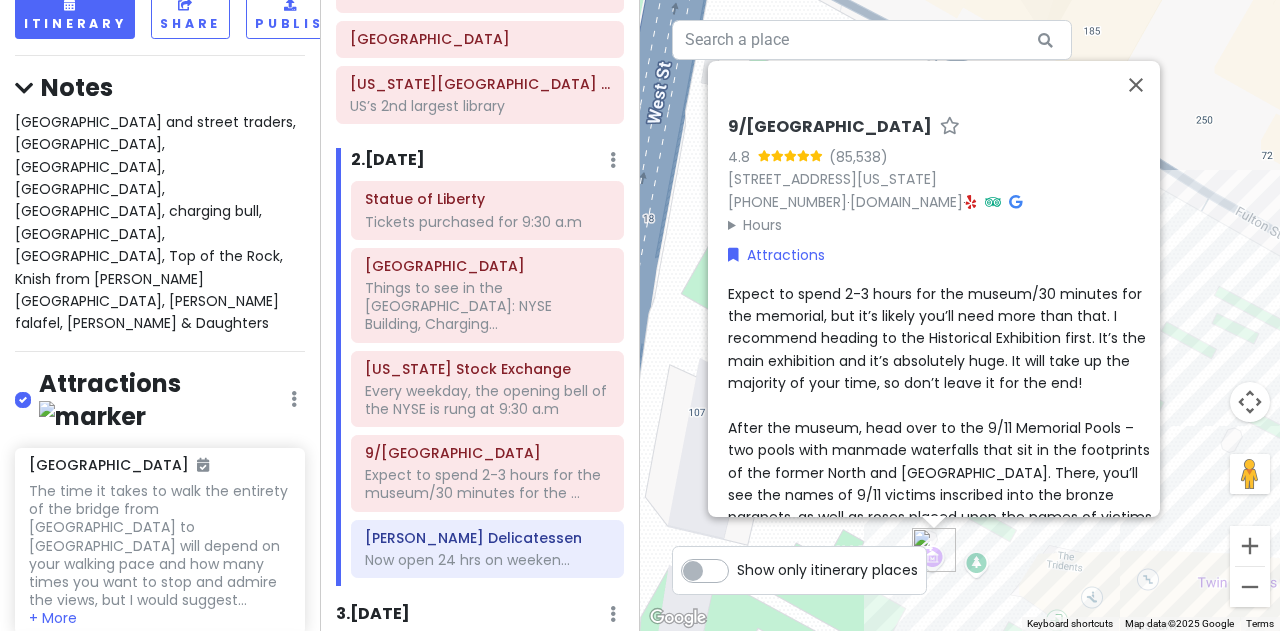 click on "New York Trip with Jim and Velvet Private Change Dates Make a Copy Delete Trip Go Pro ⚡️ Give Feedback 💡 Support Scout ☕️ Itinerary Share Publish Notes Canal Street and street traders, Hell's Kitchen, Theater District, Museum of Modern Art, Guggenheim, charging bull, Federal Reserve, Flat Iron Building, Top of the Rock, Knish from yonah schimmel Bakery, Mamouns falafel, Russ & Daughters Attractions   Edit Reorder Delete List Brooklyn Bridge The time it takes to walk the entirety of the bridge from Manhattan to Brooklyn will depend on your walking pace and how many times you want to stop and admire the views, but I would suggest... + More Dumbo DUMBO = “Down Under the Manhattan Bridge Overpass”
Its a lovely neighbourhood that’s famous for e... + More 9/11 Memorial & Museum Expect to spend 2-3 hours for the museum/30 minutes for the memorial, but it’s likely you’ll need more than that. I recommend heading to the Historical Exhibition first. It’s the main exhibiti... + More + More + More" at bounding box center [160, 315] 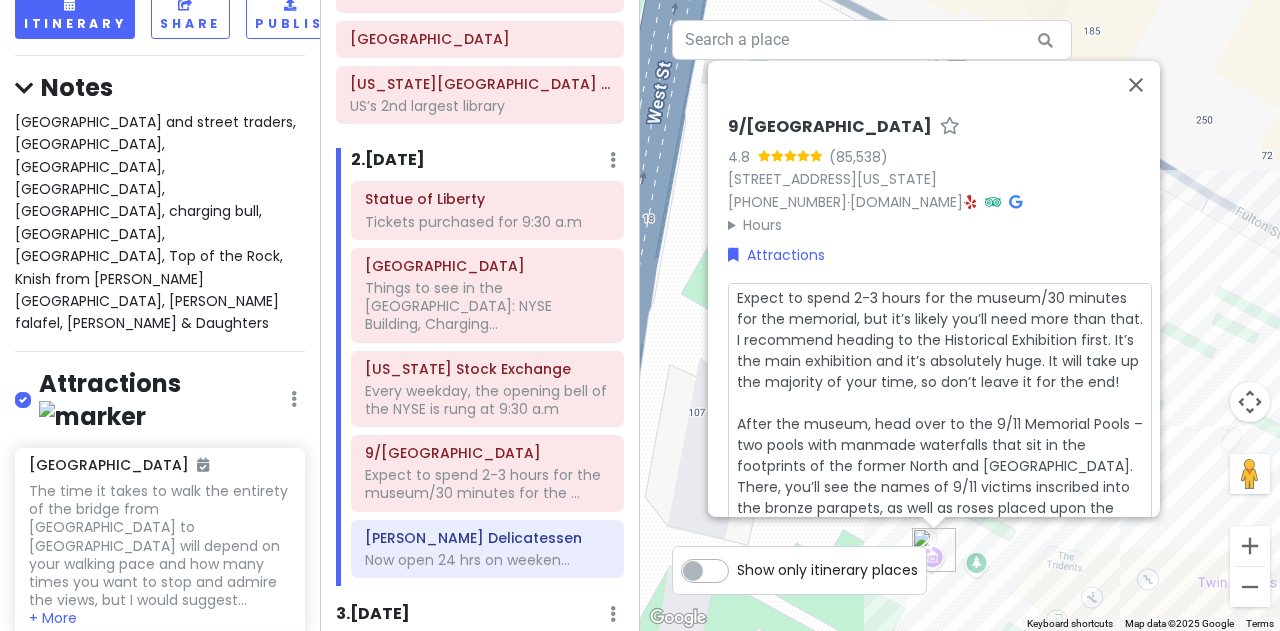 scroll, scrollTop: 4, scrollLeft: 0, axis: vertical 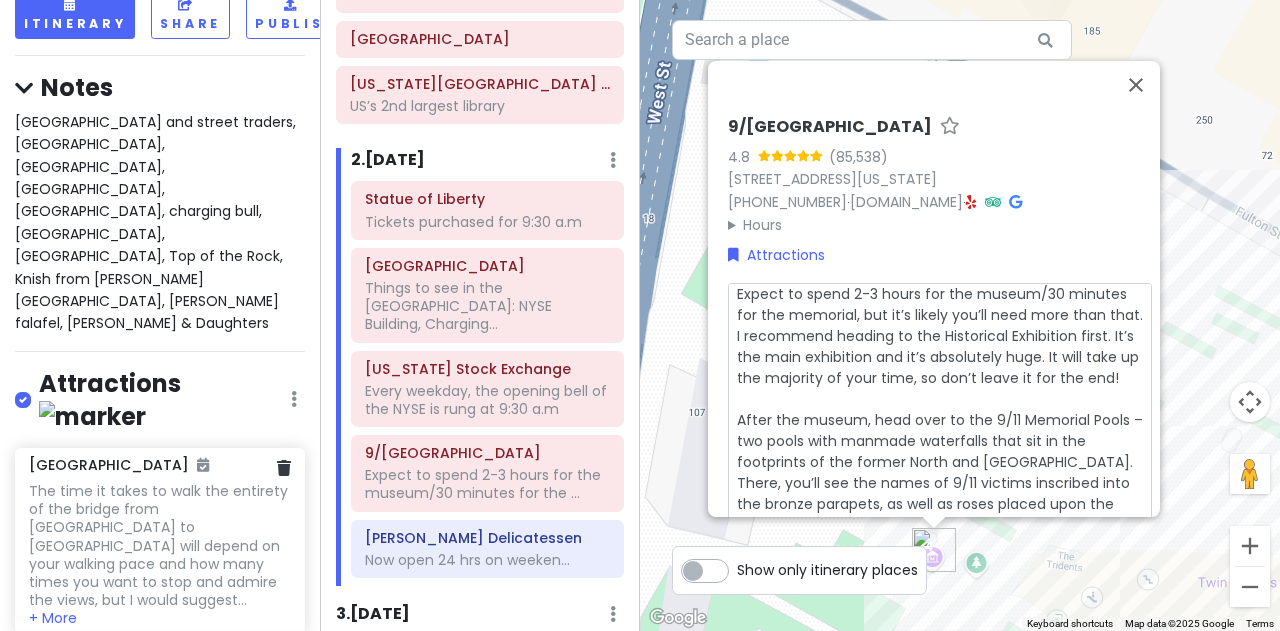 type on "x" 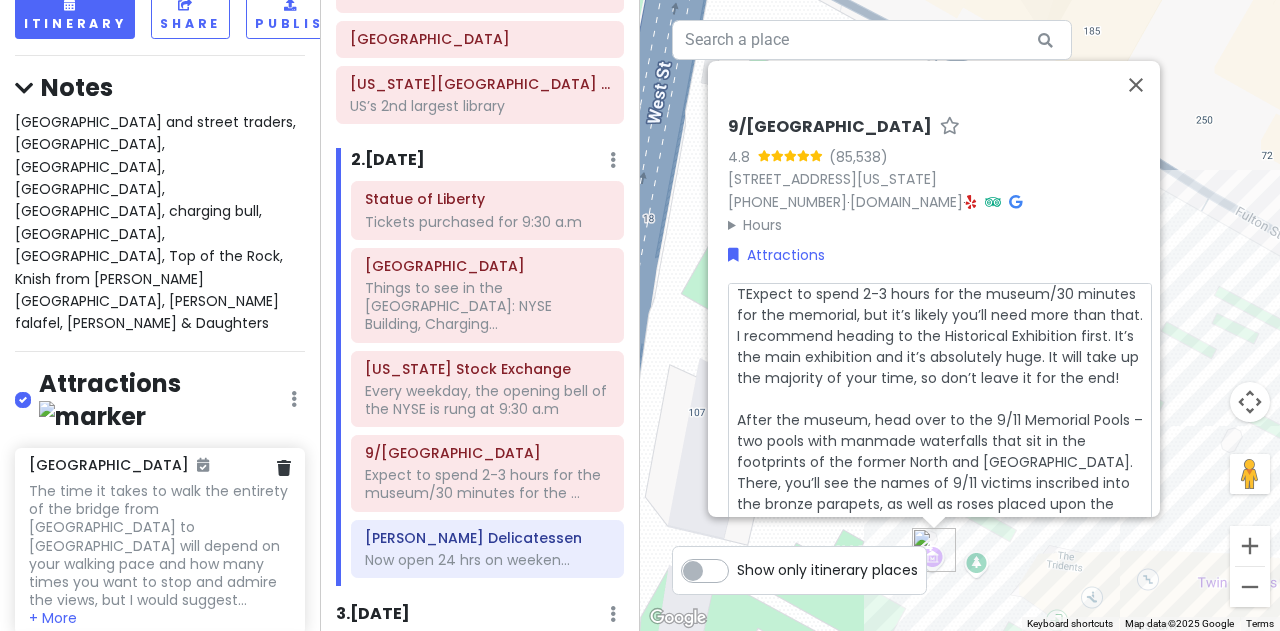 type on "x" 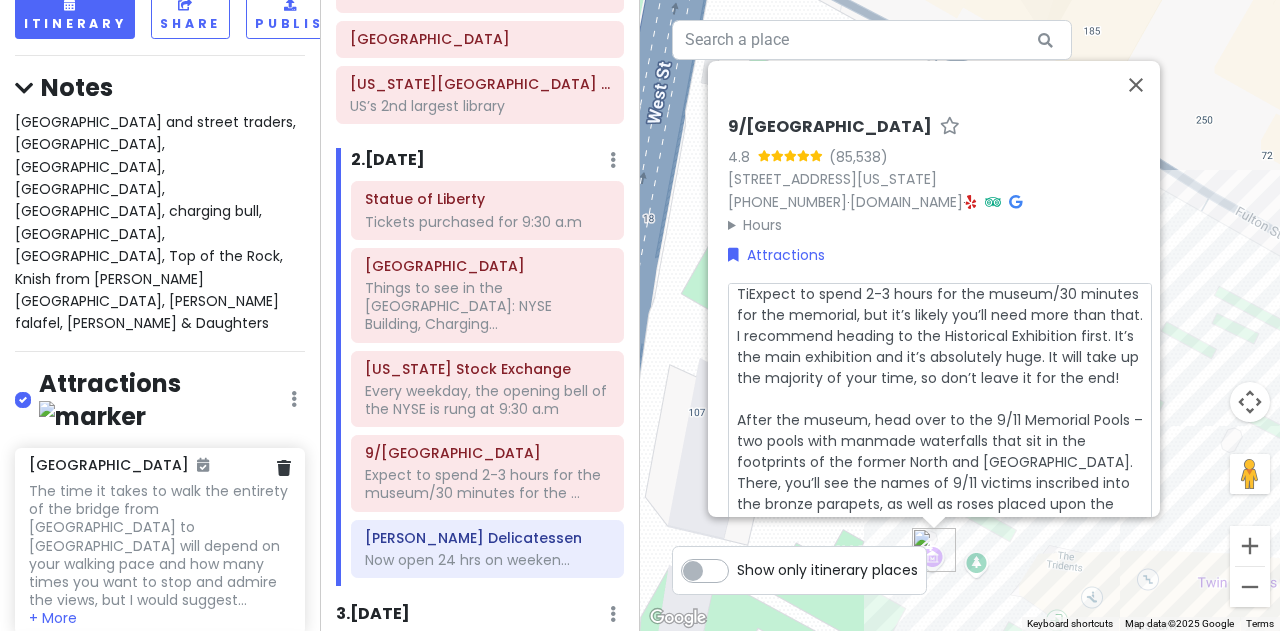 type on "x" 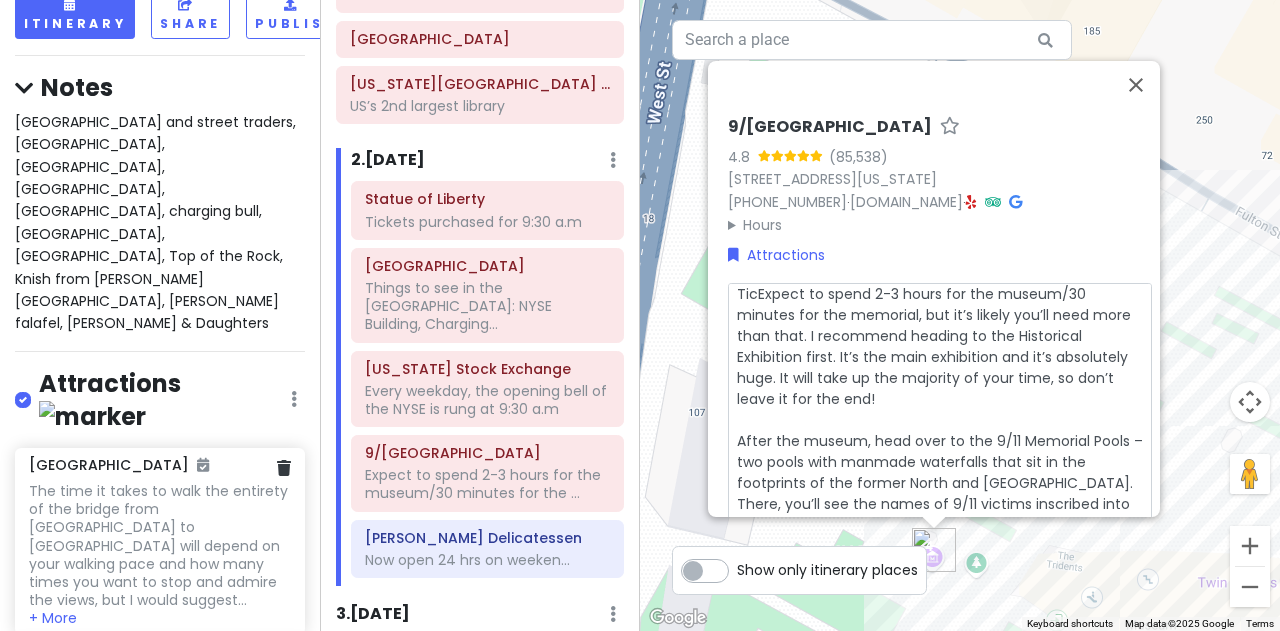 type on "x" 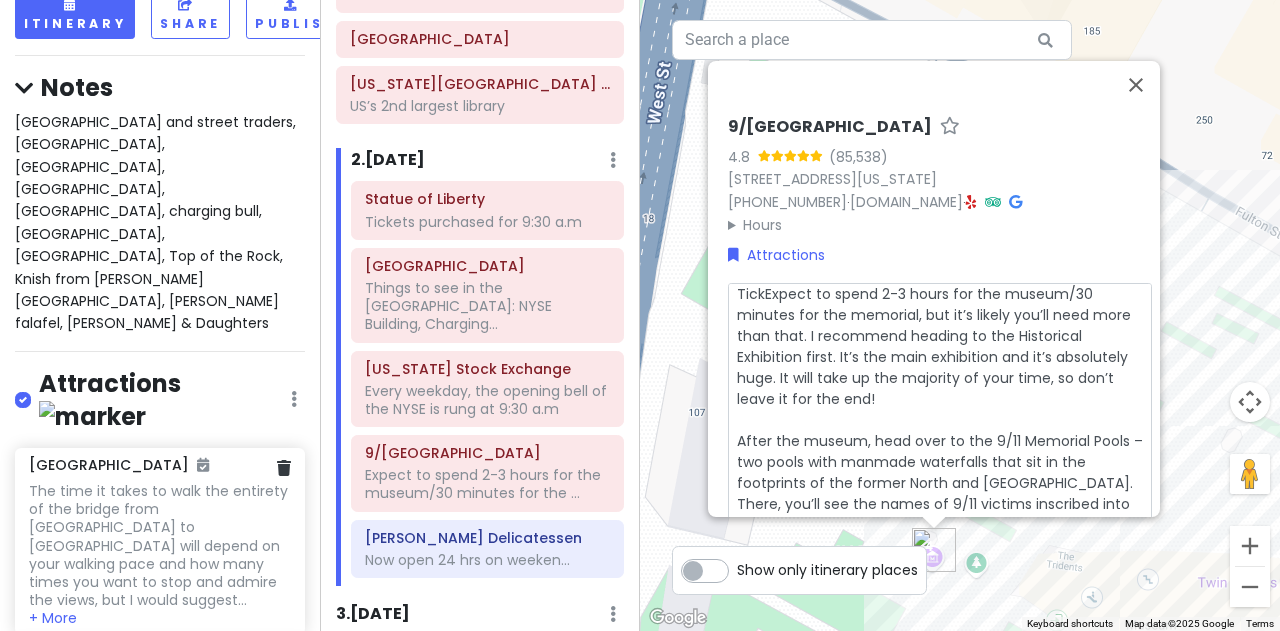 type on "x" 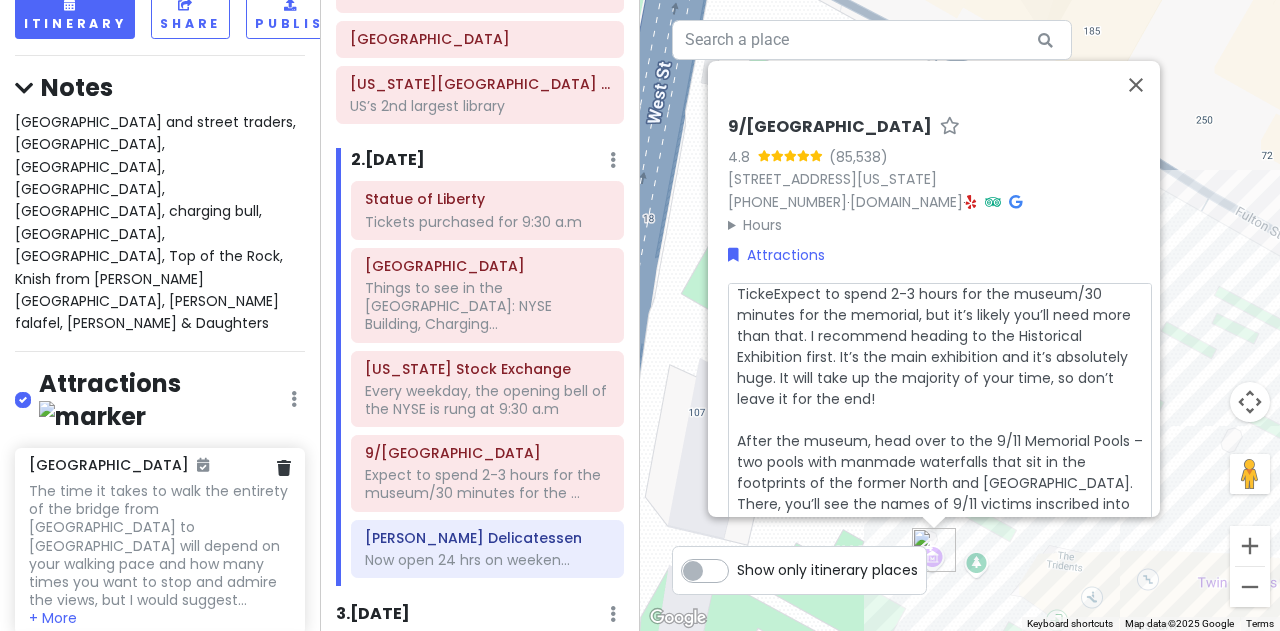 type on "x" 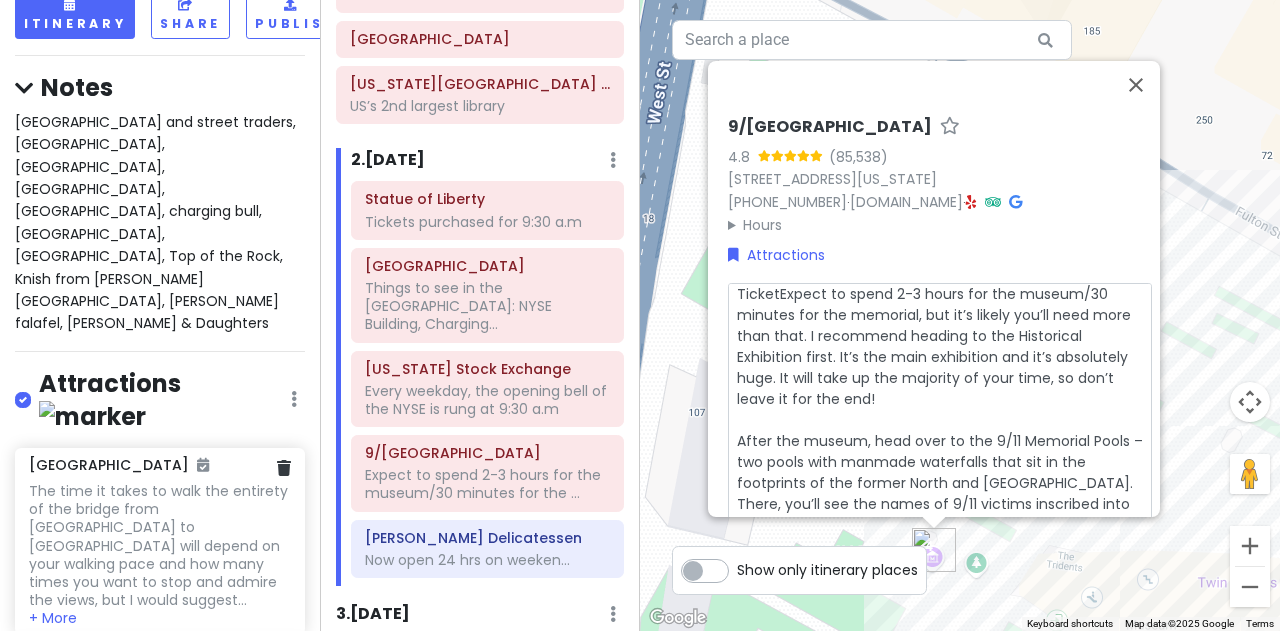 type on "x" 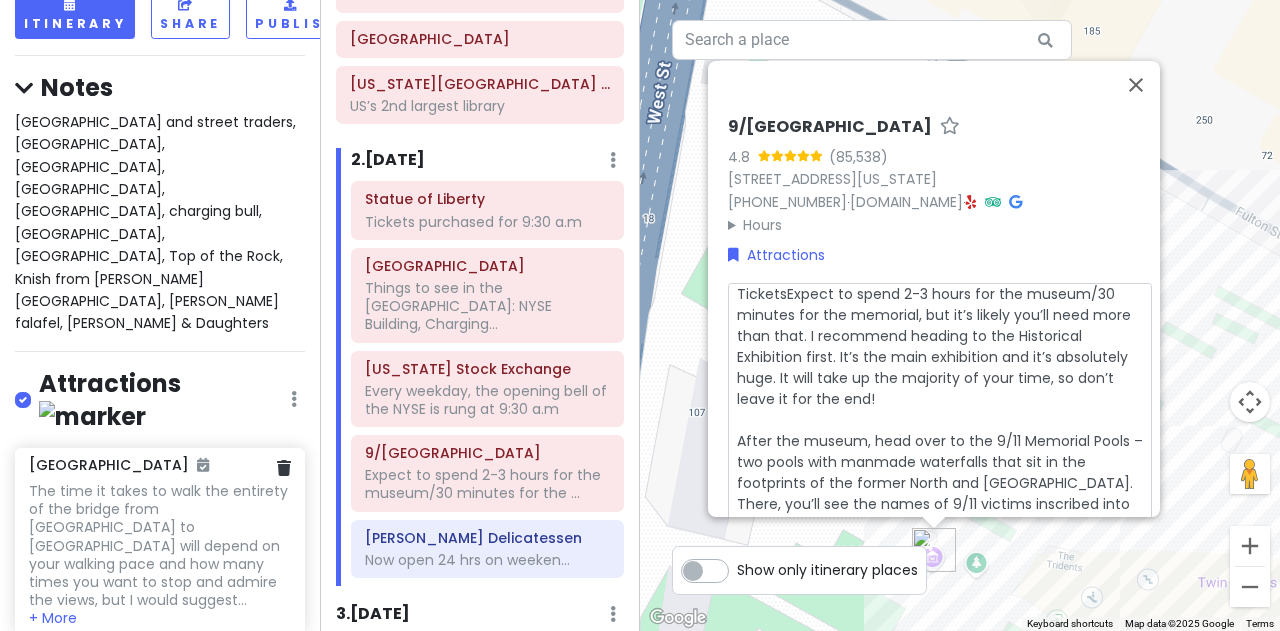 type on "x" 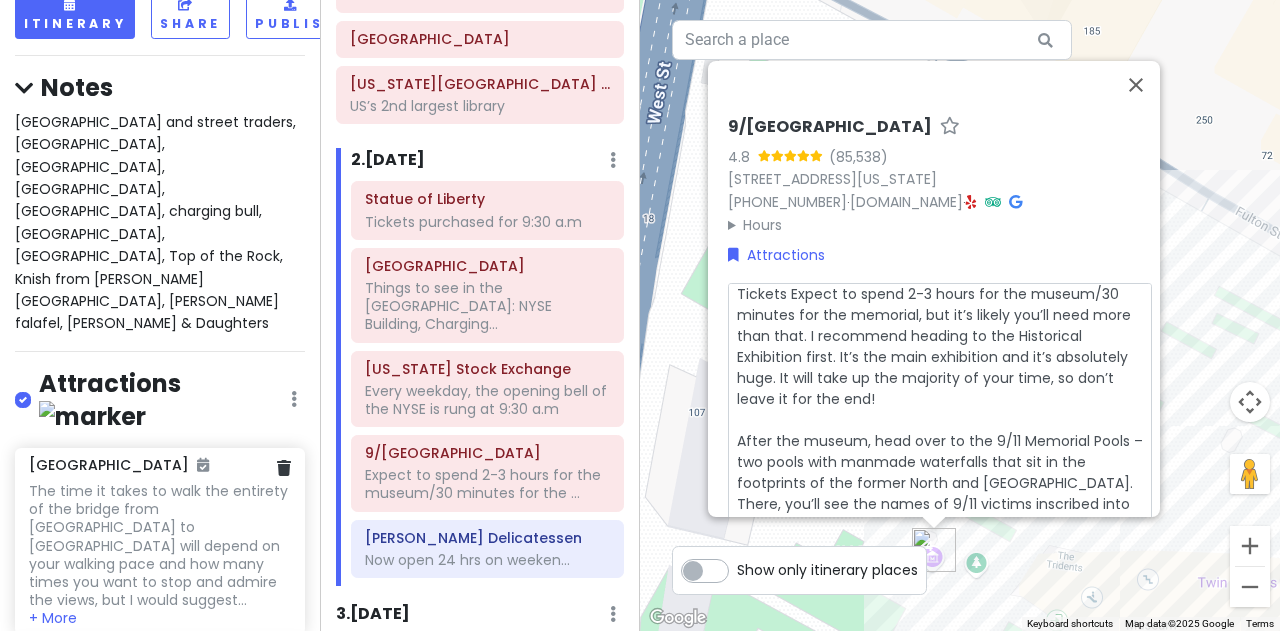 type on "x" 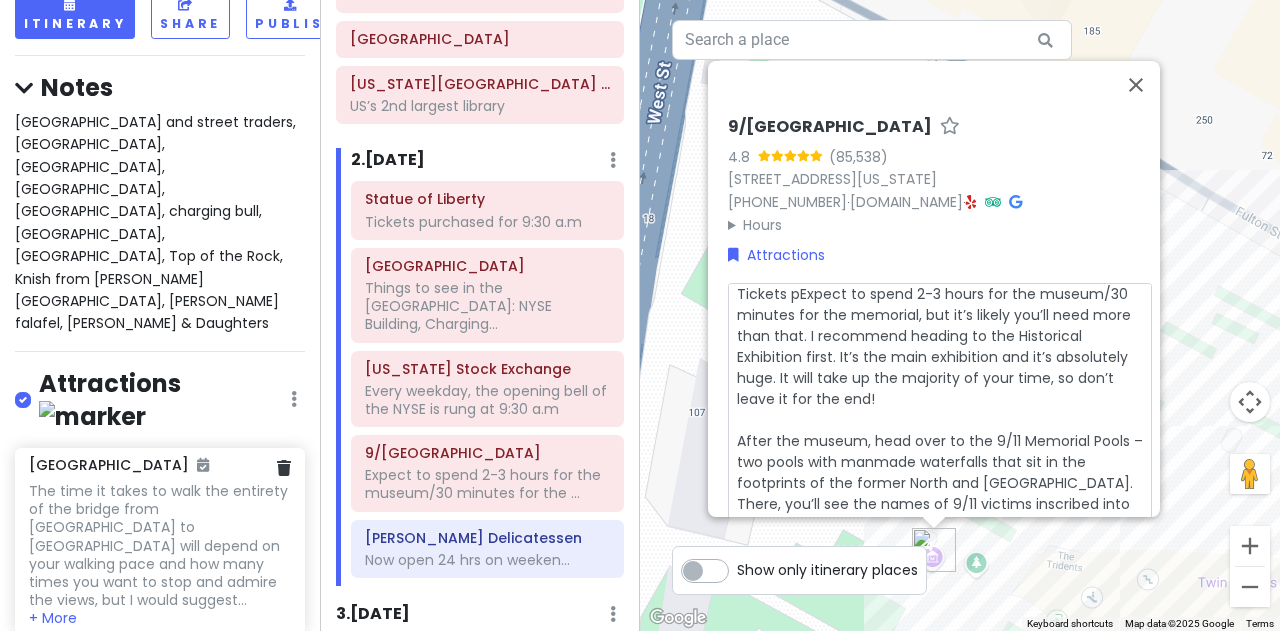 type on "x" 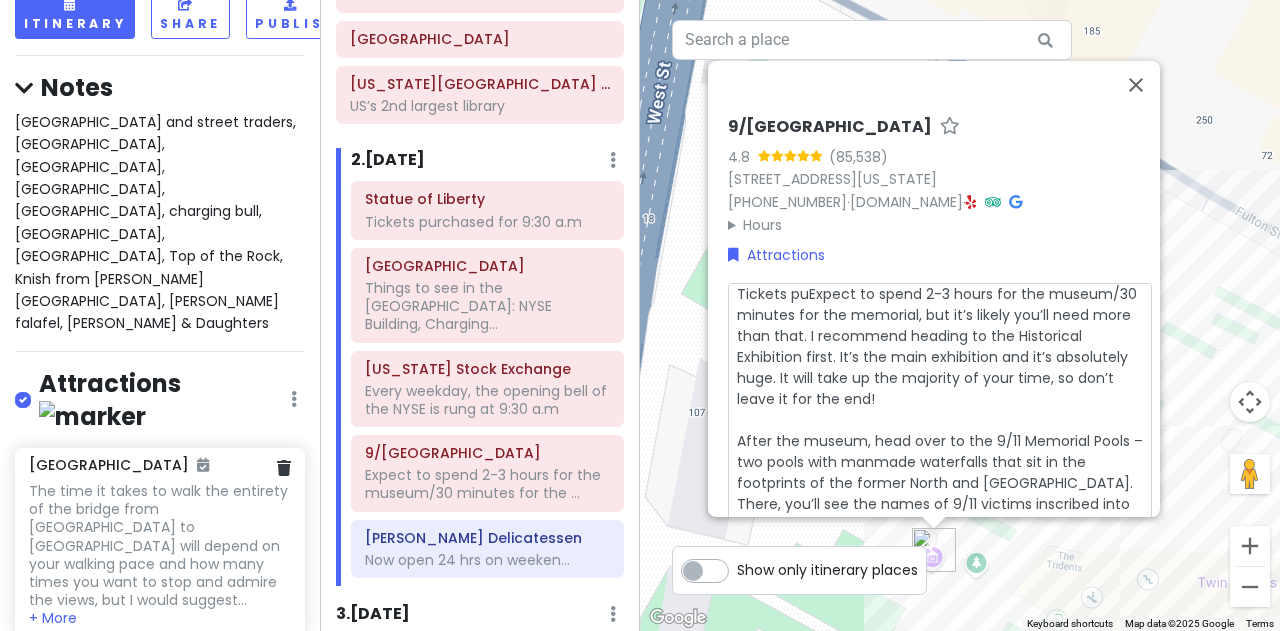 type on "Tickets purExpect to spend 2-3 hours for the museum/30 minutes for the memorial, but it’s likely you’ll need more than that. I recommend heading to the Historical Exhibition first. It’s the main exhibition and it’s absolutely huge. It will take up the majority of your time, so don’t leave it for the end!
After the museum, head over to the 9/11 Memorial Pools – two pools with manmade waterfalls that sit in the footprints of the former North and South Towers. There, you’ll see the names of 9/11 victims inscribed into the bronze parapets, as well as roses placed upon the names of victims who’d have their birthday on your visit day" 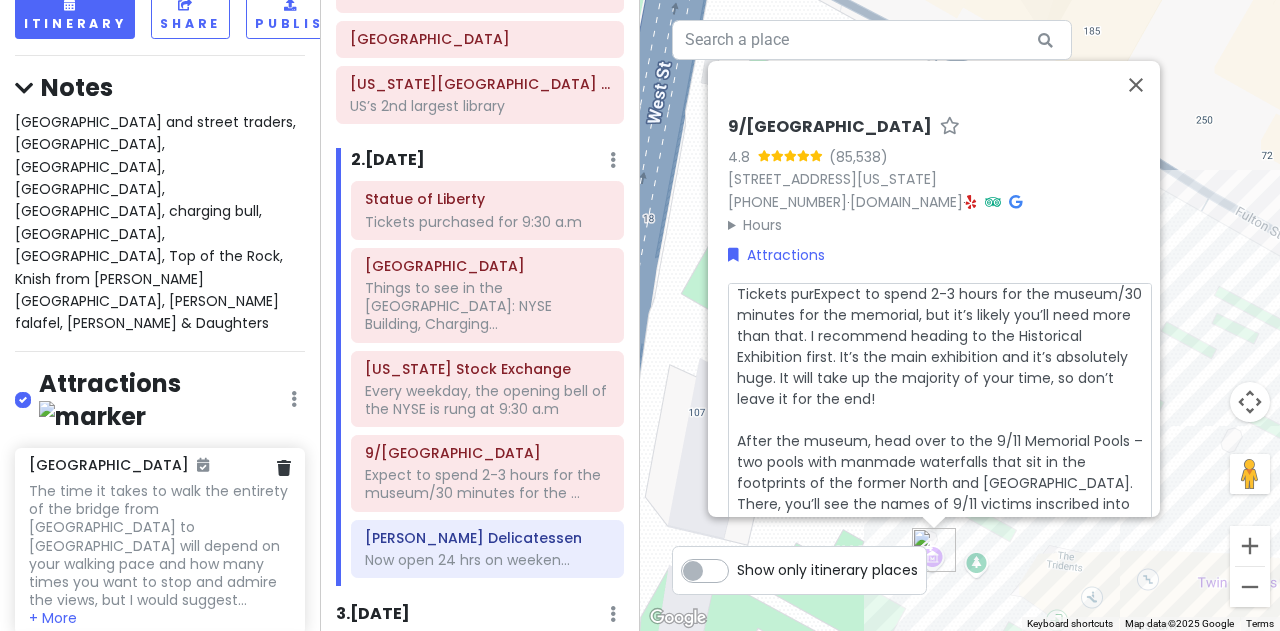 type on "x" 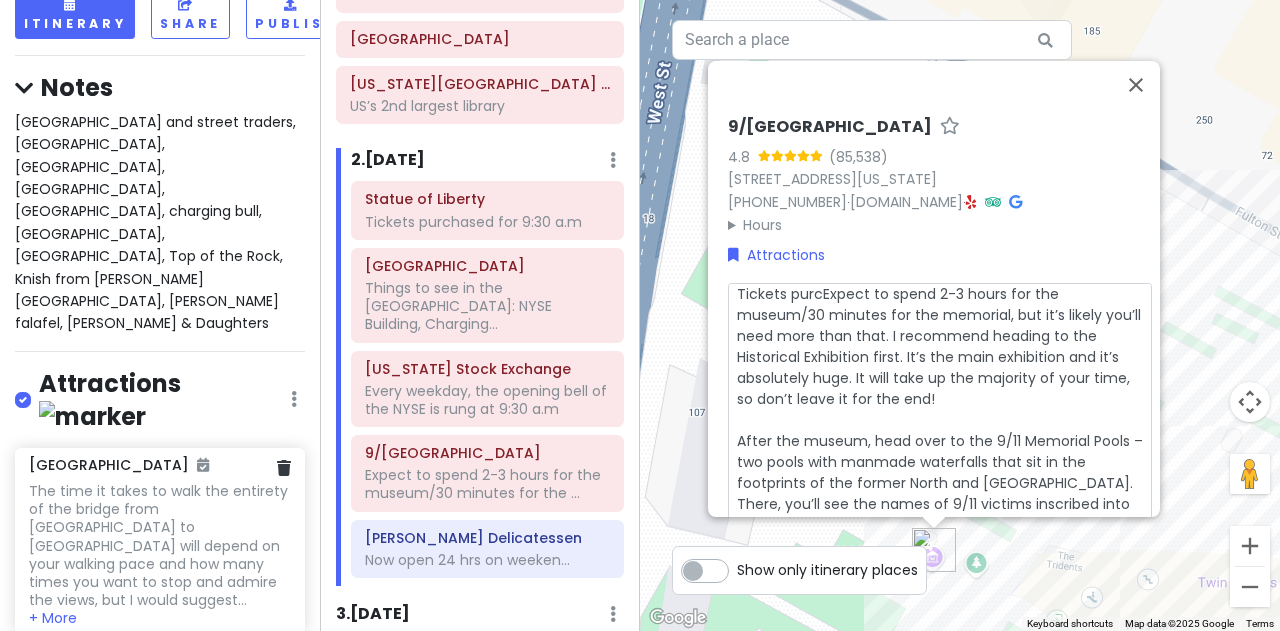 type on "Tickets purchExpect to spend 2-3 hours for the museum/30 minutes for the memorial, but it’s likely you’ll need more than that. I recommend heading to the Historical Exhibition first. It’s the main exhibition and it’s absolutely huge. It will take up the majority of your time, so don’t leave it for the end!
After the museum, head over to the 9/11 Memorial Pools – two pools with manmade waterfalls that sit in the footprints of the former North and South Towers. There, you’ll see the names of 9/11 victims inscribed into the bronze parapets, as well as roses placed upon the names of victims who’d have their birthday on your visit day" 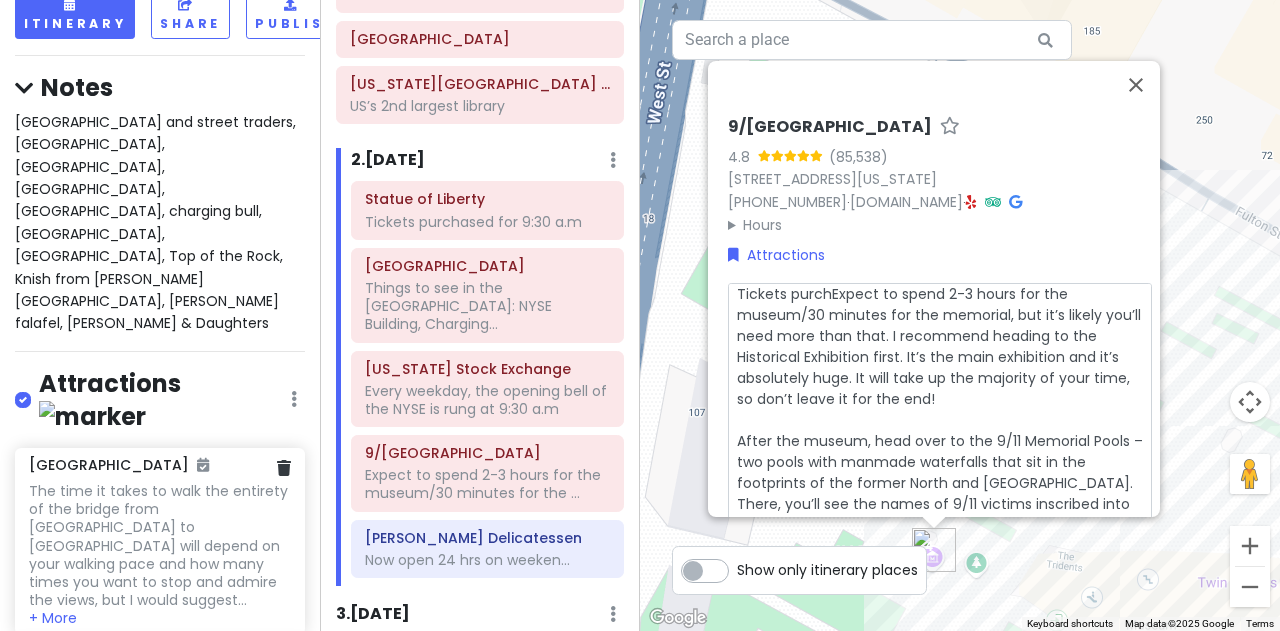 type on "x" 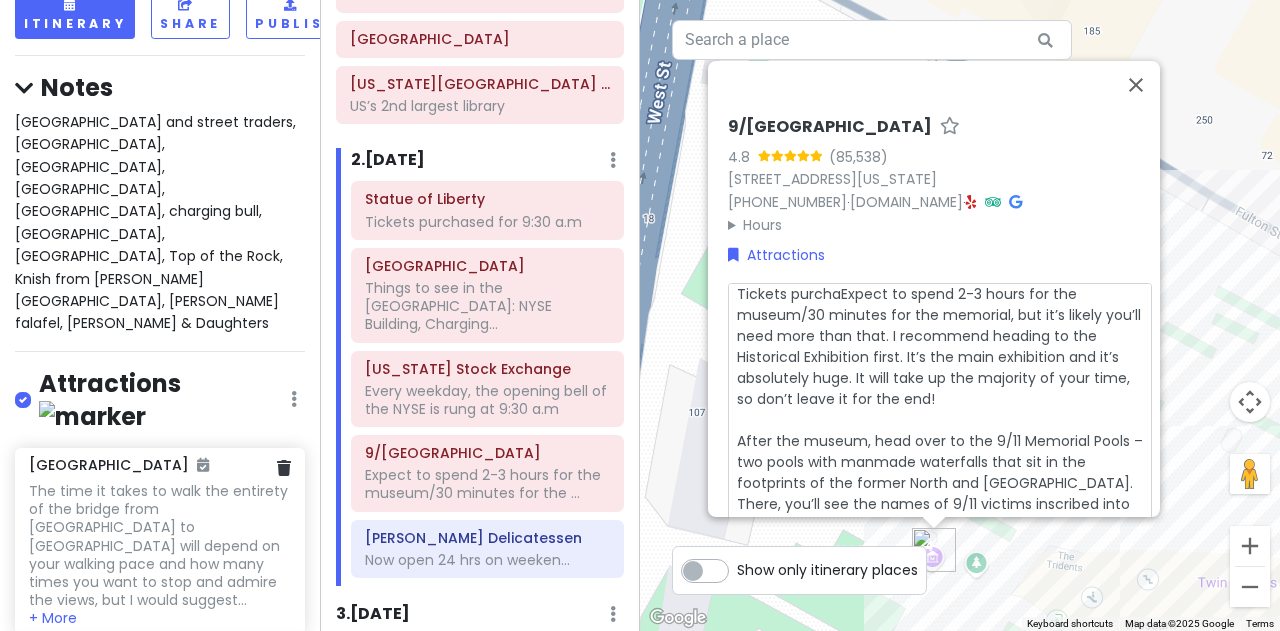 type on "x" 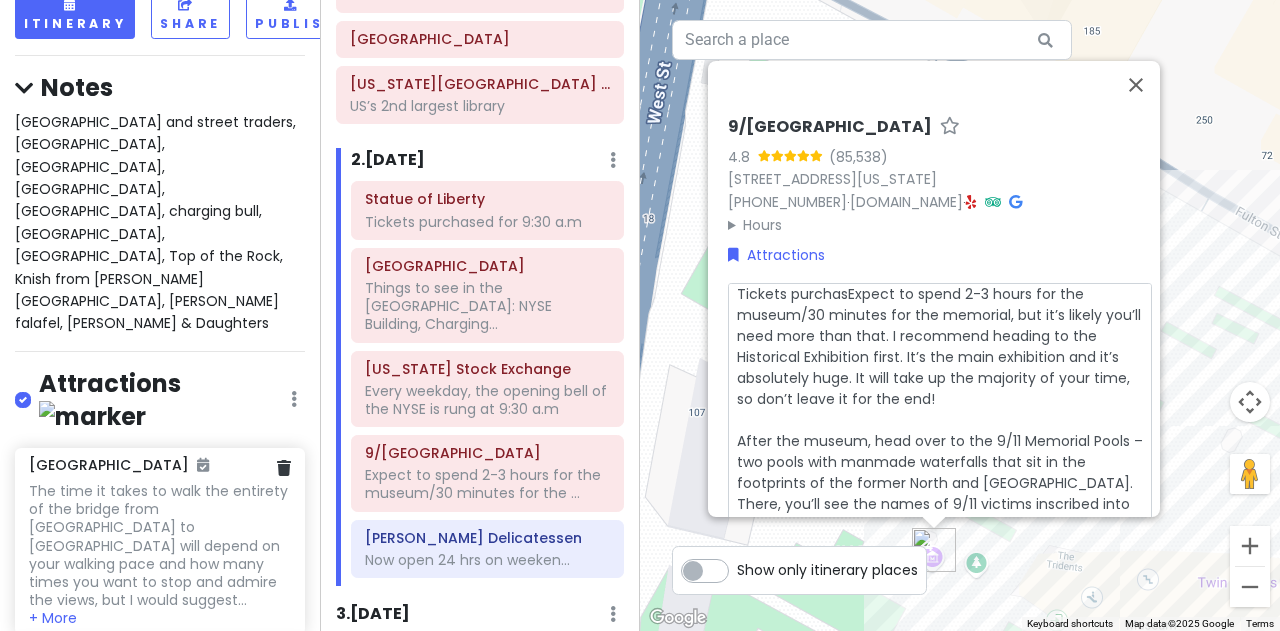 type on "x" 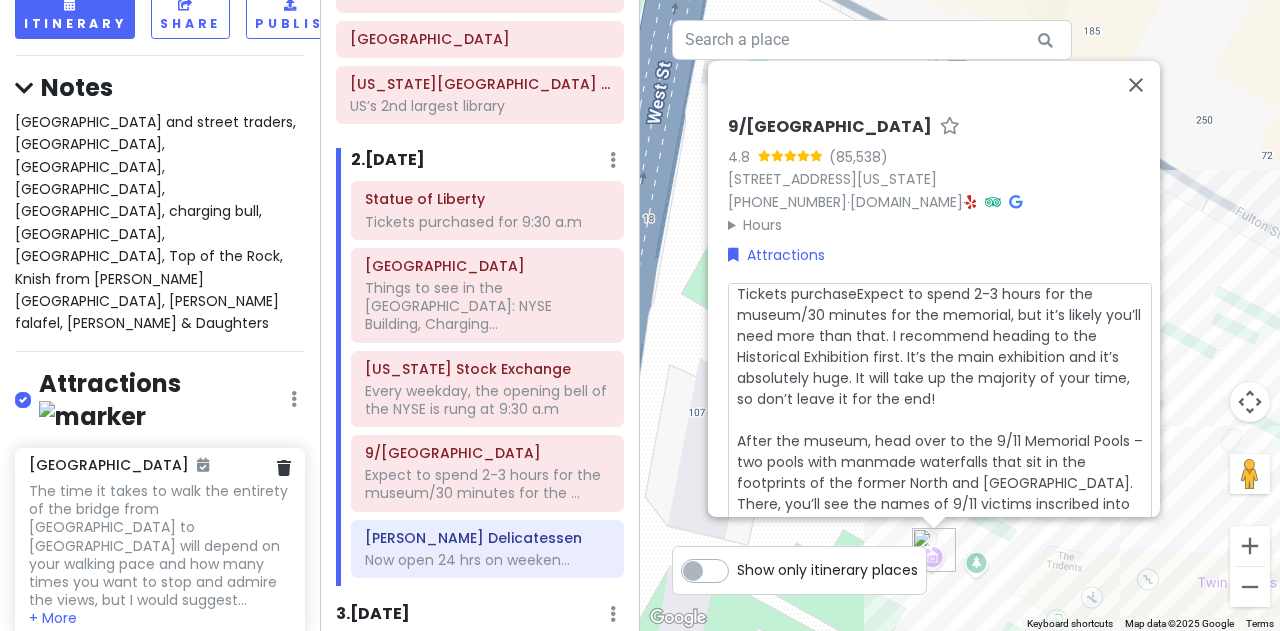 type on "x" 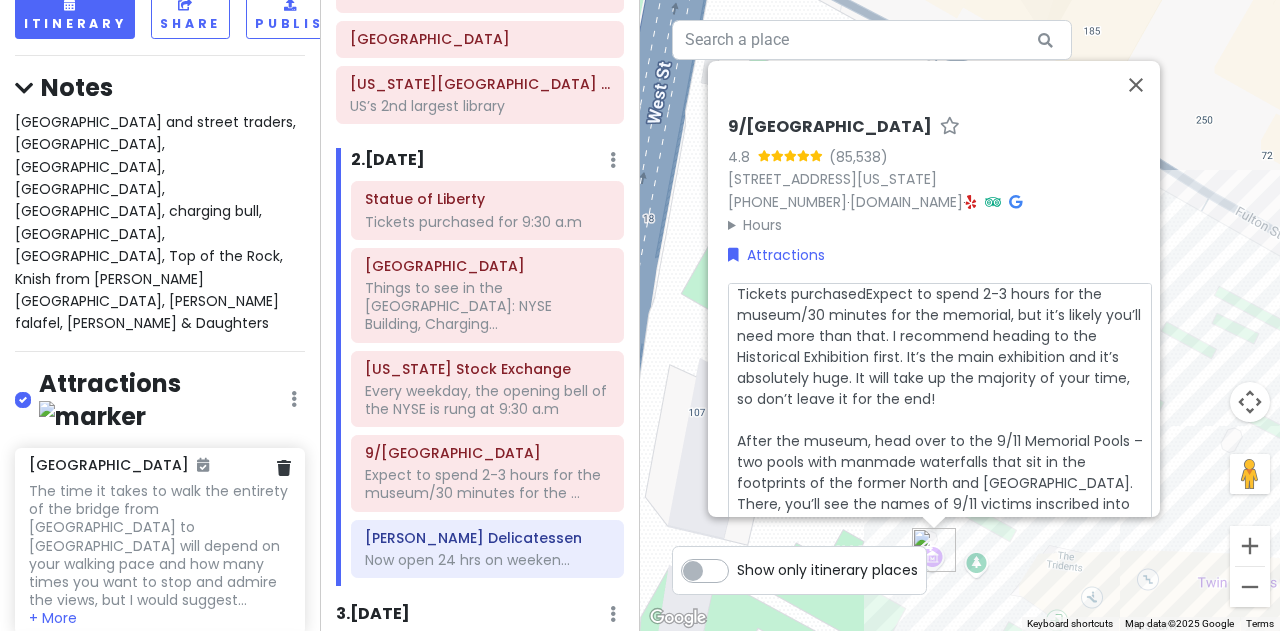 type on "Tickets purchased Expect to spend 2-3 hours for the museum/30 minutes for the memorial, but it’s likely you’ll need more than that. I recommend heading to the Historical Exhibition first. It’s the main exhibition and it’s absolutely huge. It will take up the majority of your time, so don’t leave it for the end!
After the museum, head over to the 9/11 Memorial Pools – two pools with manmade waterfalls that sit in the footprints of the former North and South Towers. There, you’ll see the names of 9/11 victims inscribed into the bronze parapets, as well as roses placed upon the names of victims who’d have their birthday on your visit day" 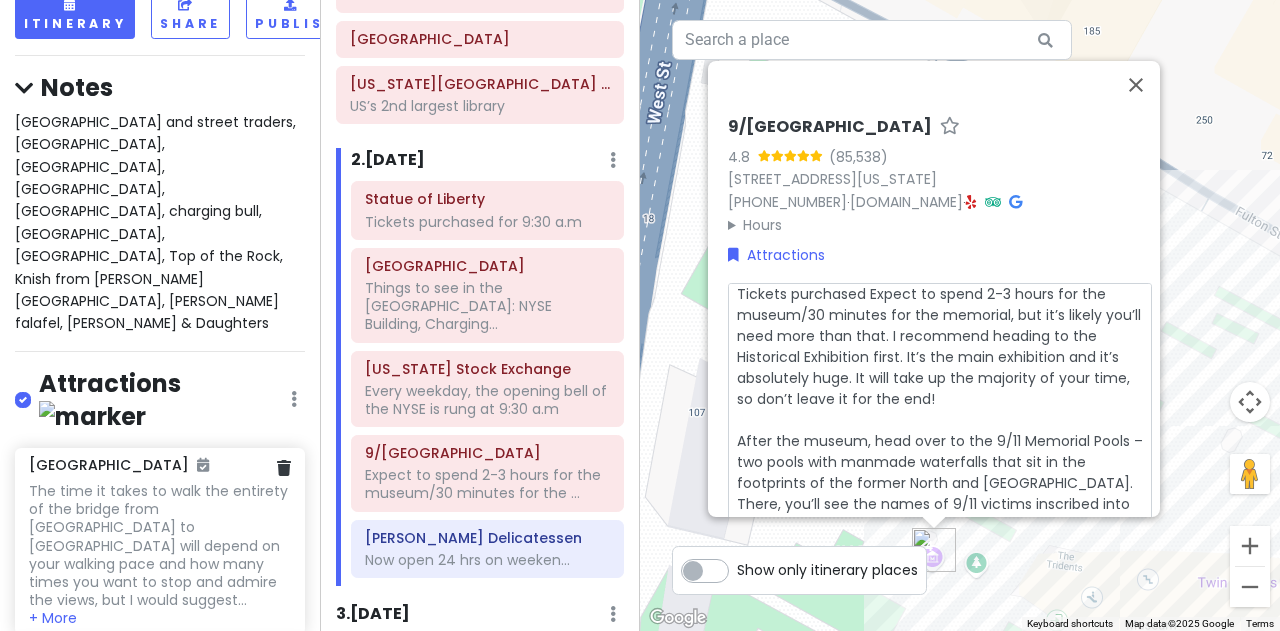 type on "x" 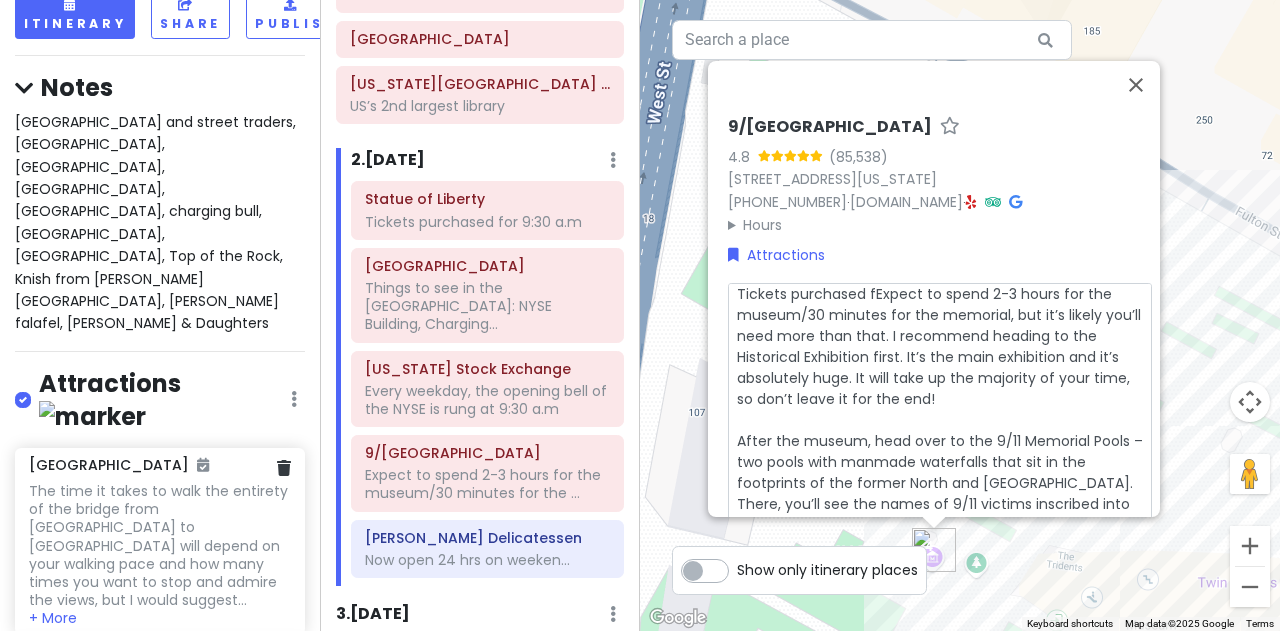 type on "x" 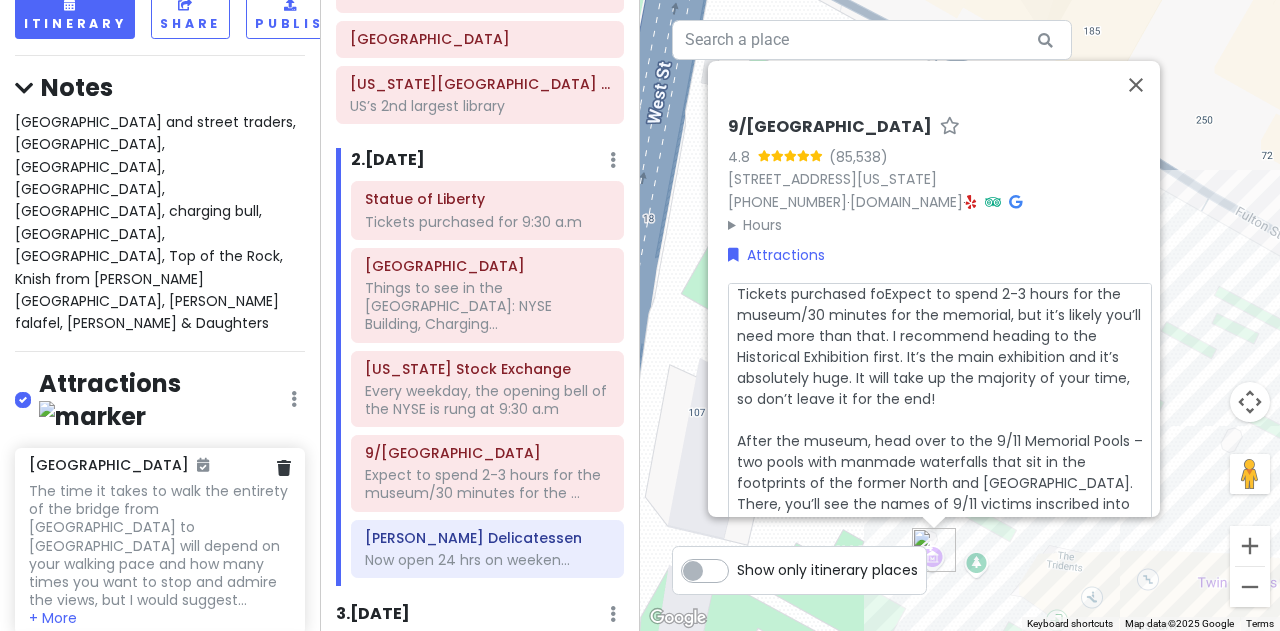 type on "x" 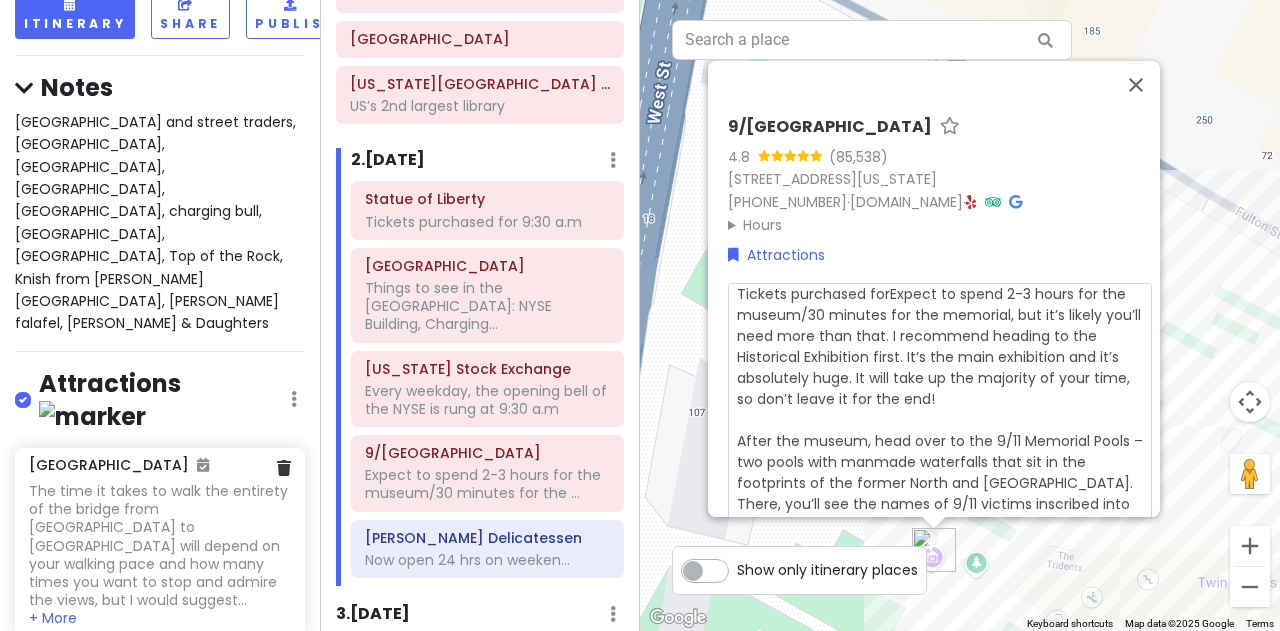 type on "x" 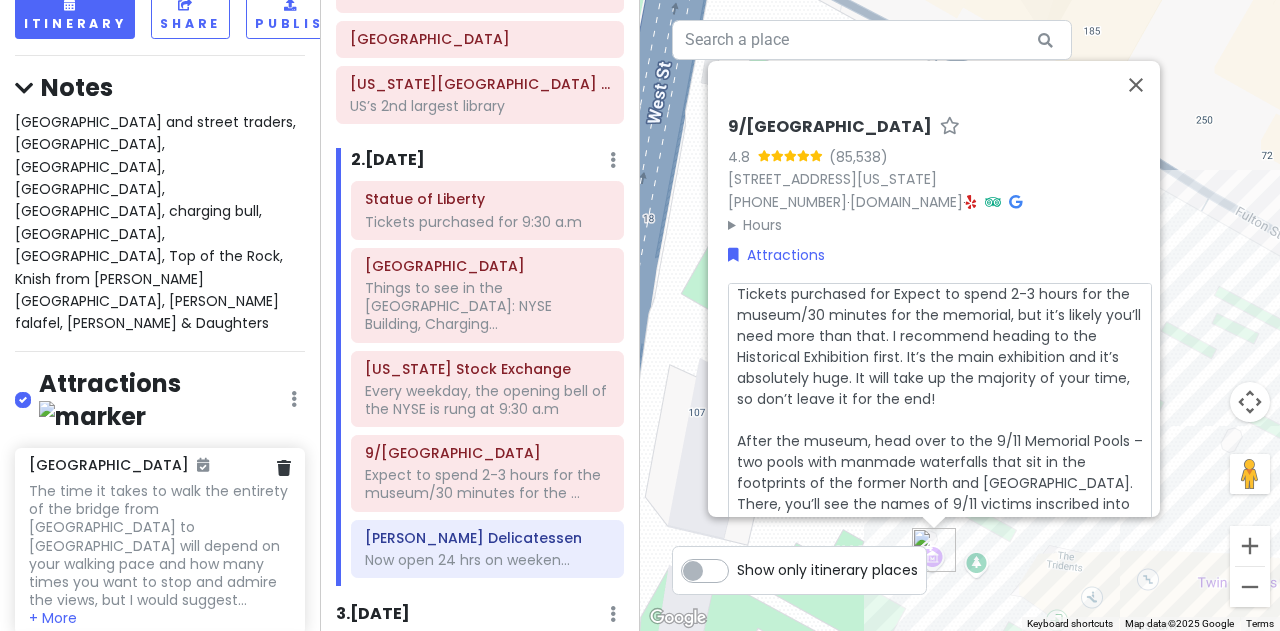 type on "x" 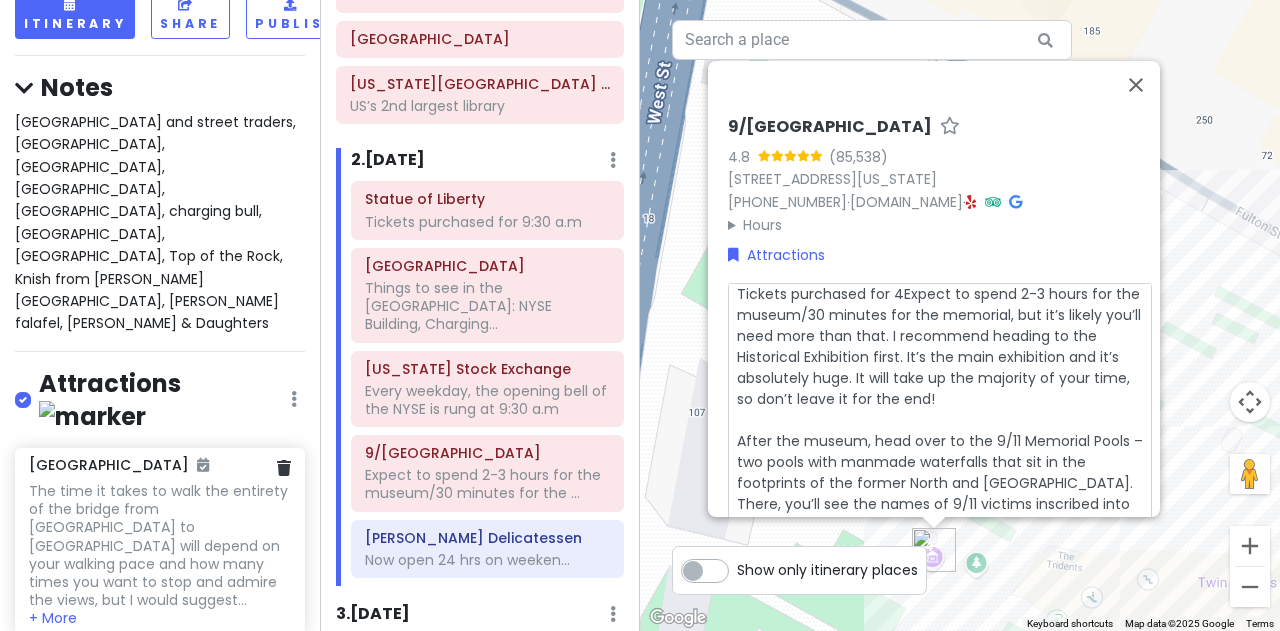 type on "x" 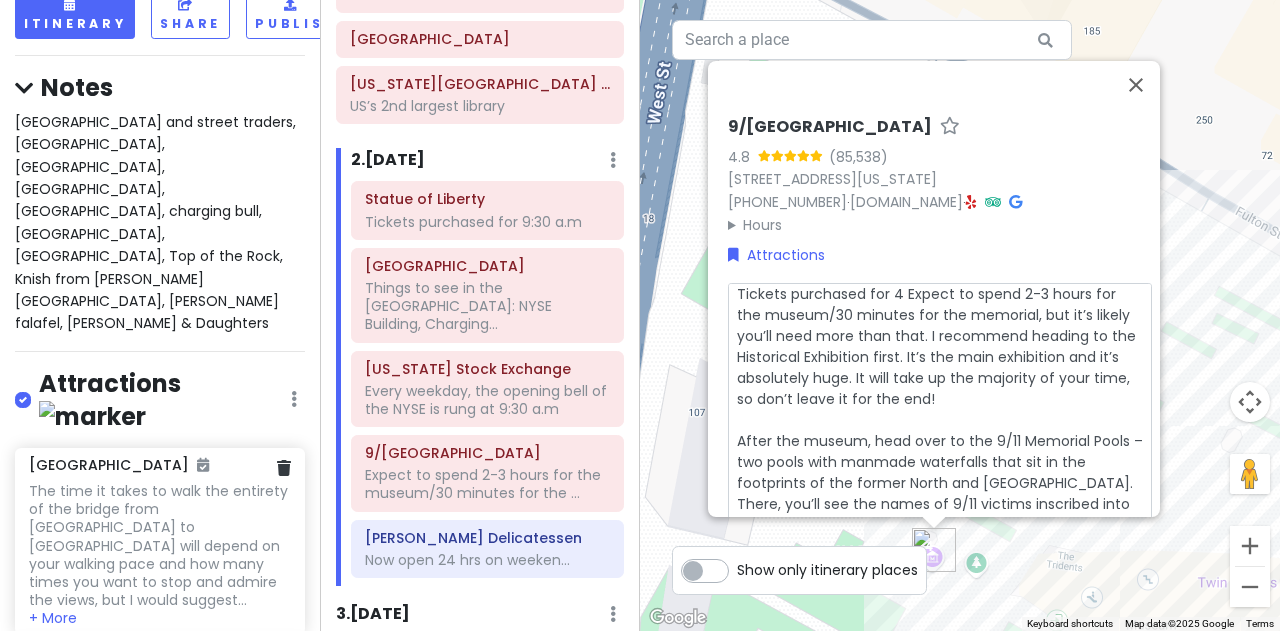 type on "x" 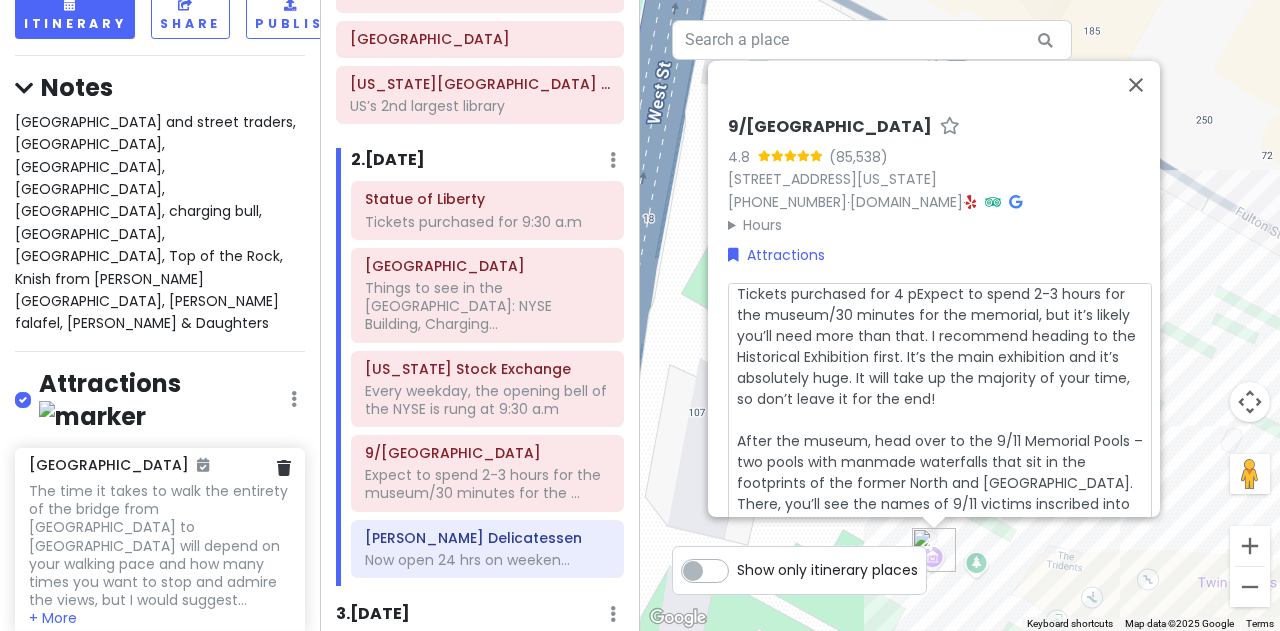 type on "x" 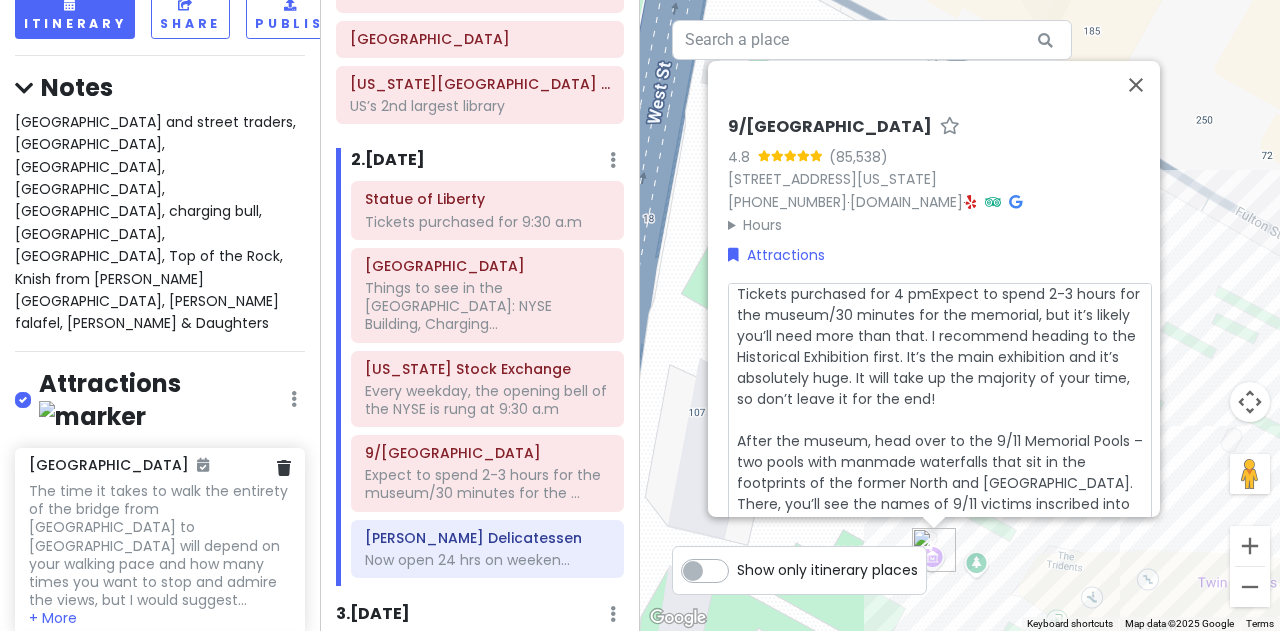 type on "x" 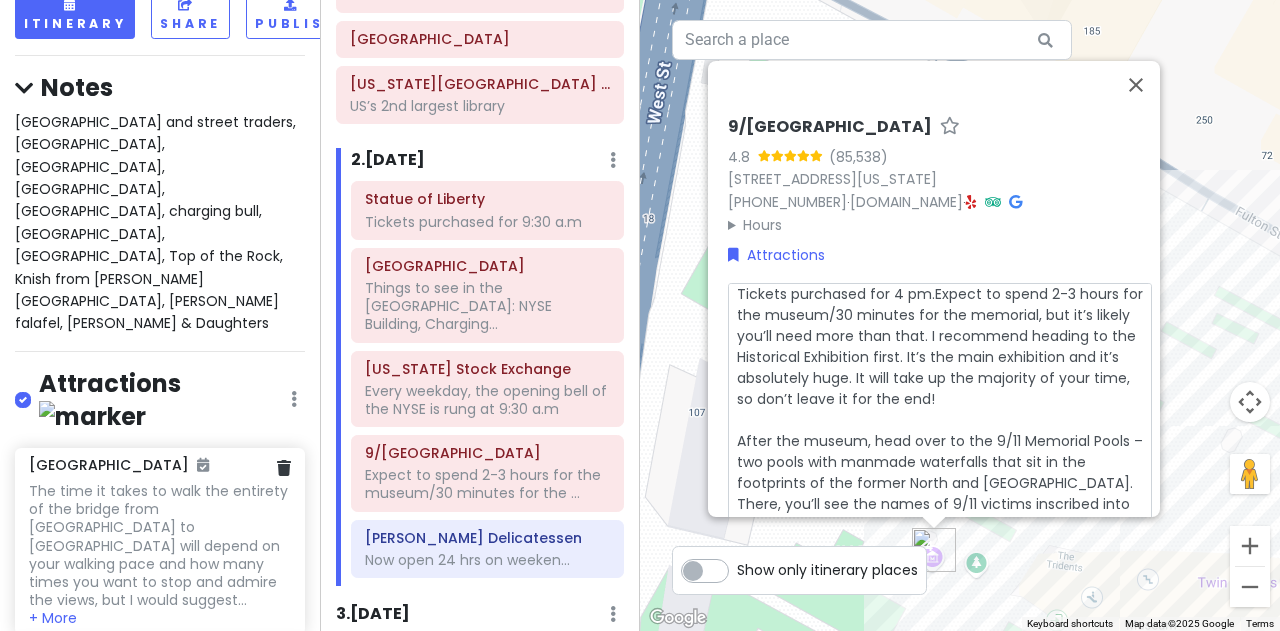 type on "x" 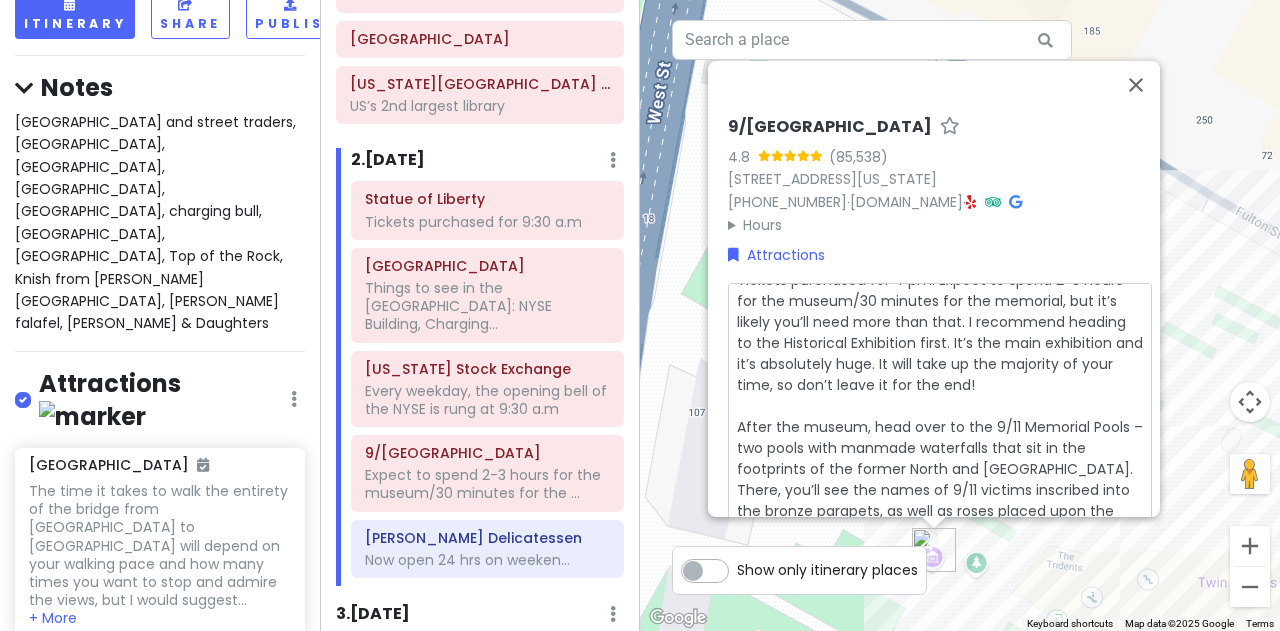 scroll, scrollTop: 20, scrollLeft: 0, axis: vertical 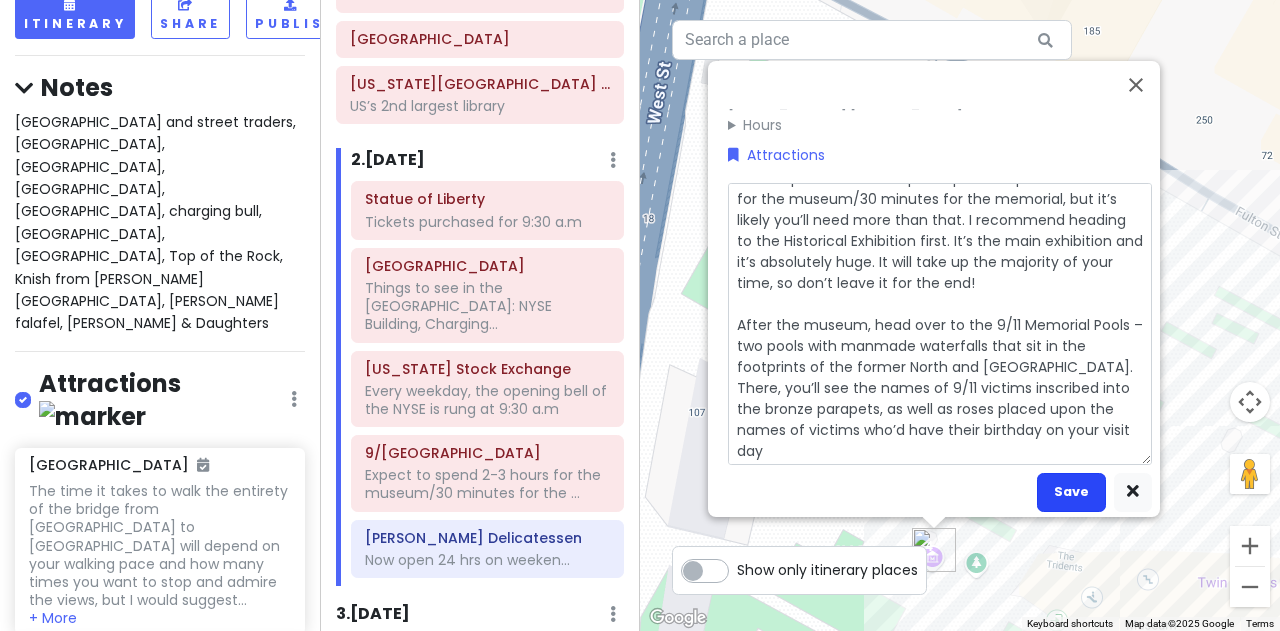 type on "Tickets purchased for 4 pm. Expect to spend 2-3 hours for the museum/30 minutes for the memorial, but it’s likely you’ll need more than that. I recommend heading to the Historical Exhibition first. It’s the main exhibition and it’s absolutely huge. It will take up the majority of your time, so don’t leave it for the end!
After the museum, head over to the 9/11 Memorial Pools – two pools with manmade waterfalls that sit in the footprints of the former North and South Towers. There, you’ll see the names of 9/11 victims inscribed into the bronze parapets, as well as roses placed upon the names of victims who’d have their birthday on your visit day" 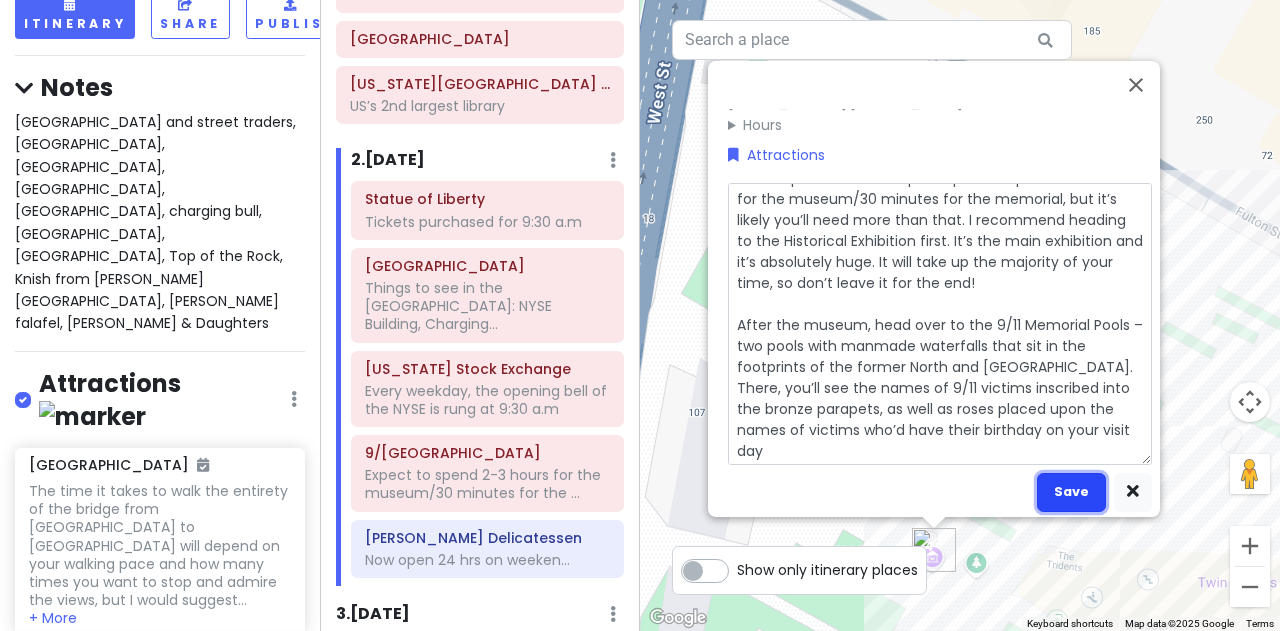 click on "Save" at bounding box center [1071, 491] 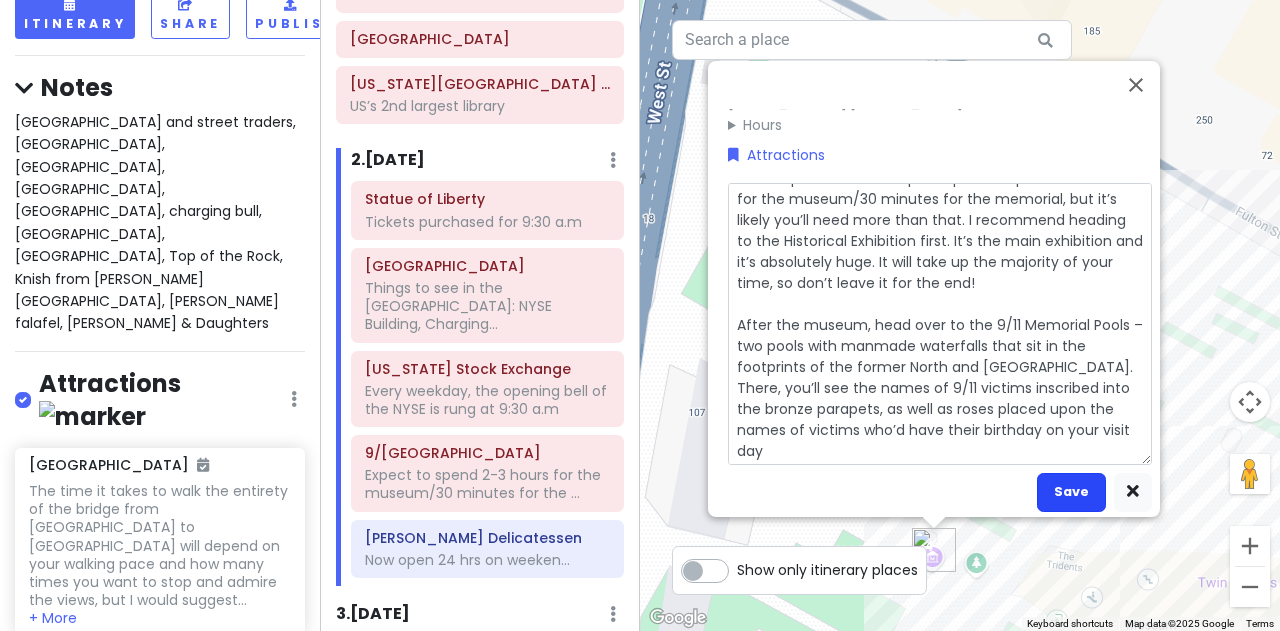scroll, scrollTop: 100, scrollLeft: 0, axis: vertical 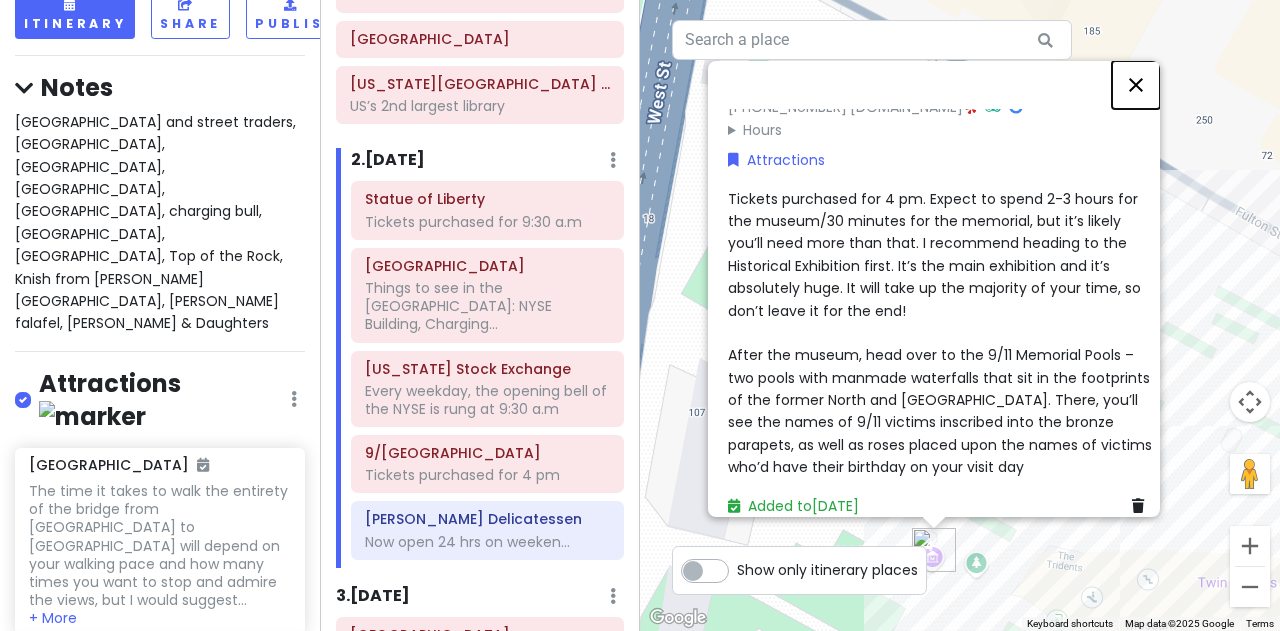 click at bounding box center [1136, 85] 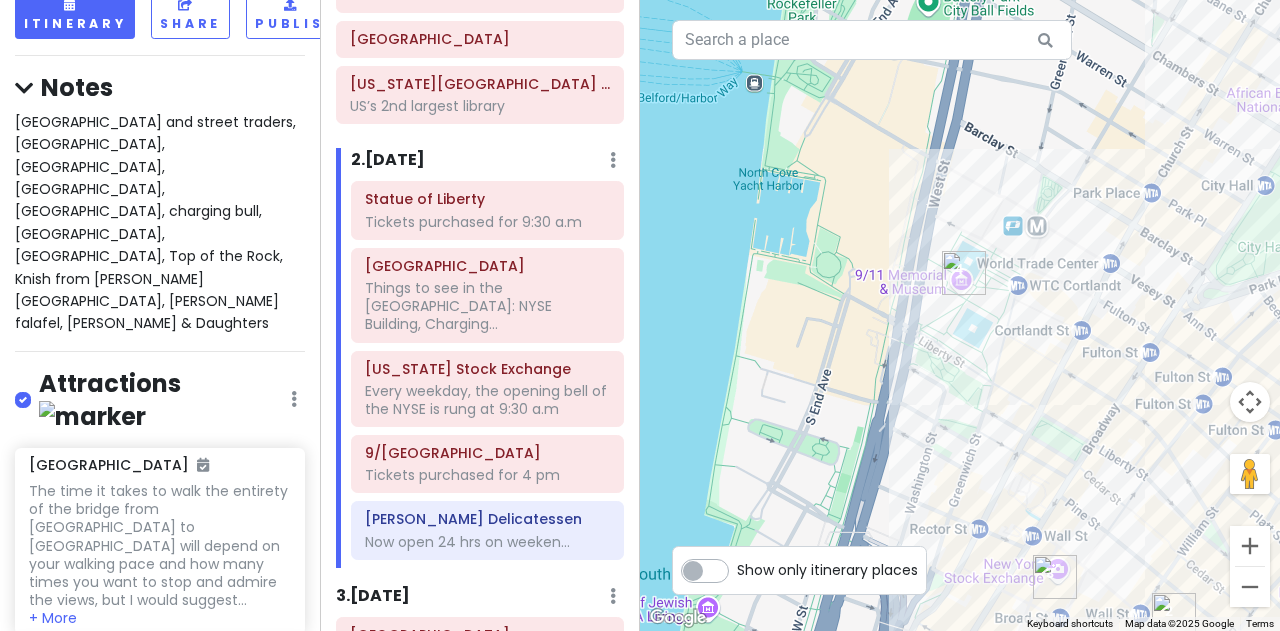 drag, startPoint x: 1128, startPoint y: 347, endPoint x: 944, endPoint y: 358, distance: 184.3285 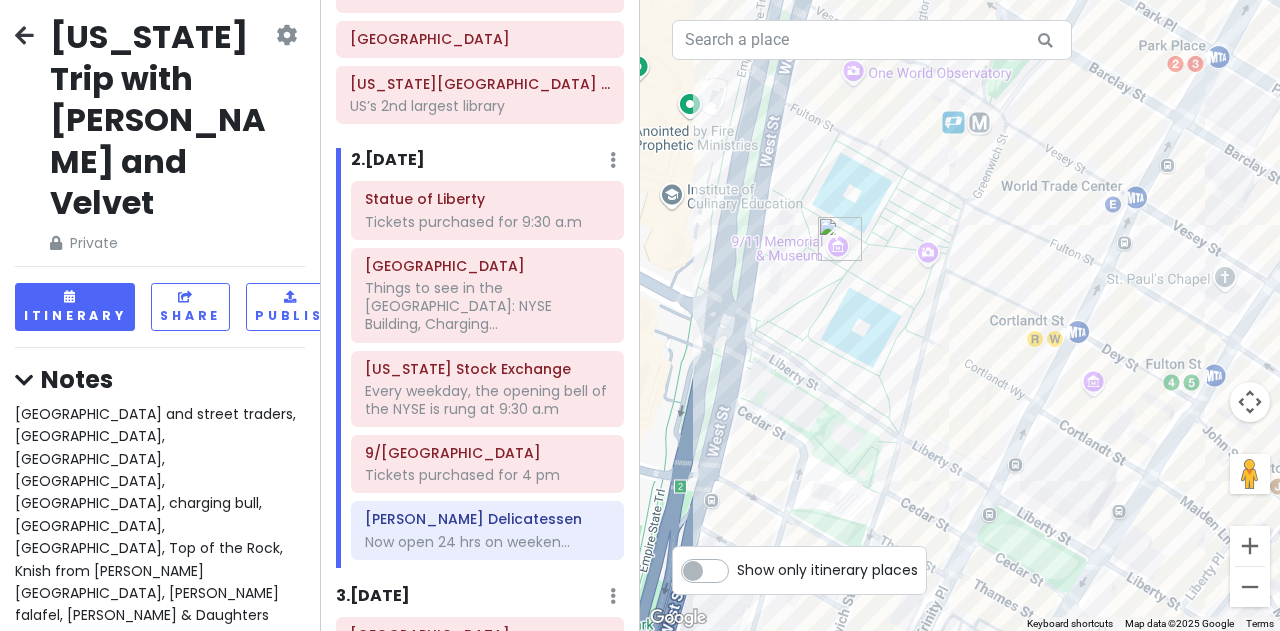 scroll, scrollTop: 0, scrollLeft: 0, axis: both 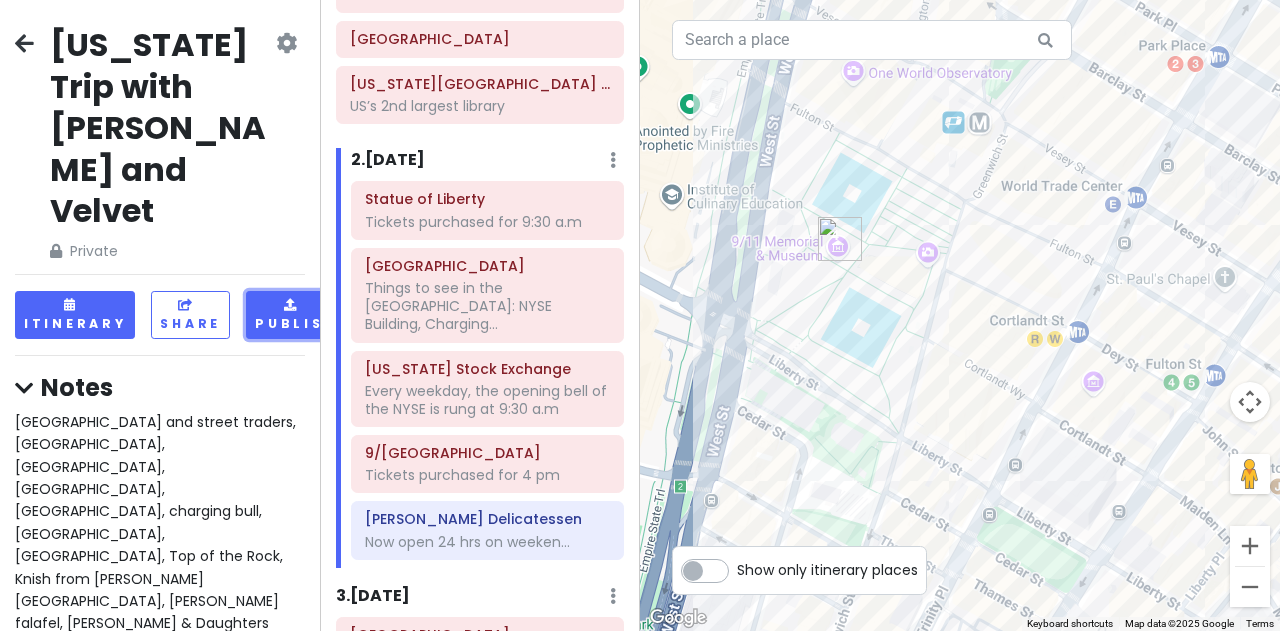 click on "Publish" at bounding box center [295, 314] 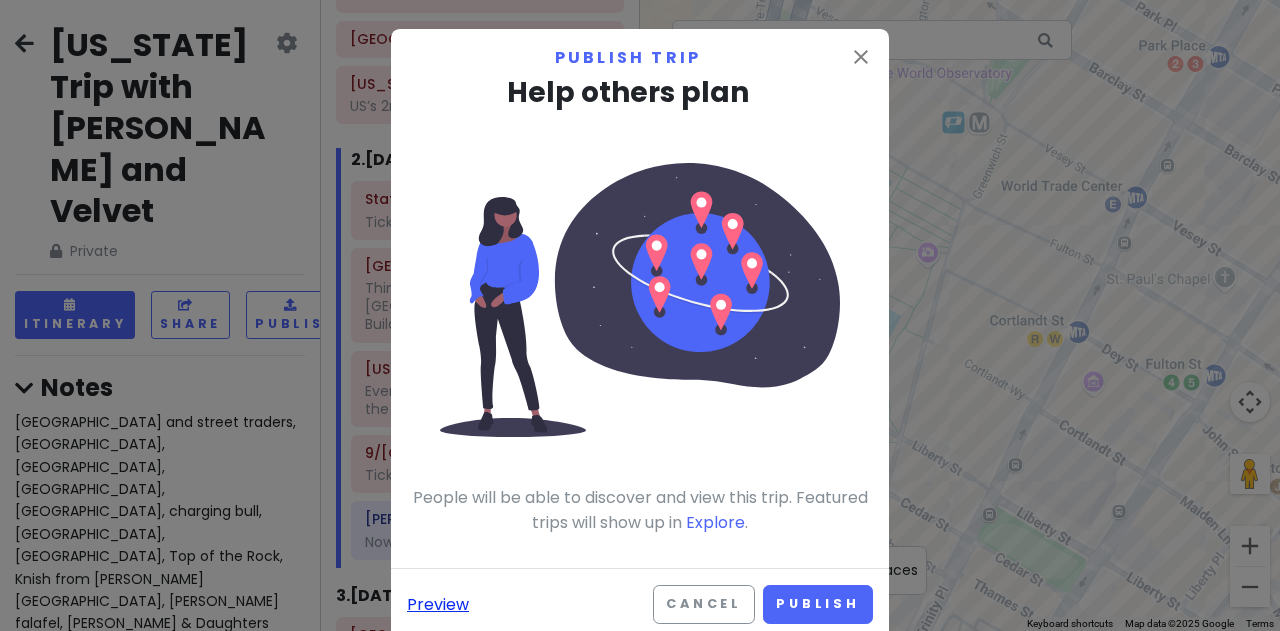 click on "Preview" at bounding box center (438, 605) 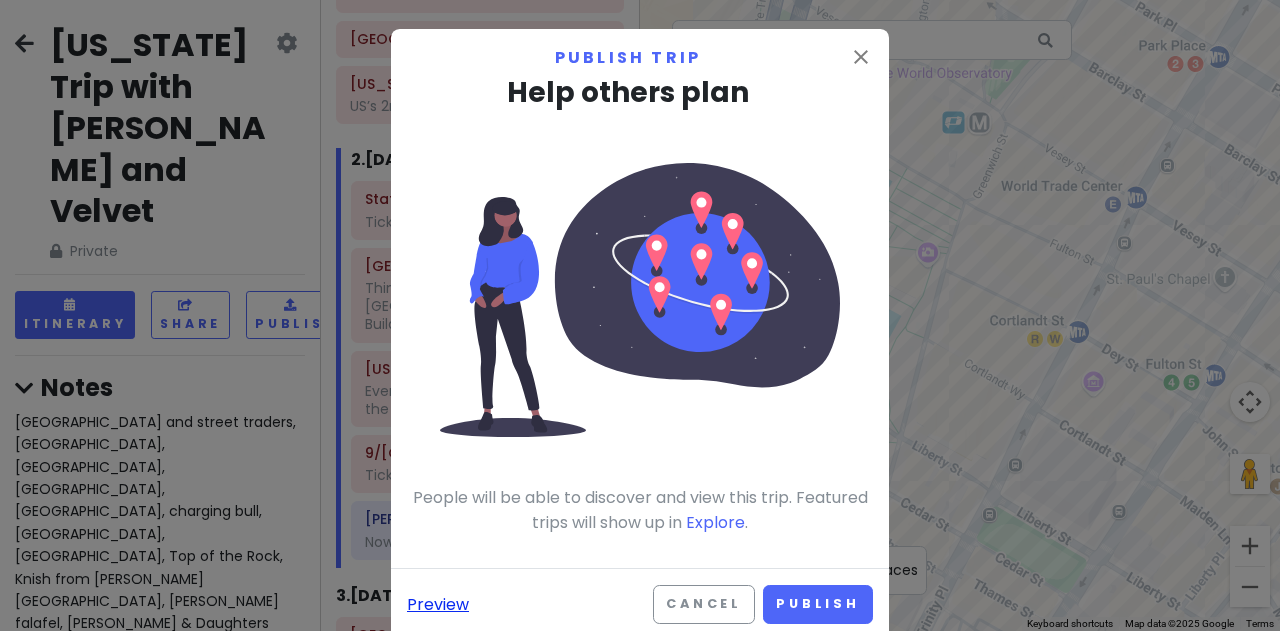 click on "Preview" at bounding box center (438, 605) 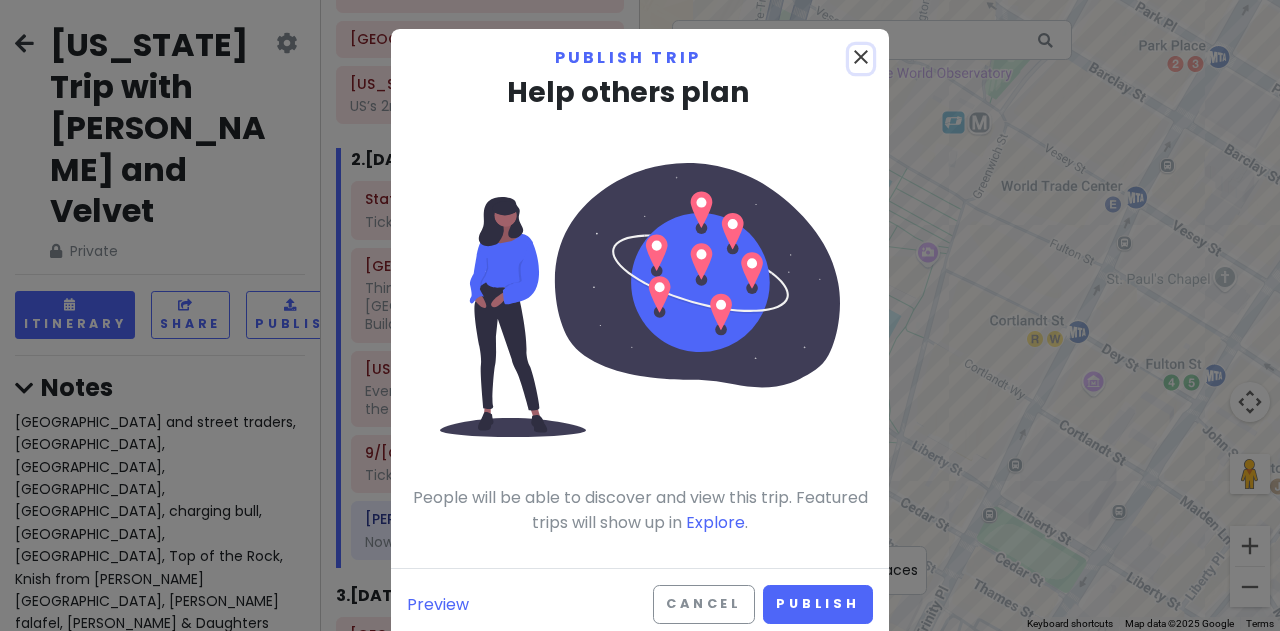 click on "close" at bounding box center (861, 57) 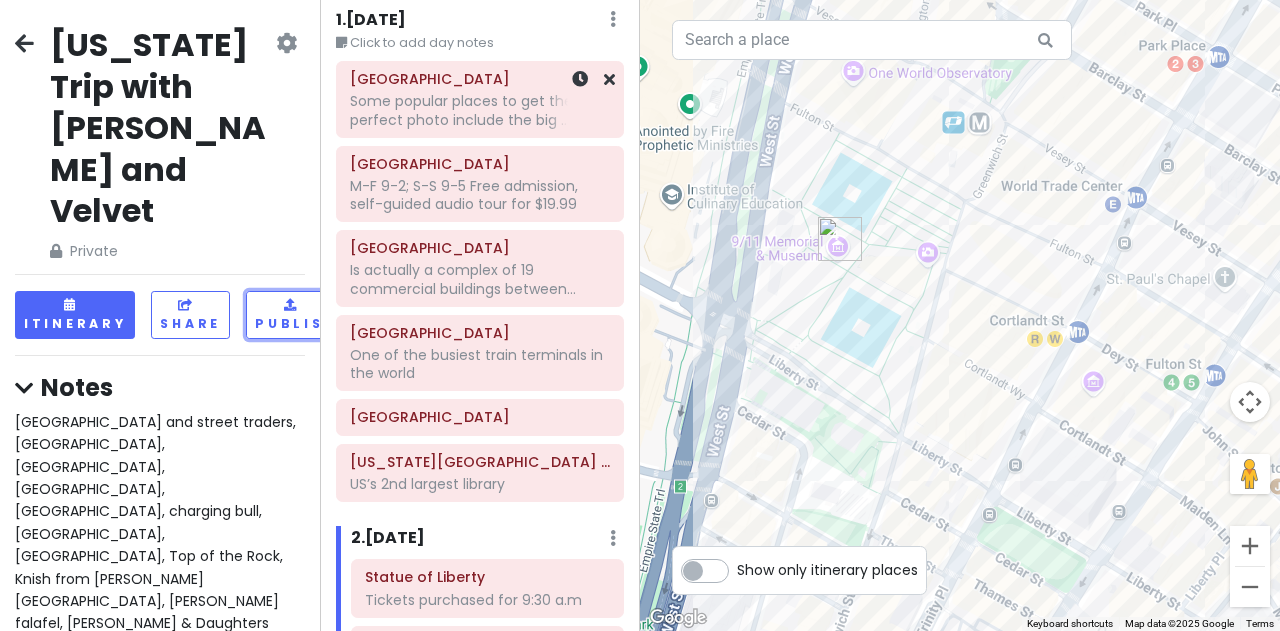 scroll, scrollTop: 100, scrollLeft: 0, axis: vertical 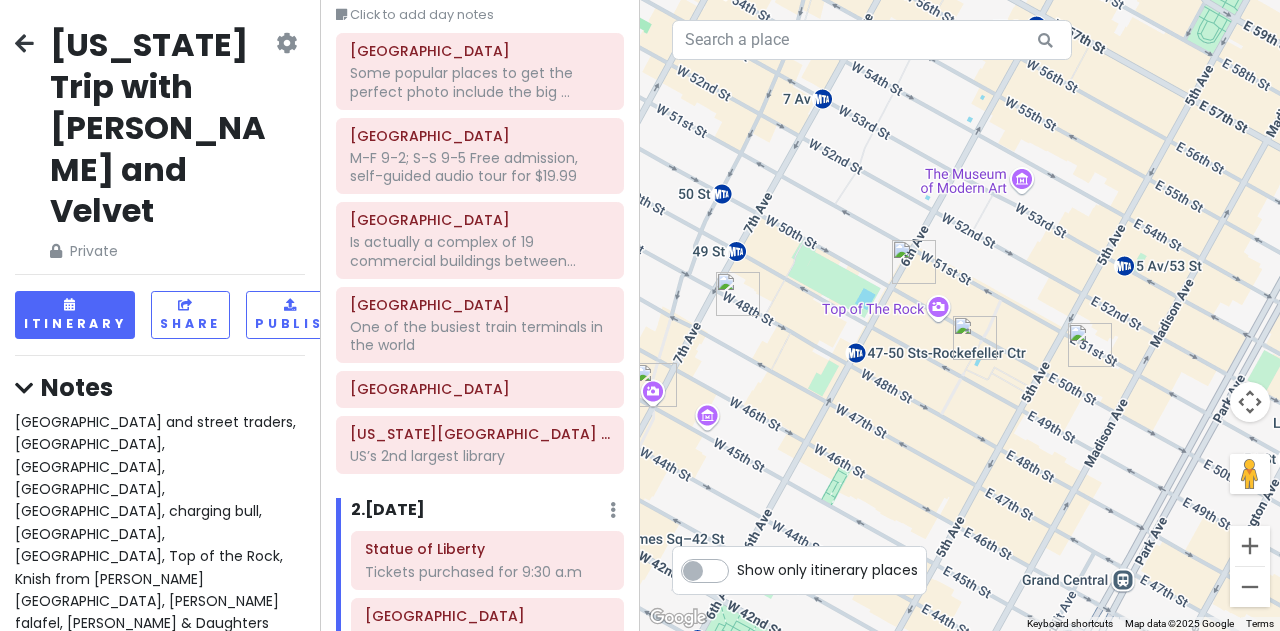 click at bounding box center (1090, 345) 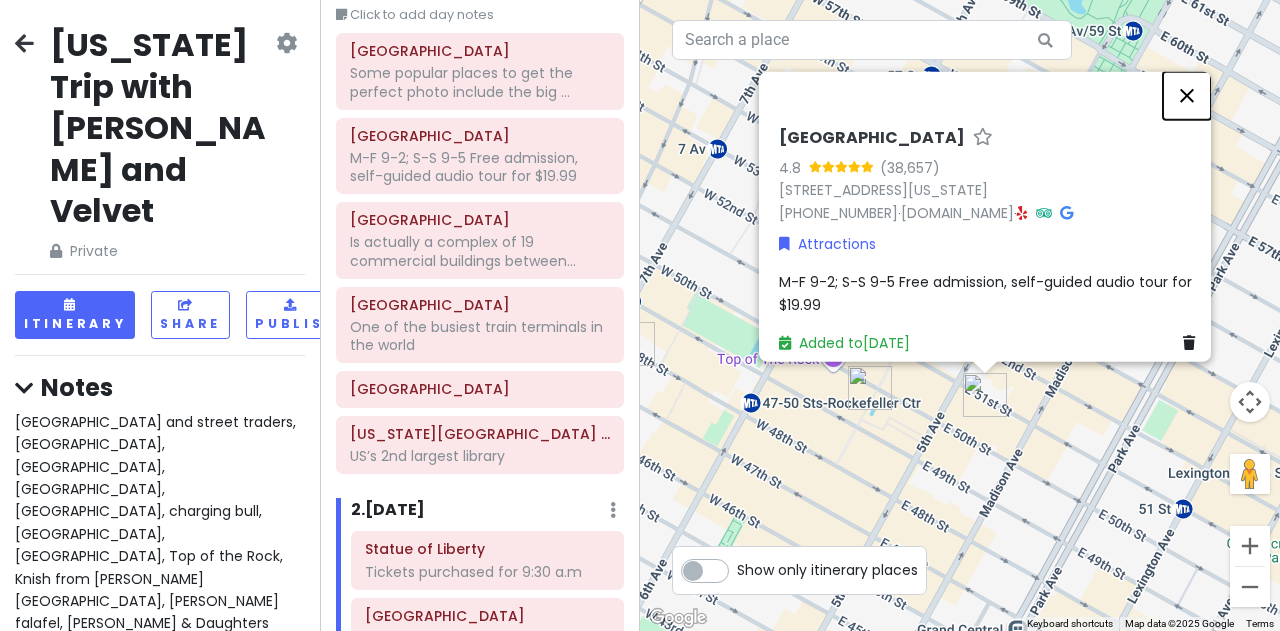 click at bounding box center (1187, 95) 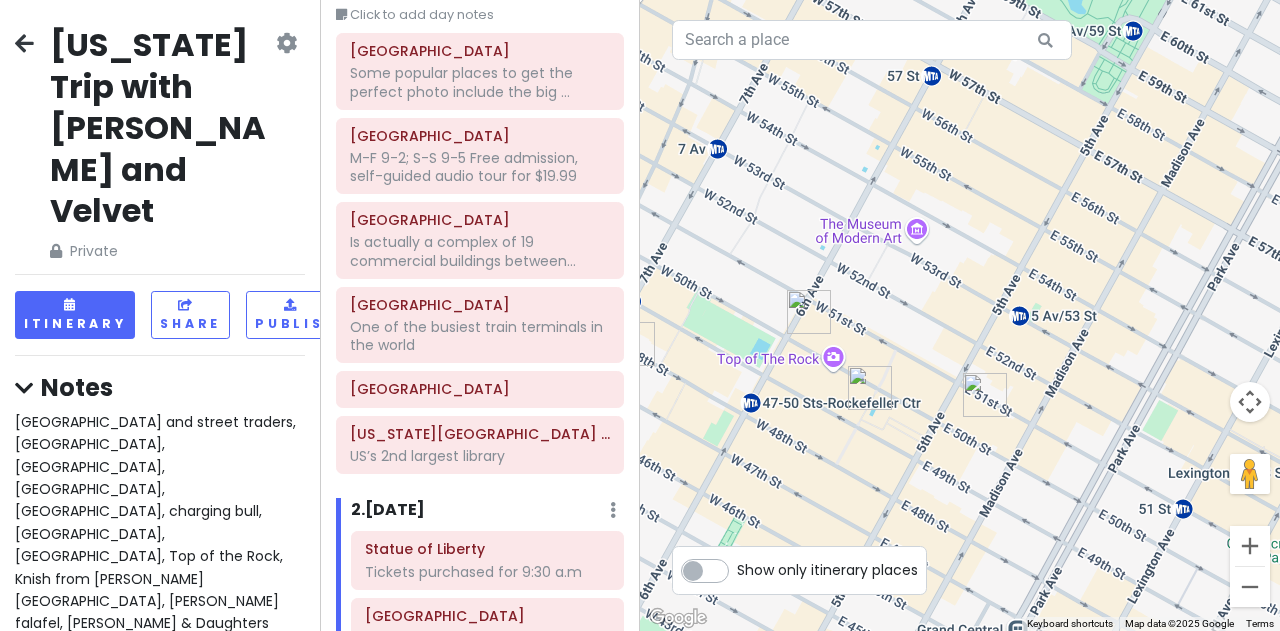 click at bounding box center [809, 312] 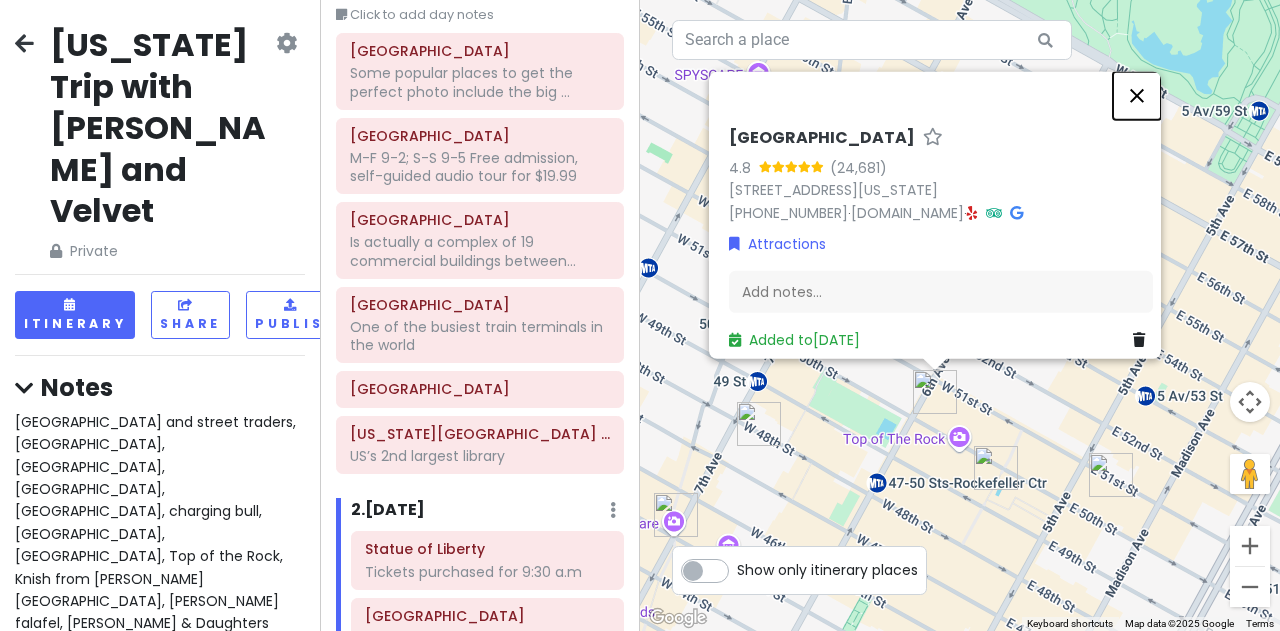 click at bounding box center [1137, 95] 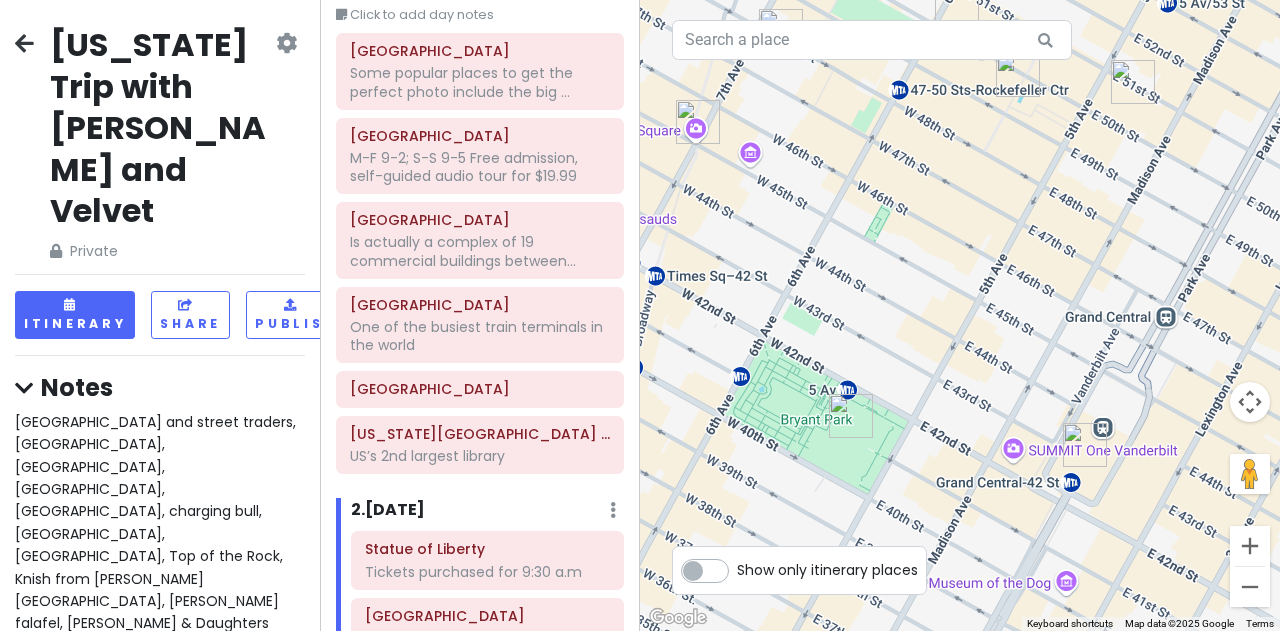click at bounding box center (1085, 445) 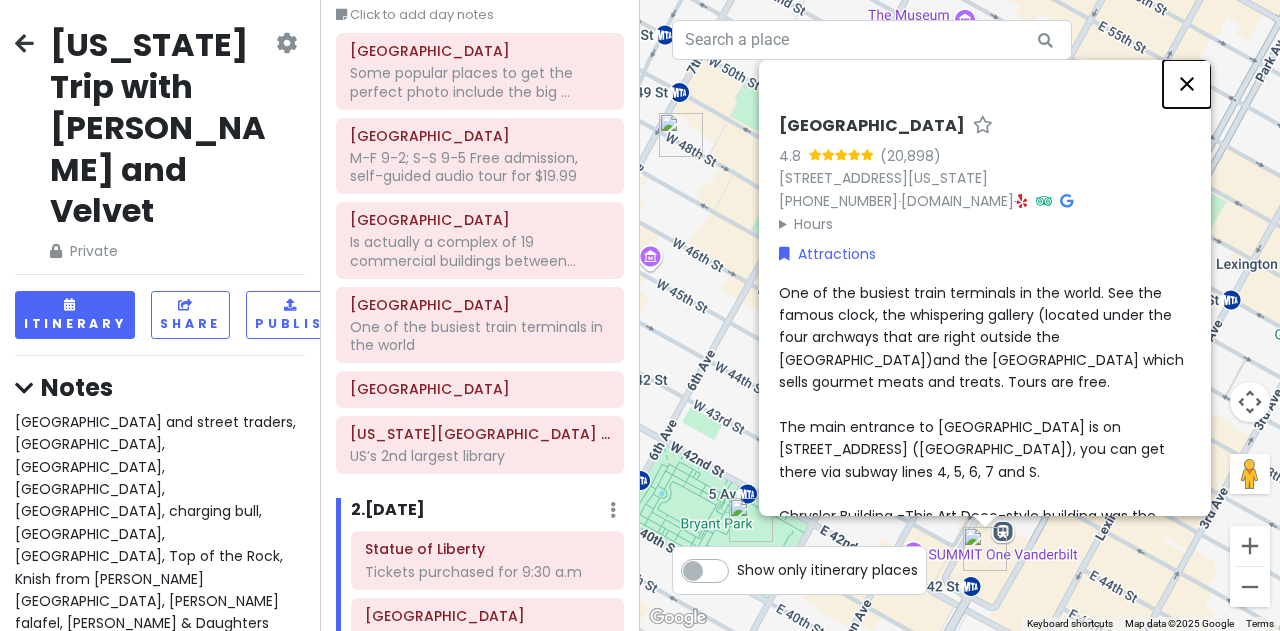 click at bounding box center [1187, 84] 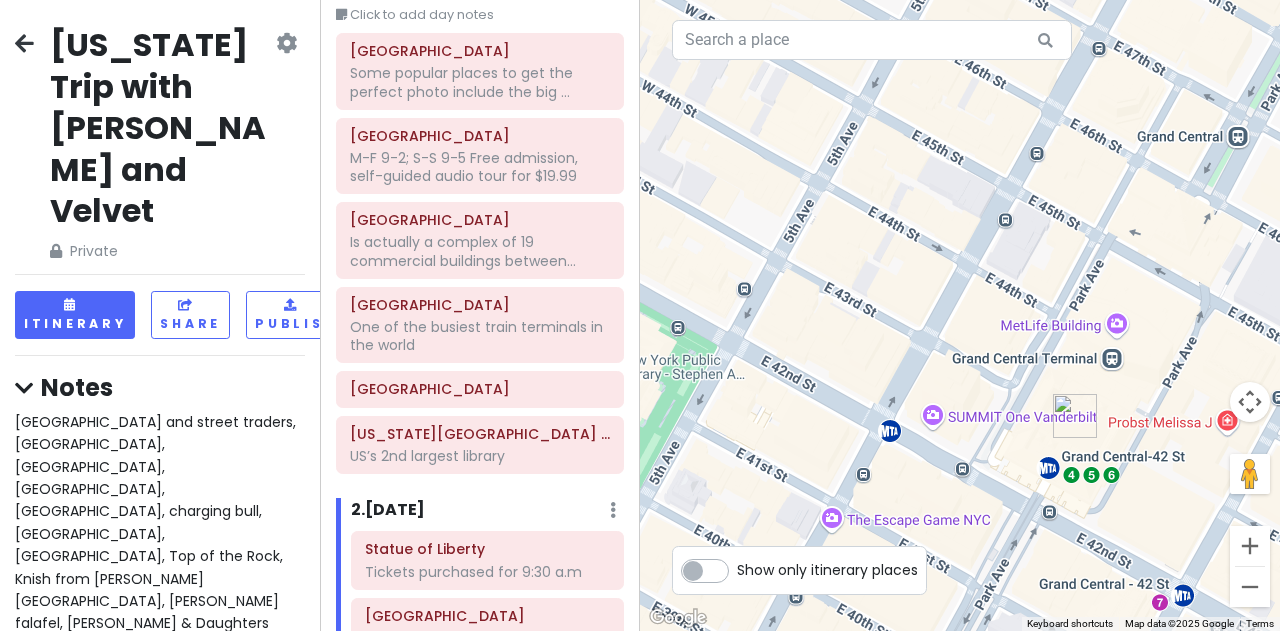 click at bounding box center [1075, 416] 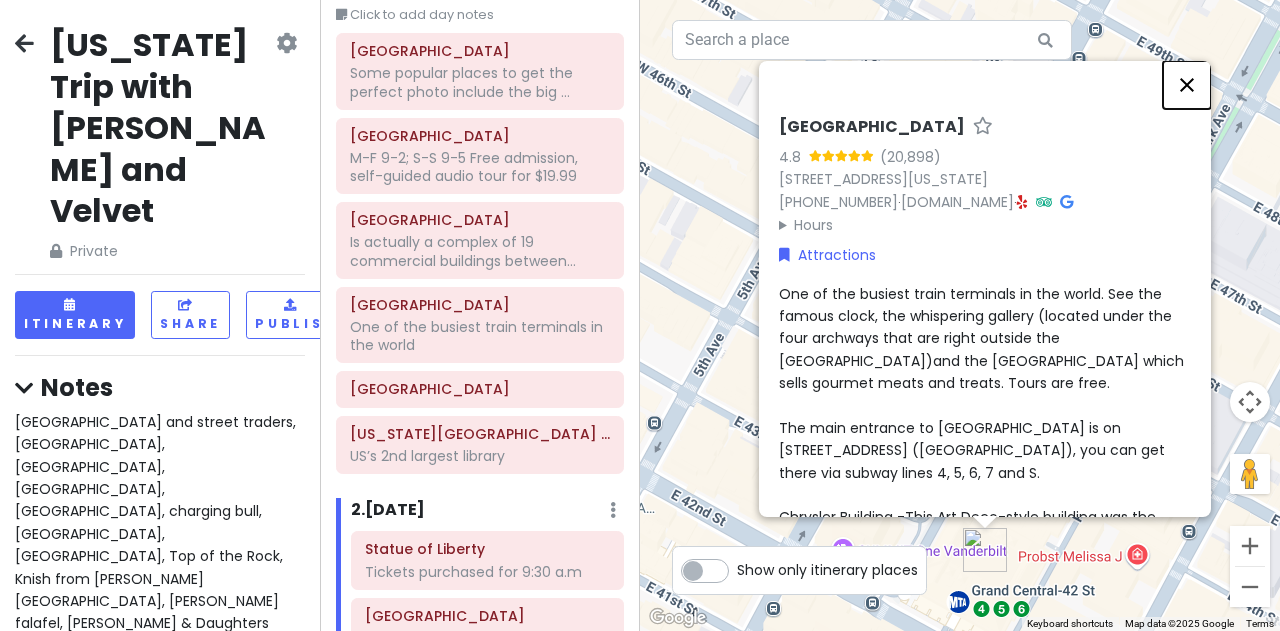 click at bounding box center [1187, 85] 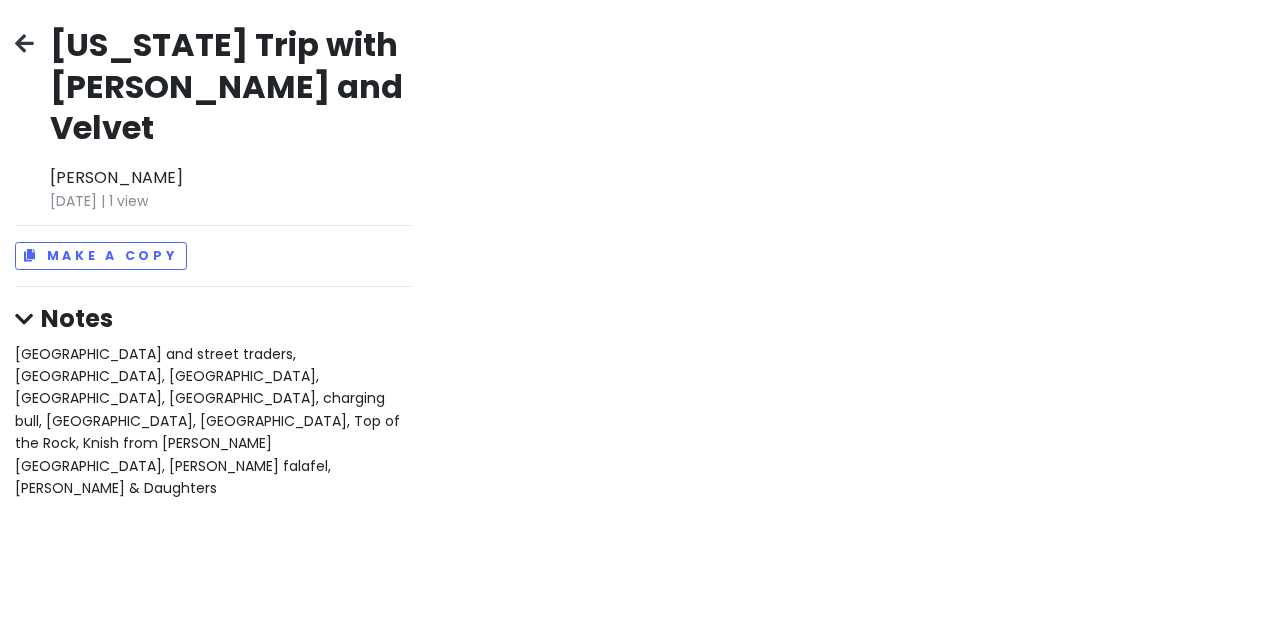 scroll, scrollTop: 0, scrollLeft: 0, axis: both 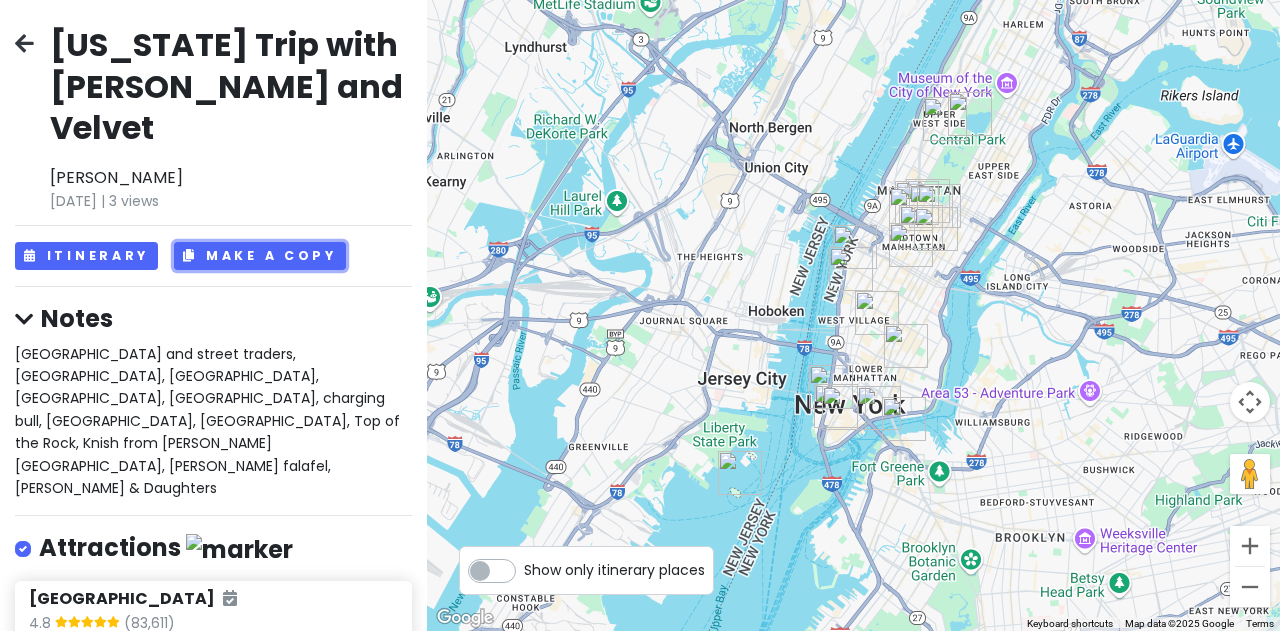 click on "Make a Copy" at bounding box center (260, 256) 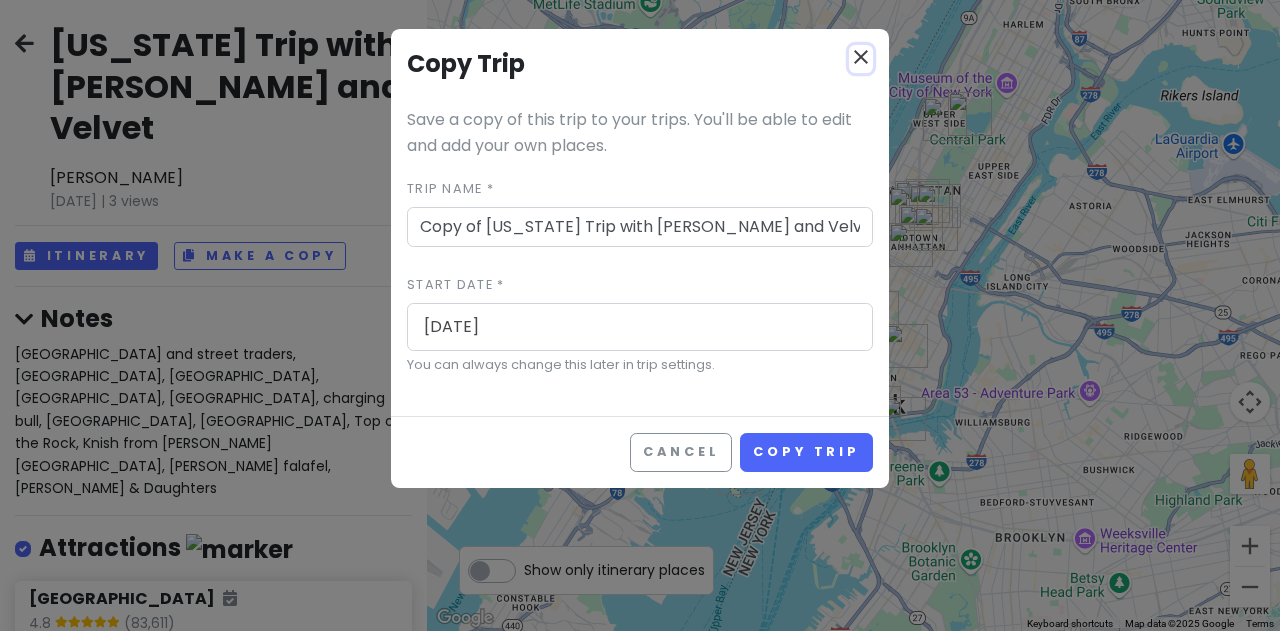 click on "close" at bounding box center (861, 57) 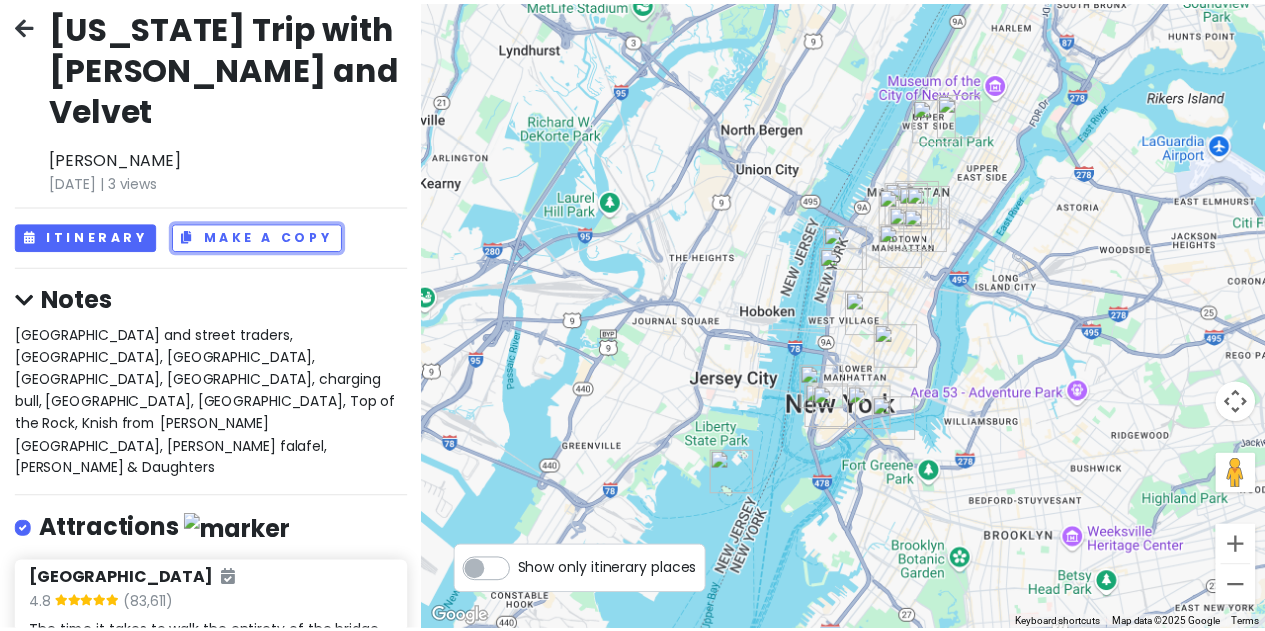 scroll, scrollTop: 0, scrollLeft: 0, axis: both 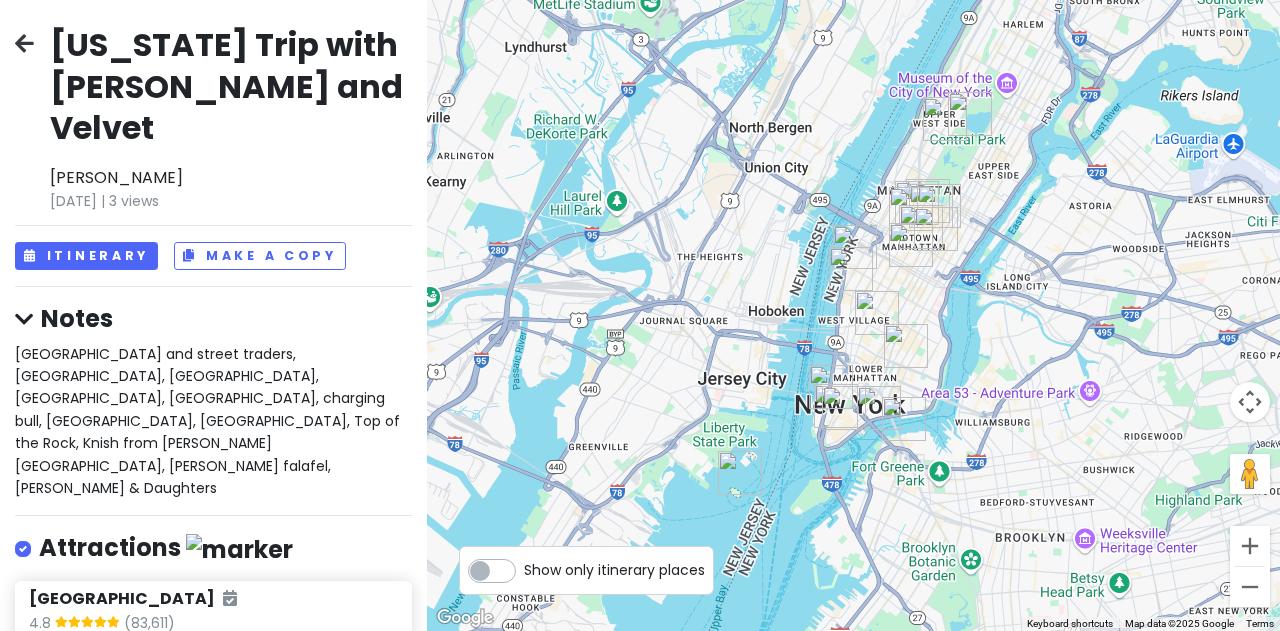 click at bounding box center (24, 43) 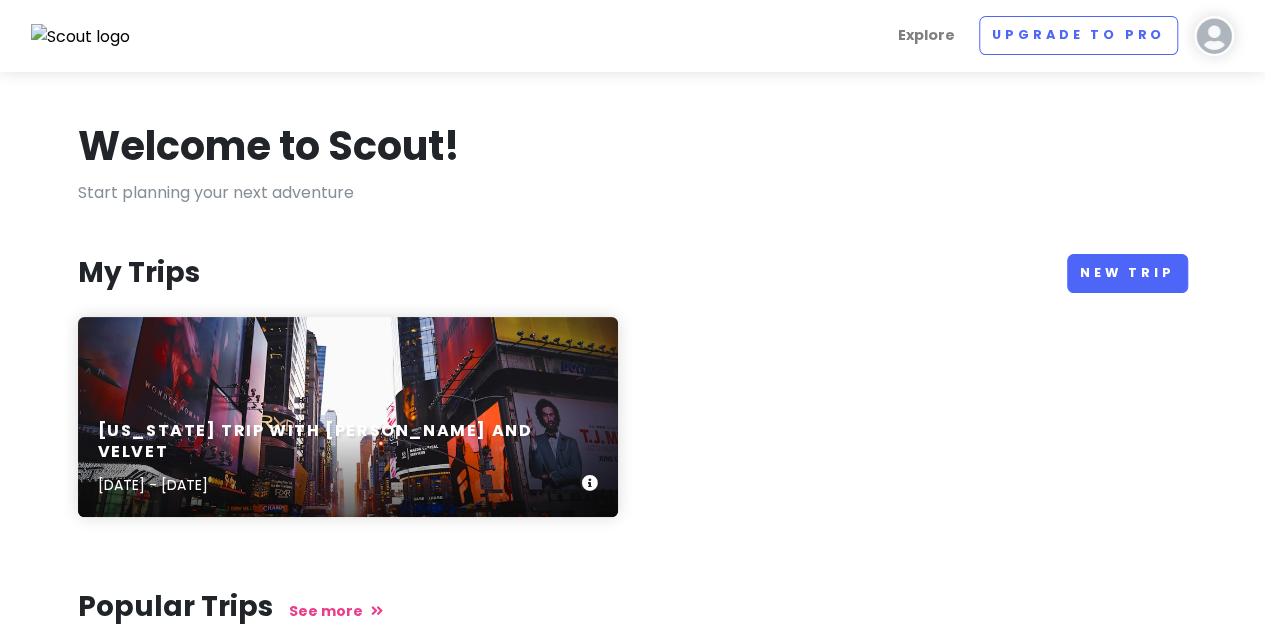 scroll, scrollTop: 100, scrollLeft: 0, axis: vertical 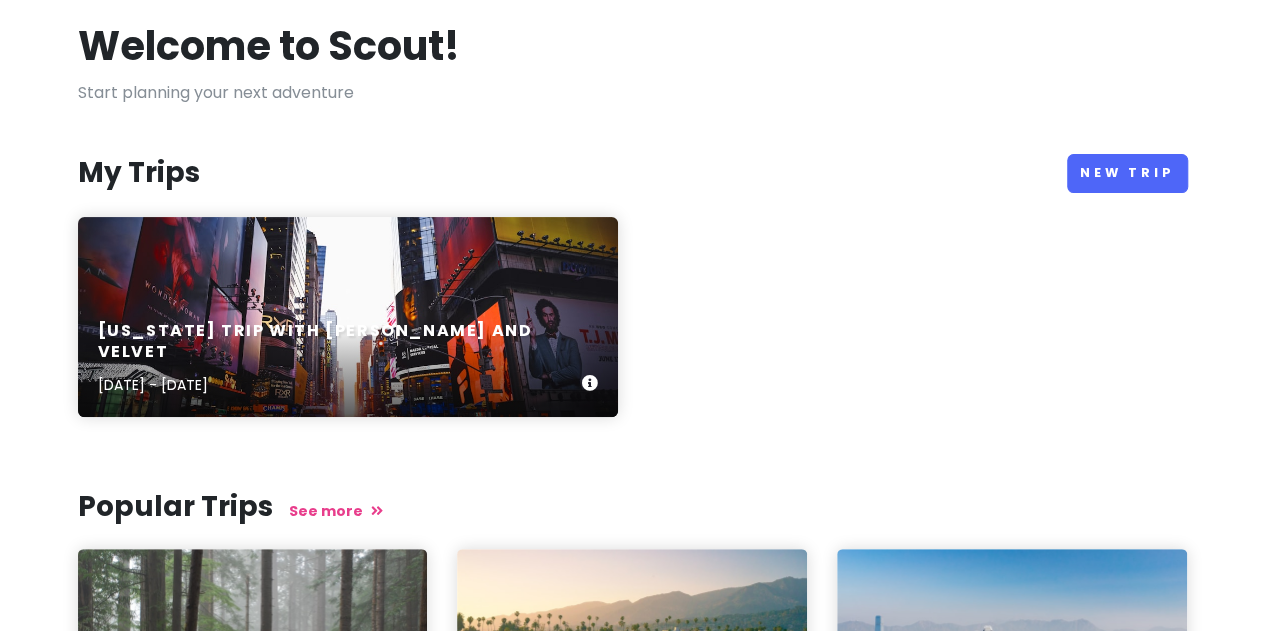 click on "New York Trip with Jim and Velvet Aug 2, 2025 - Aug 5, 2025" at bounding box center [348, 317] 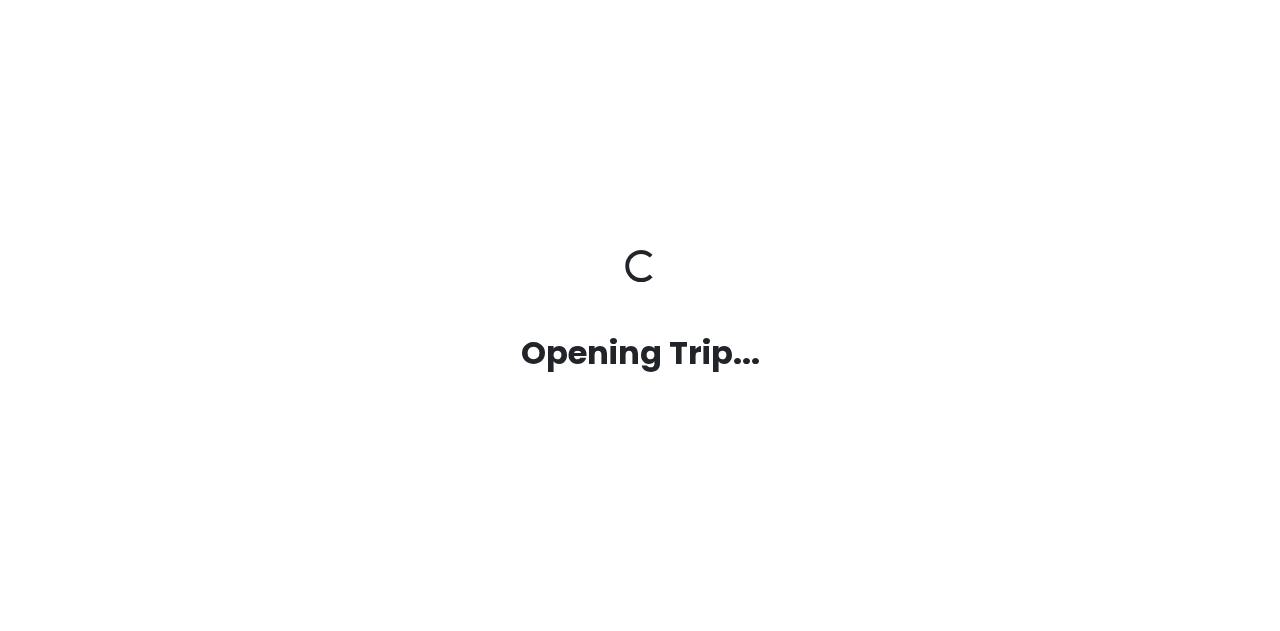scroll, scrollTop: 0, scrollLeft: 0, axis: both 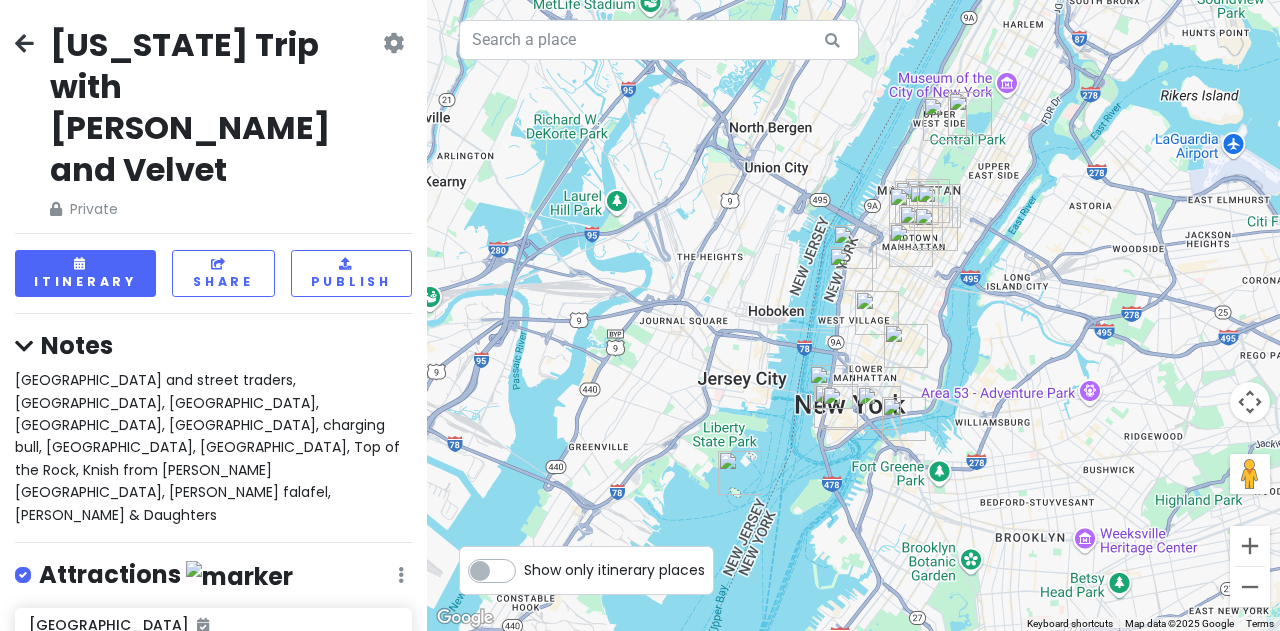 click at bounding box center [401, 575] 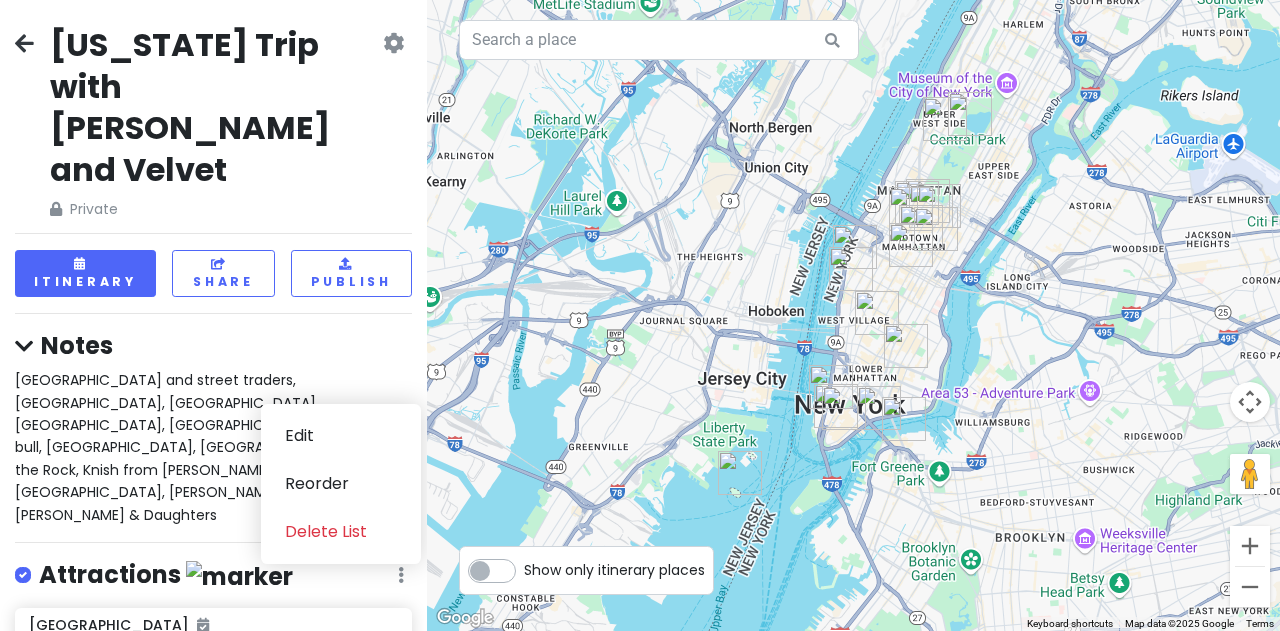 click on "Attractions   Edit Reorder Delete List" at bounding box center [213, 579] 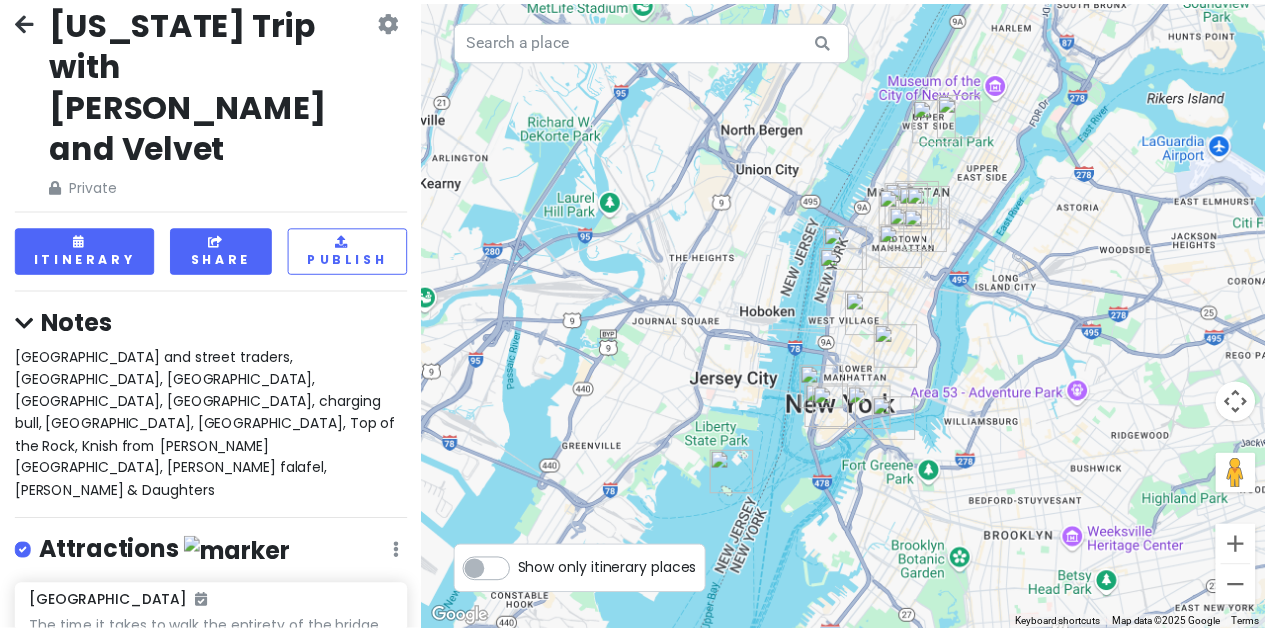 scroll, scrollTop: 0, scrollLeft: 0, axis: both 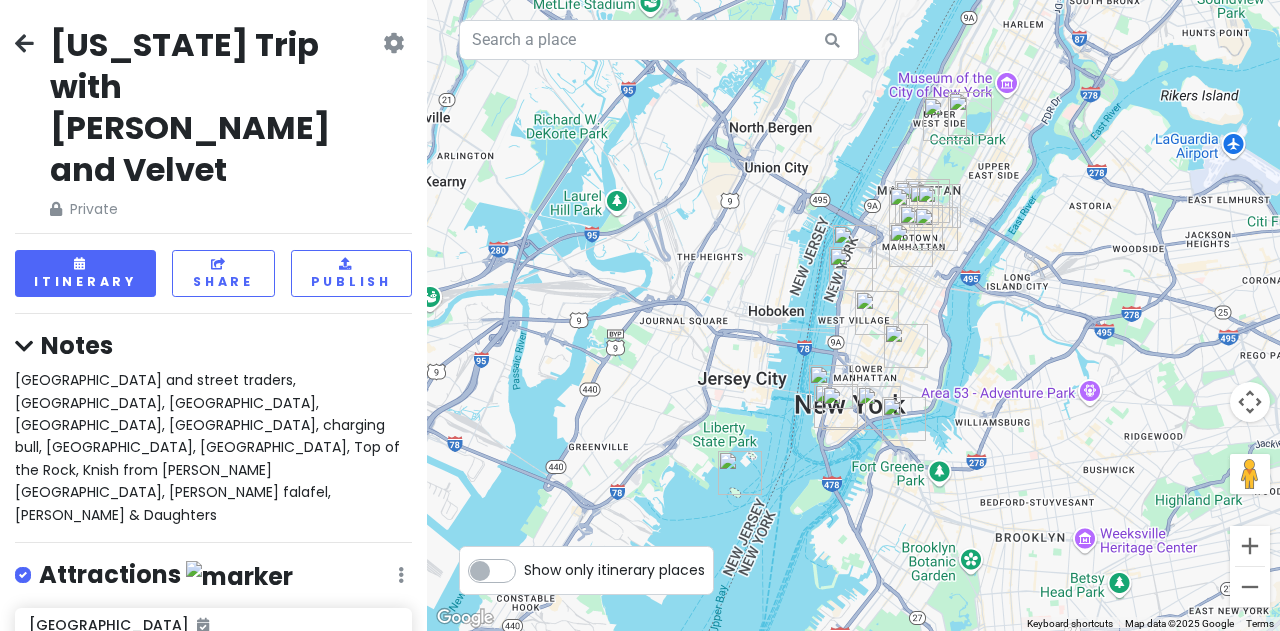 click at bounding box center [24, 43] 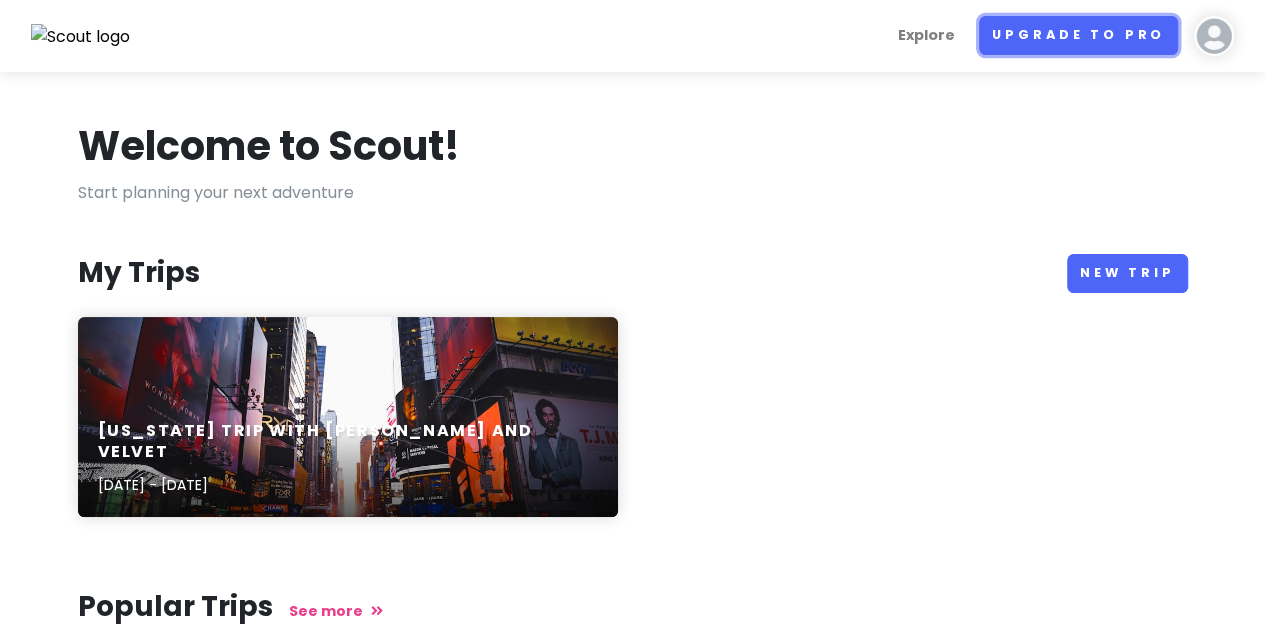 click on "Upgrade to Pro" at bounding box center [1078, 35] 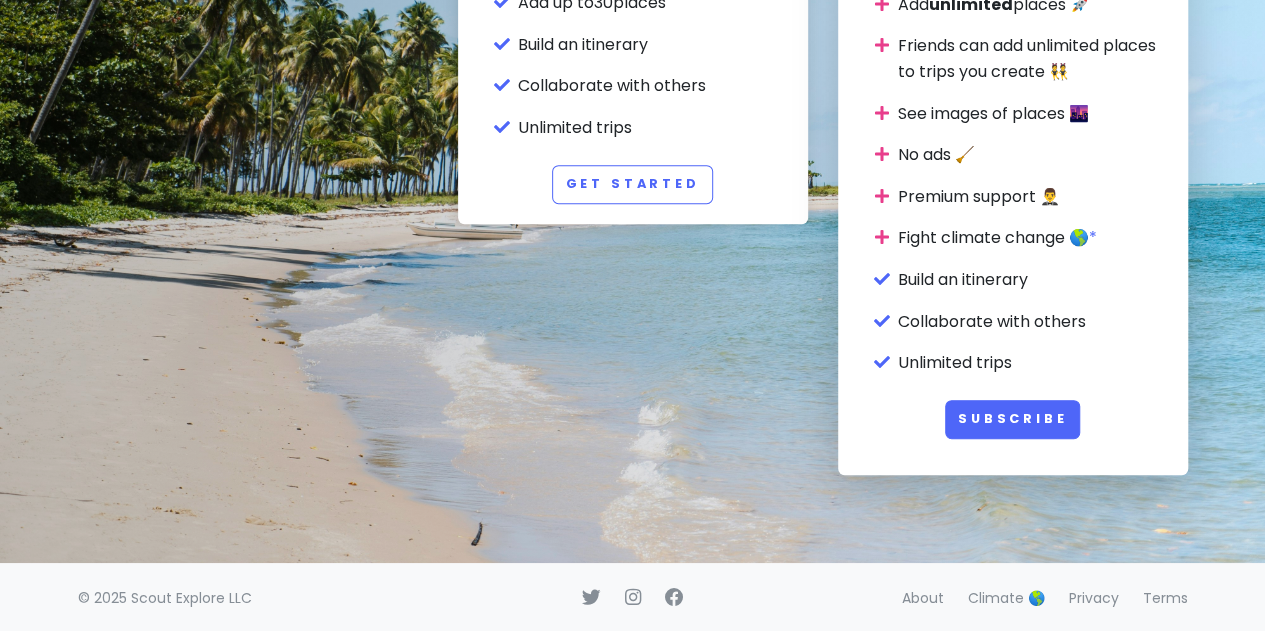 scroll, scrollTop: 407, scrollLeft: 0, axis: vertical 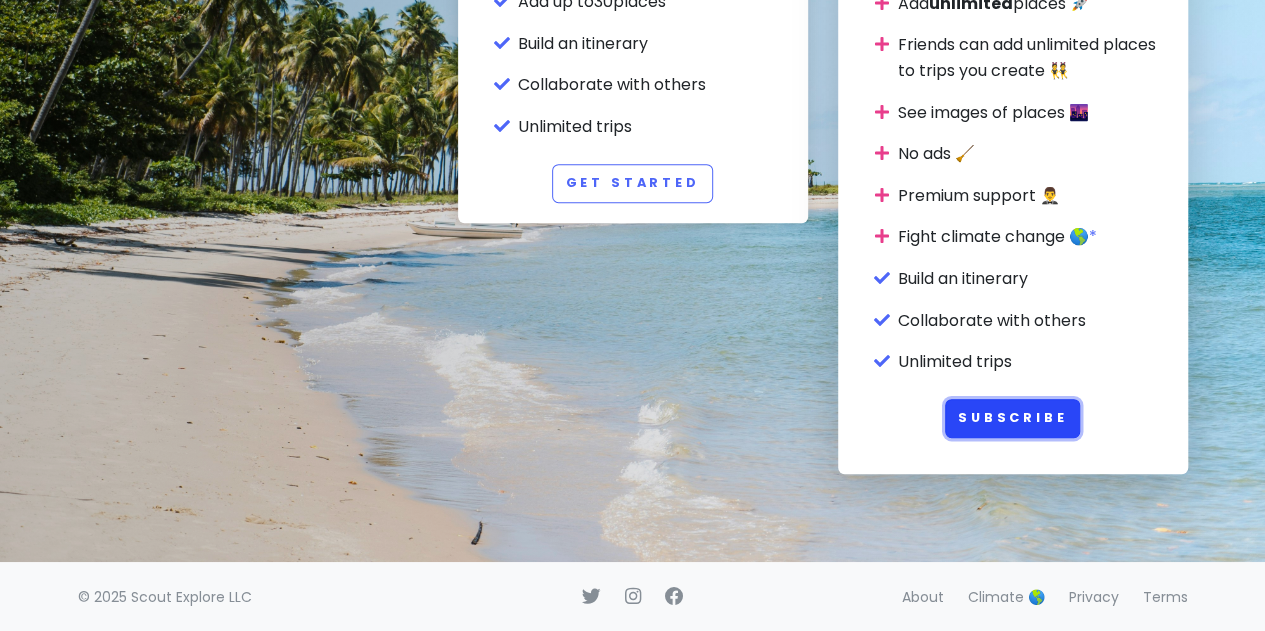 click on "Subscribe" at bounding box center [1013, 418] 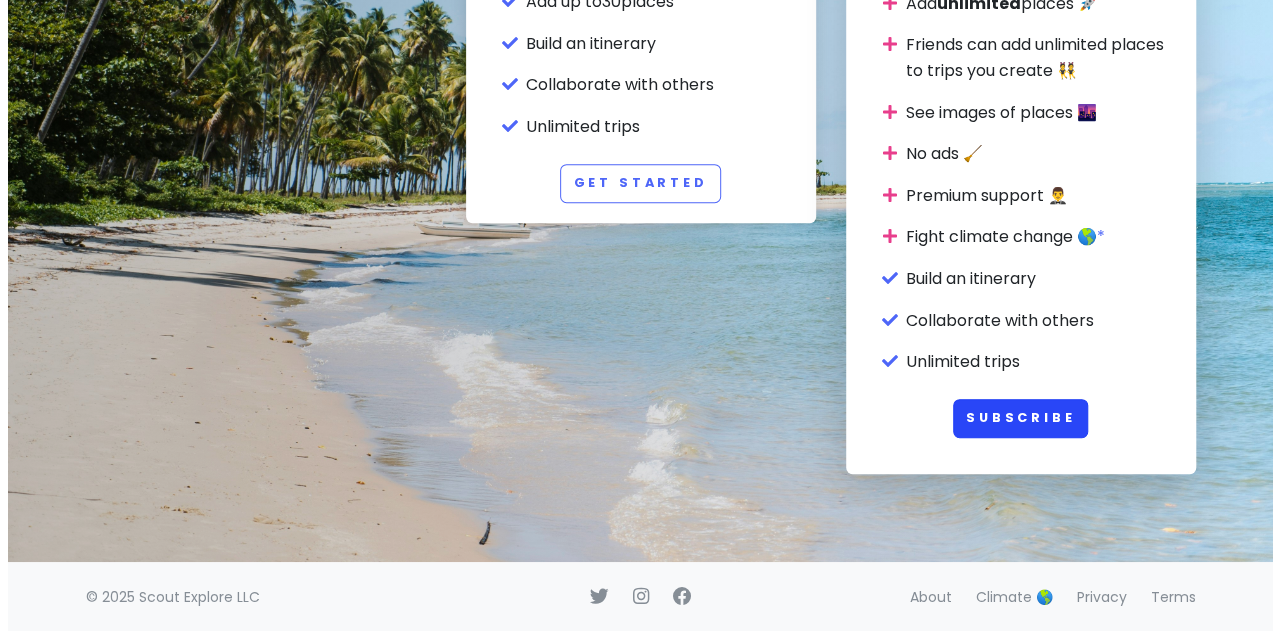 scroll, scrollTop: 0, scrollLeft: 0, axis: both 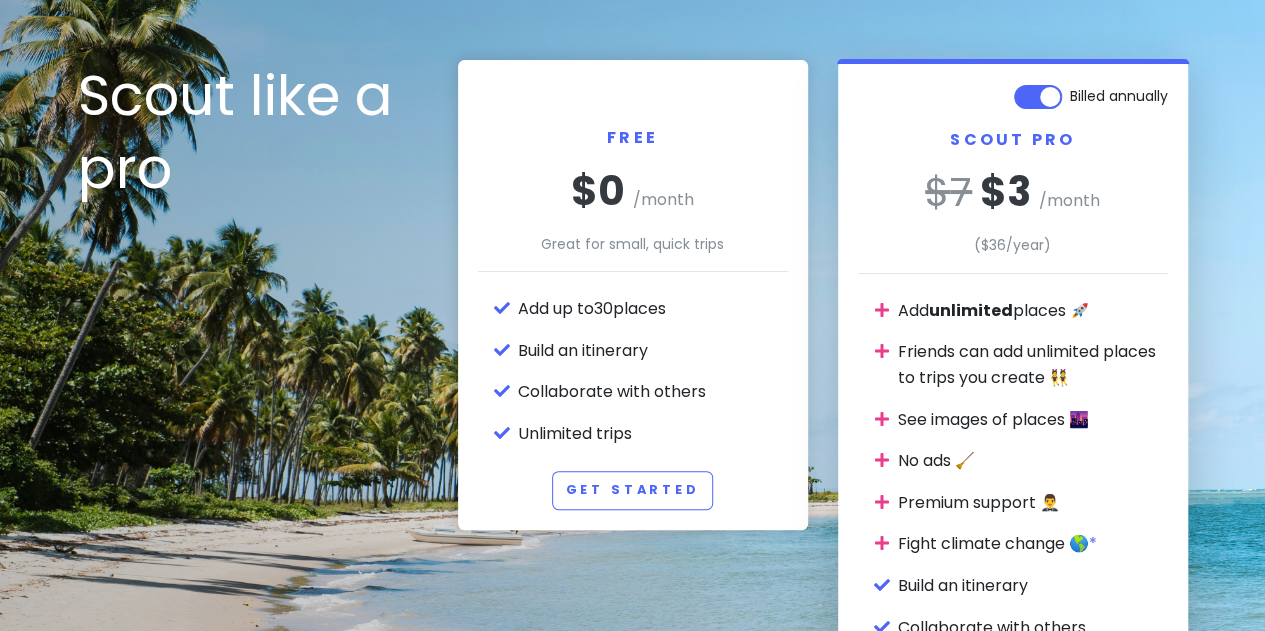 click on "Billed annually" at bounding box center [1119, 92] 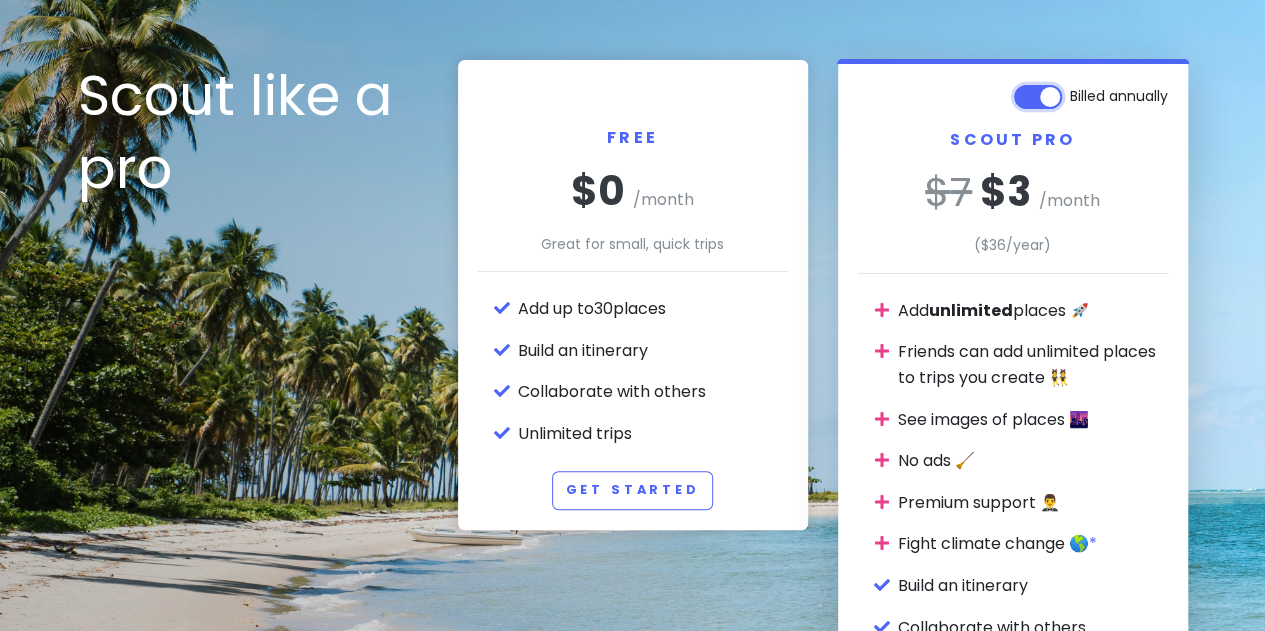 click on "Billed annually" at bounding box center [1161, 86] 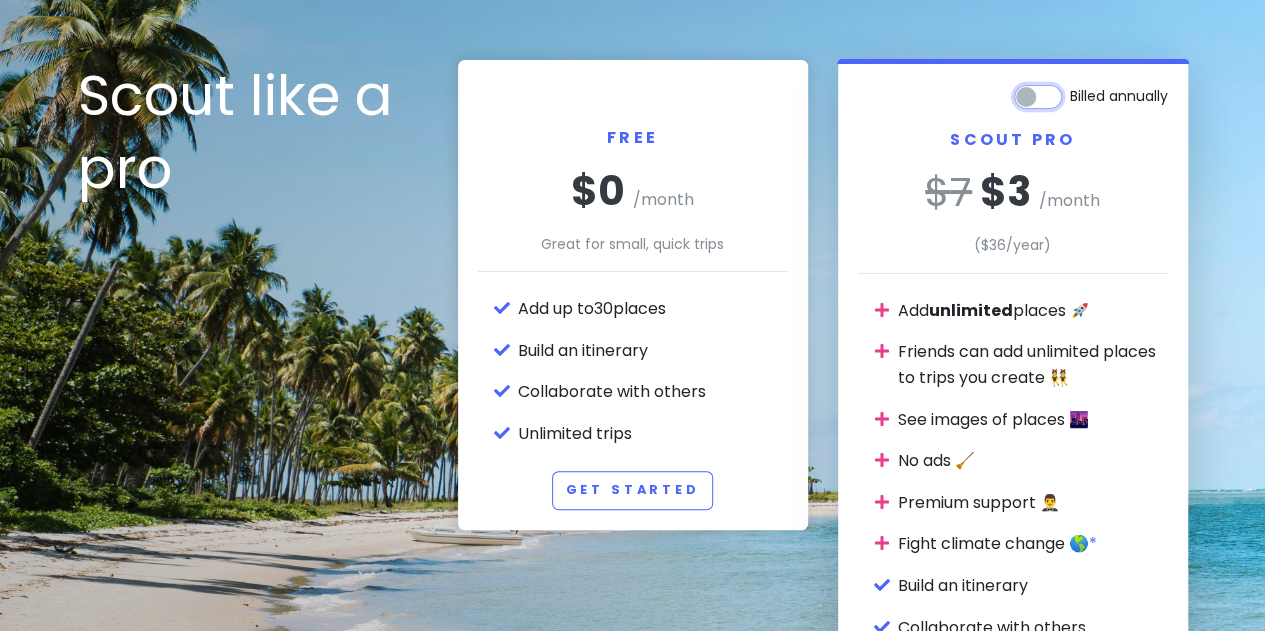 checkbox on "false" 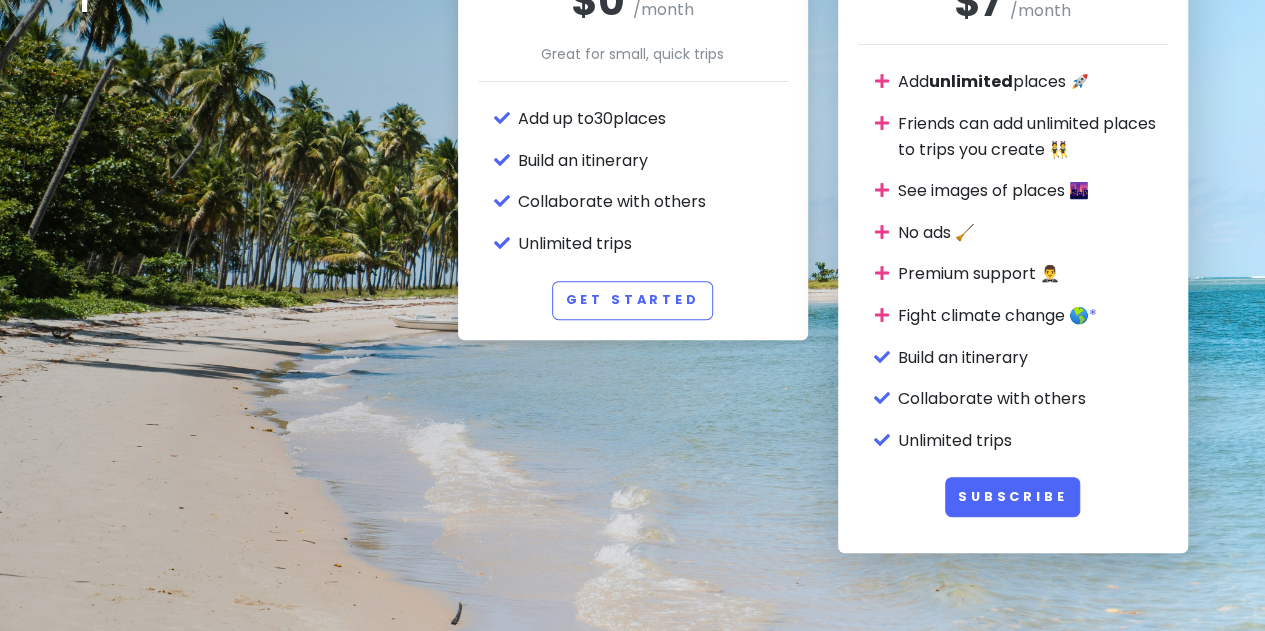 scroll, scrollTop: 368, scrollLeft: 0, axis: vertical 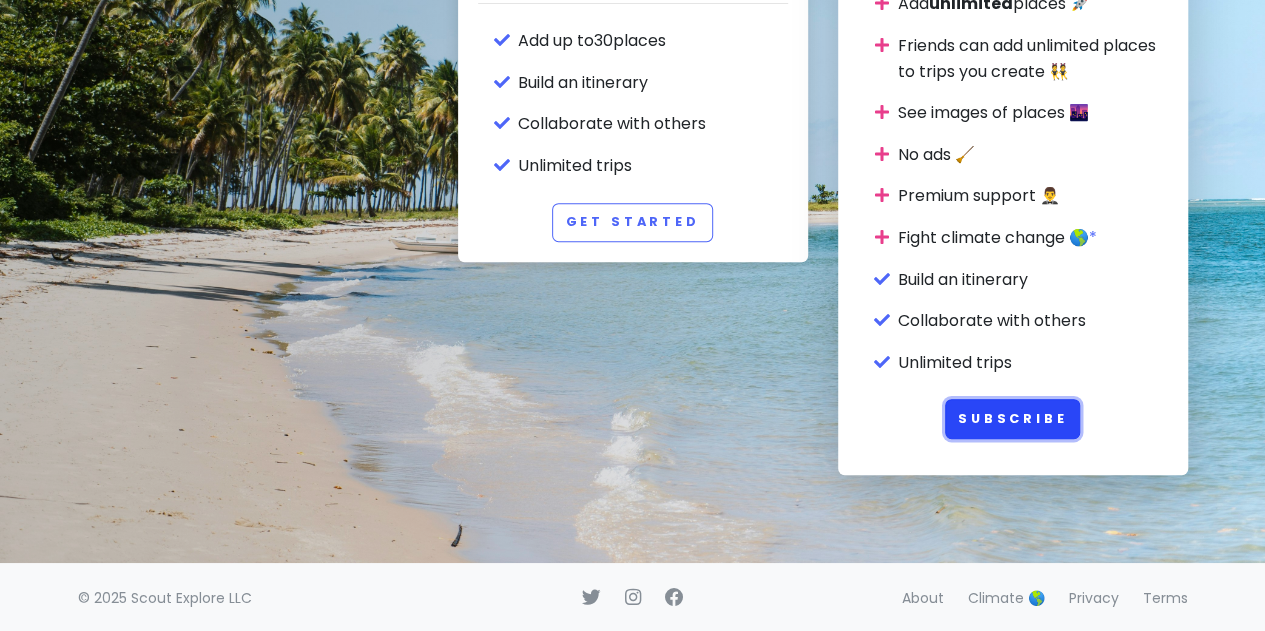 click on "Subscribe" at bounding box center [1013, 418] 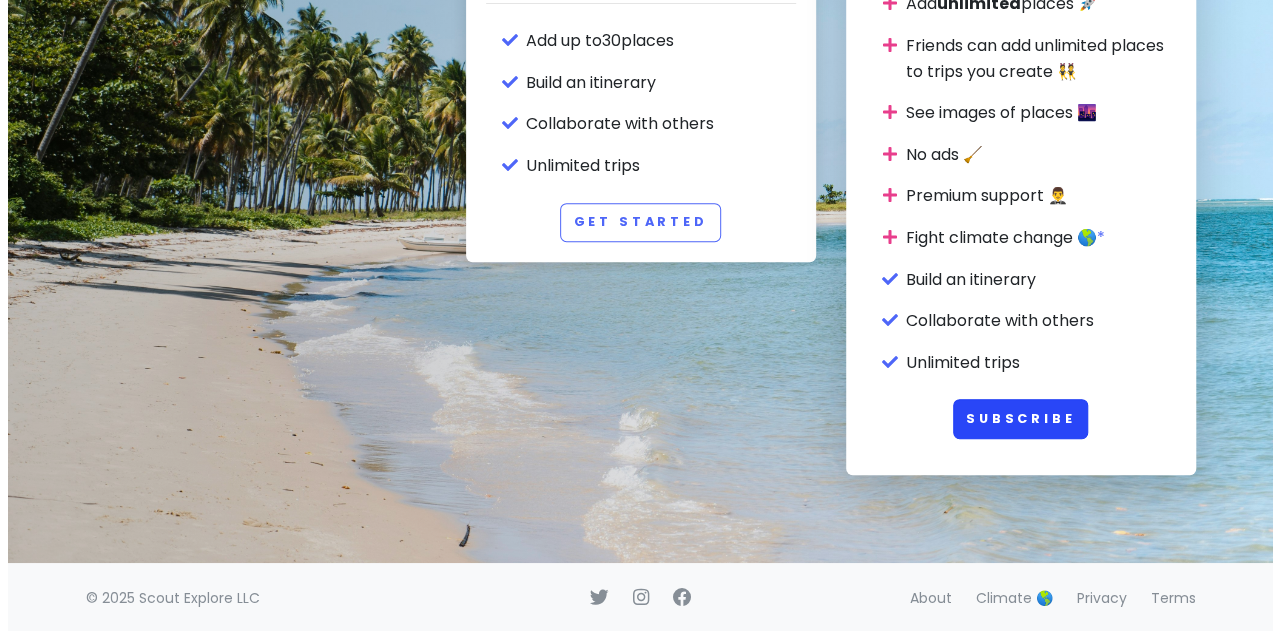 scroll, scrollTop: 0, scrollLeft: 0, axis: both 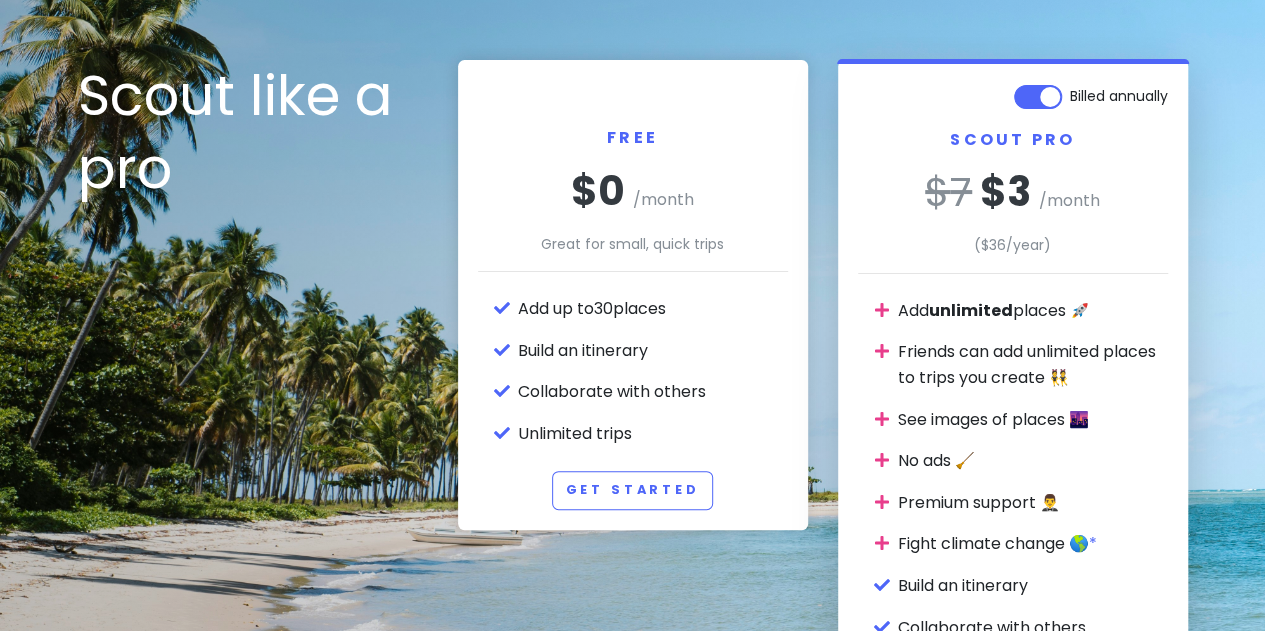 click on "Billed annually" at bounding box center [1119, 92] 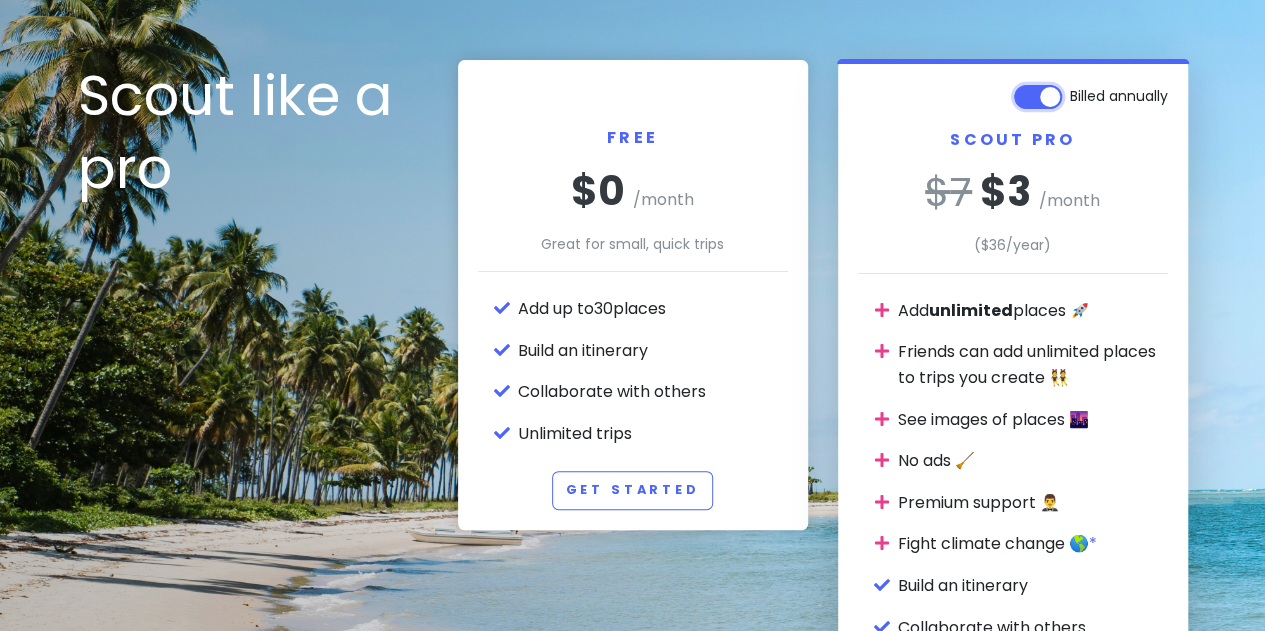 click on "Billed annually" at bounding box center [1161, 86] 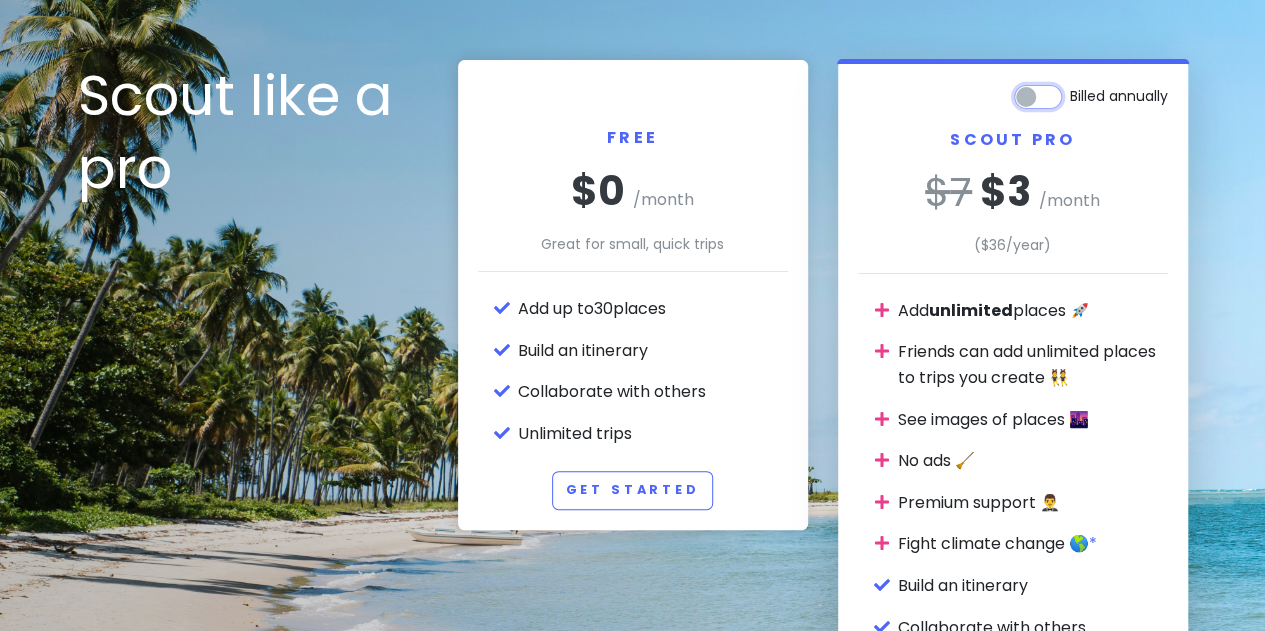 checkbox on "false" 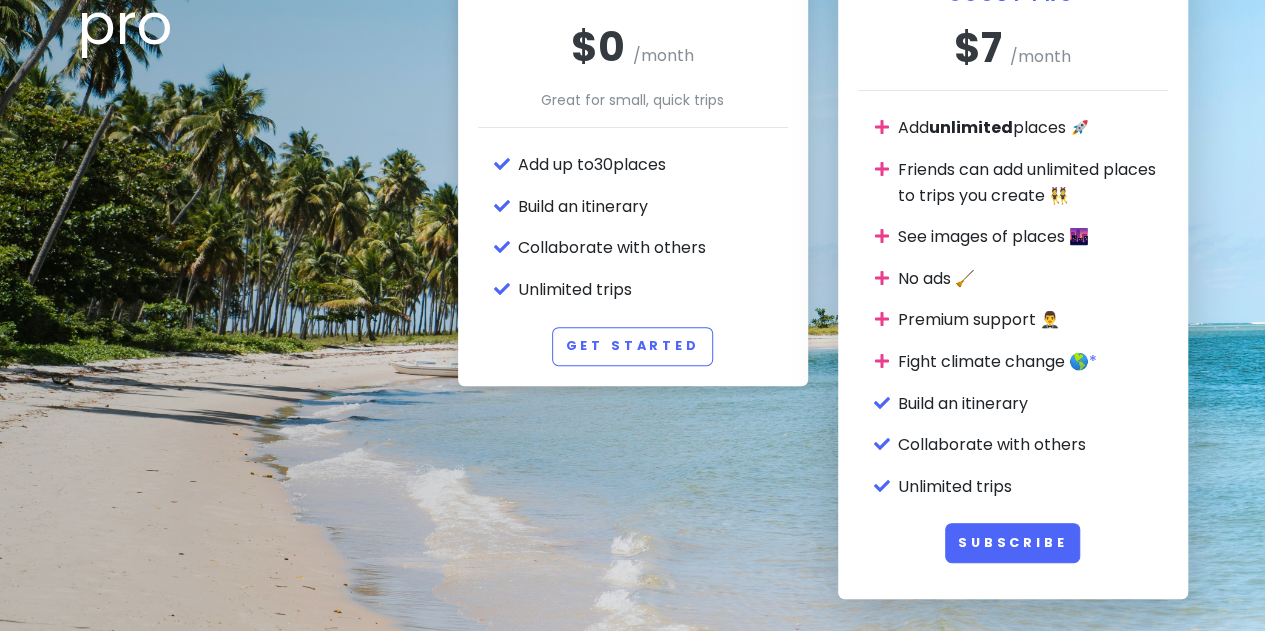scroll, scrollTop: 68, scrollLeft: 0, axis: vertical 